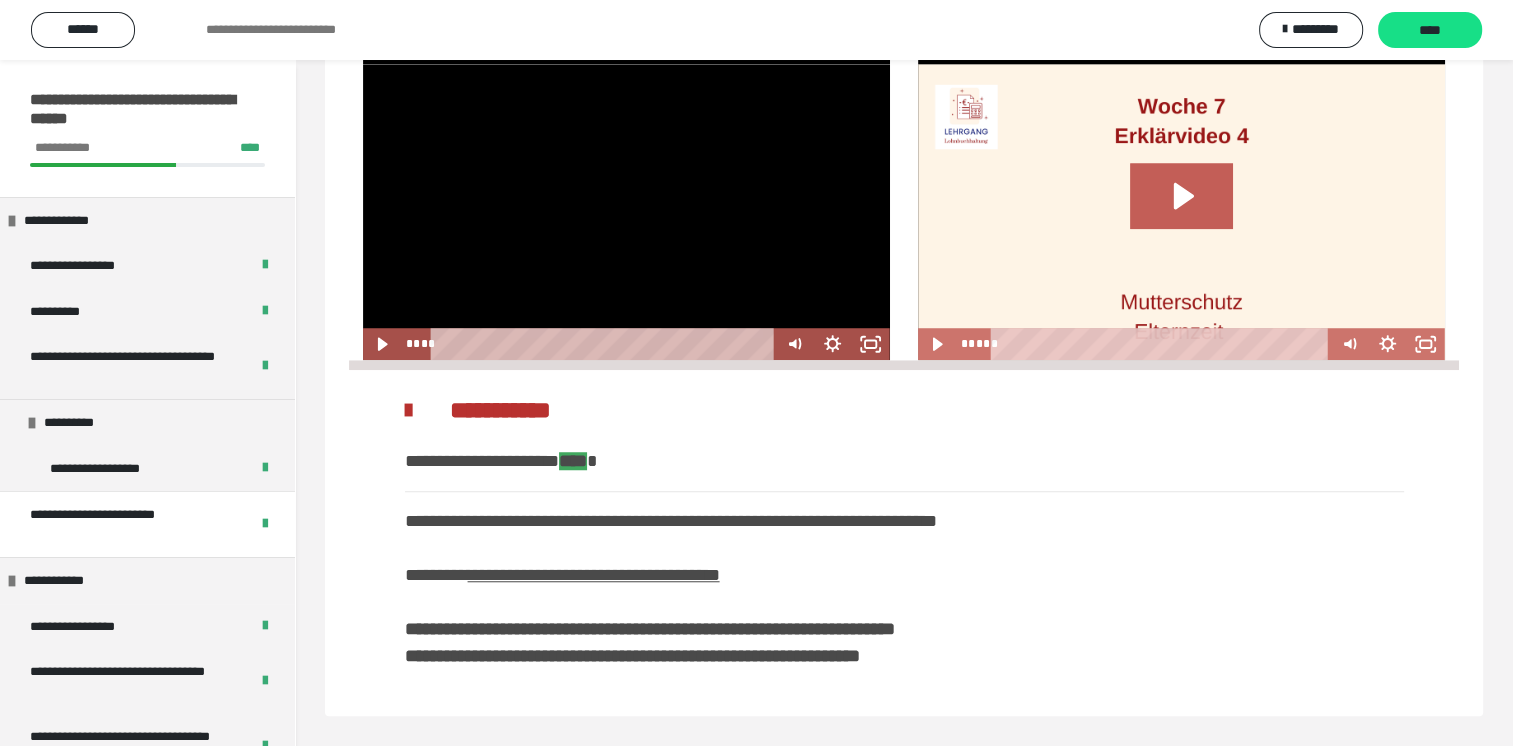 scroll, scrollTop: 0, scrollLeft: 0, axis: both 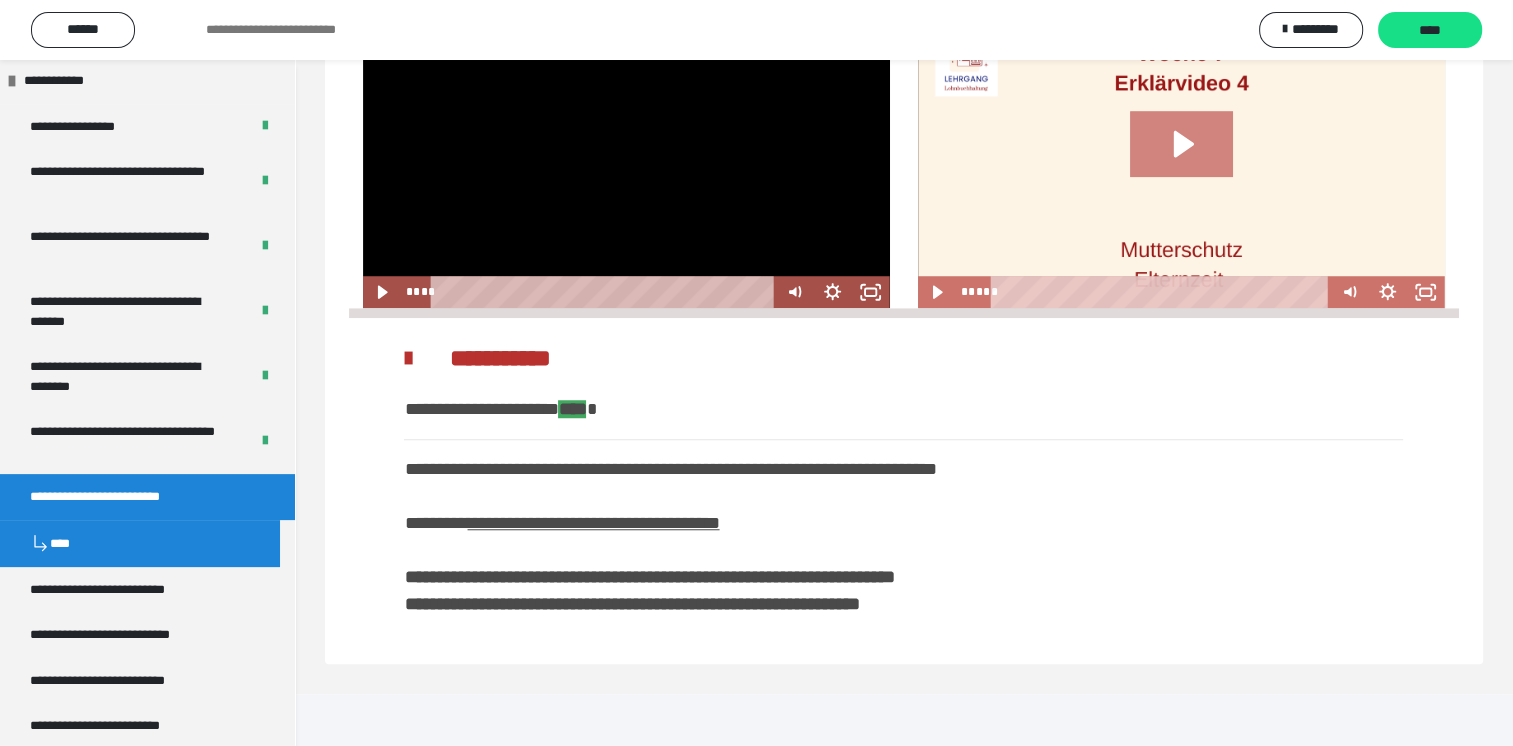 click 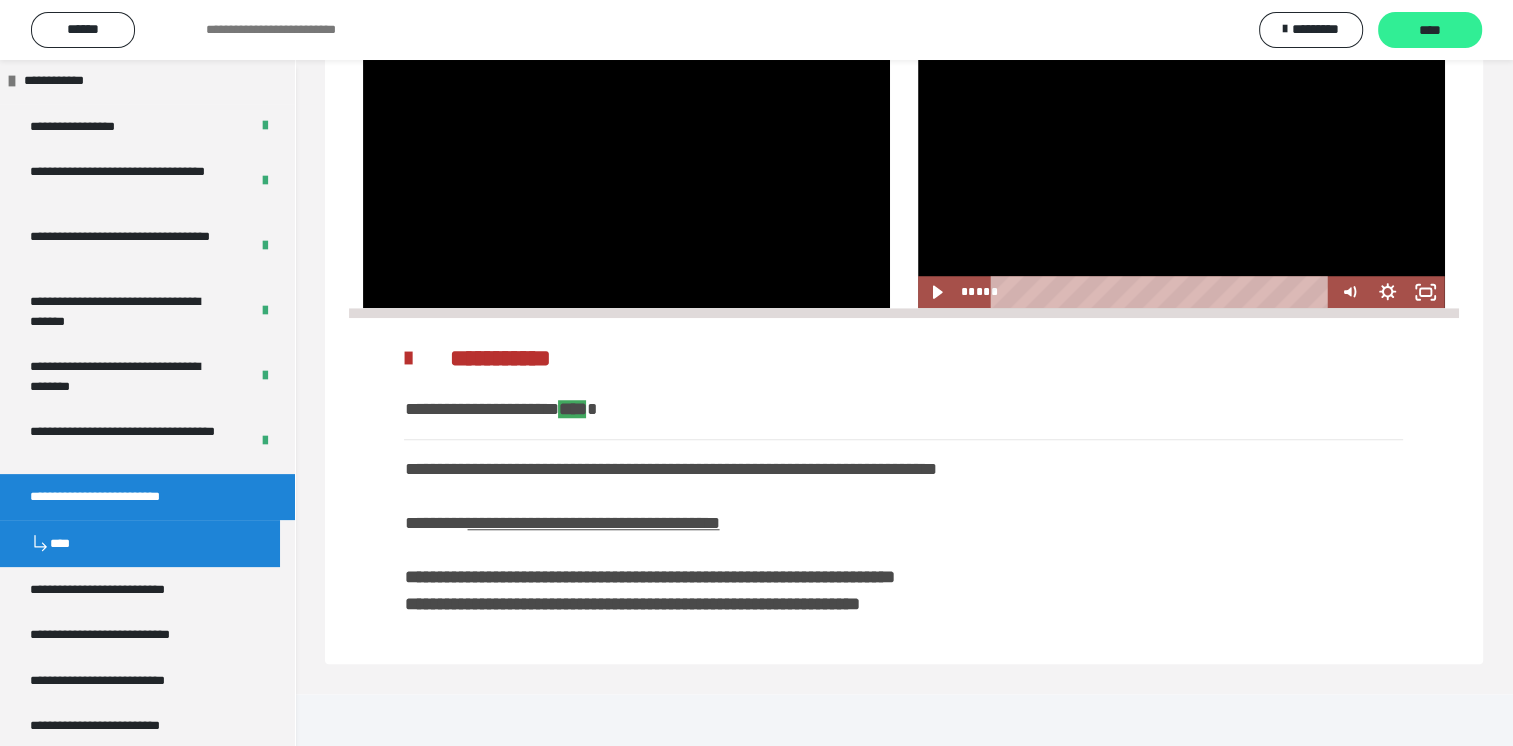 click on "****" at bounding box center [1430, 31] 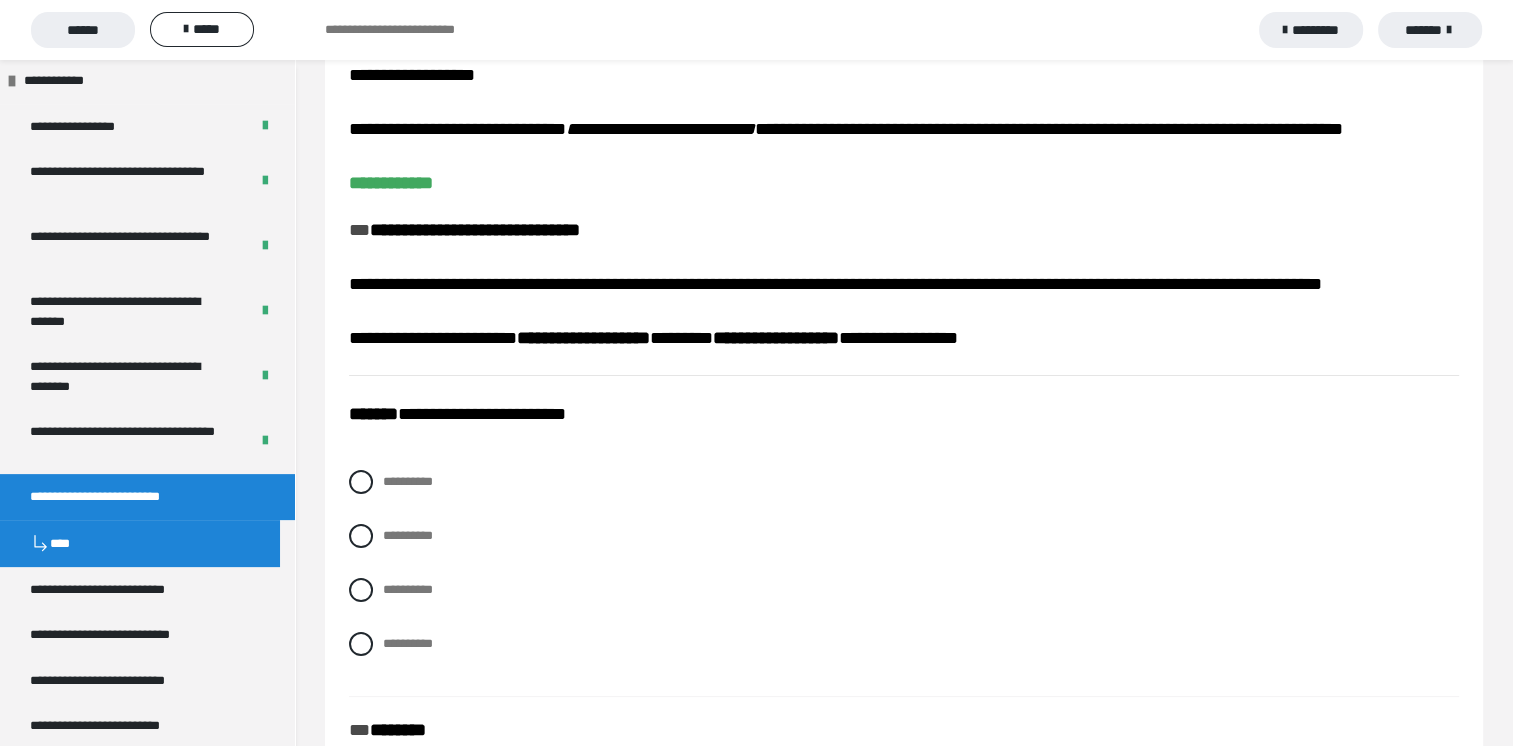 scroll, scrollTop: 200, scrollLeft: 0, axis: vertical 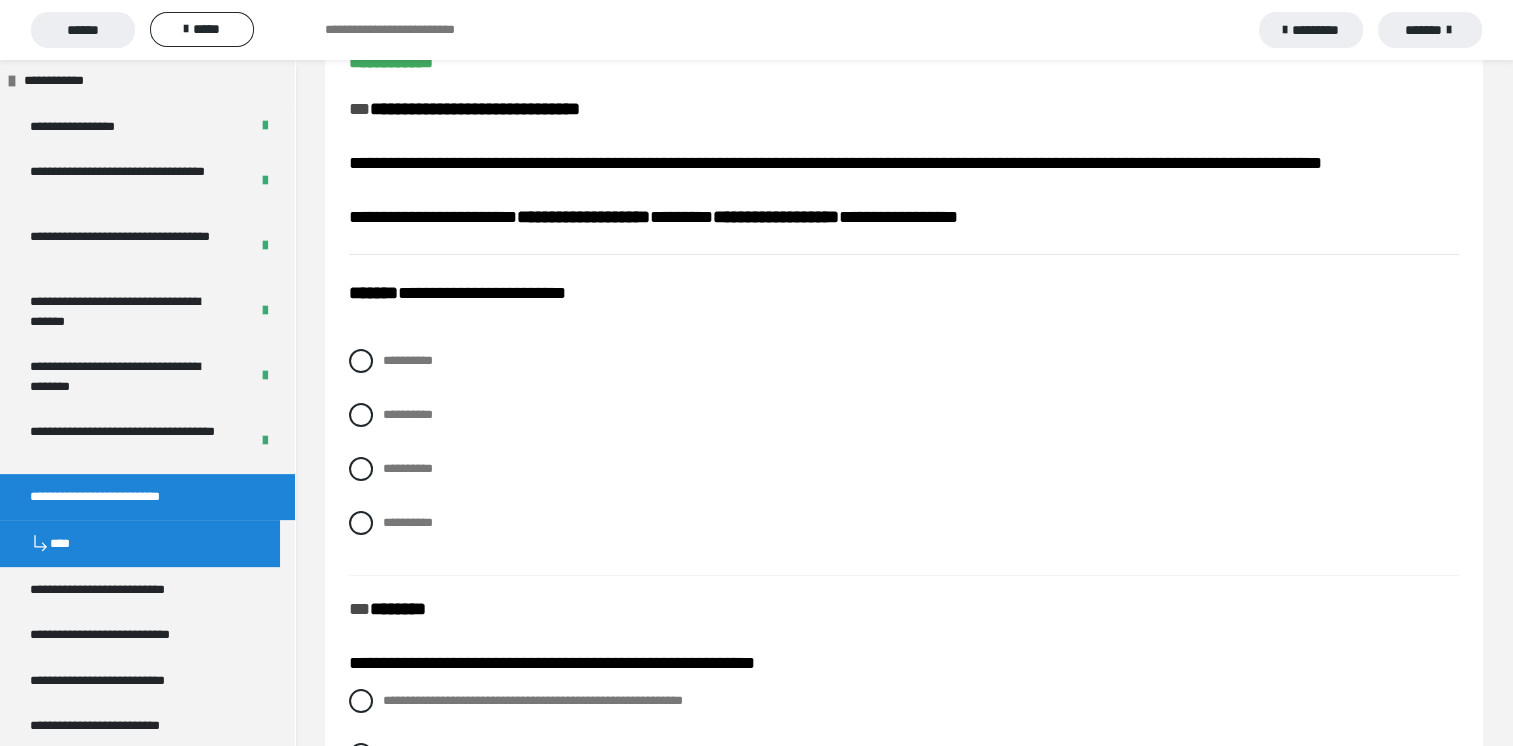 click on "**********" at bounding box center (904, 457) 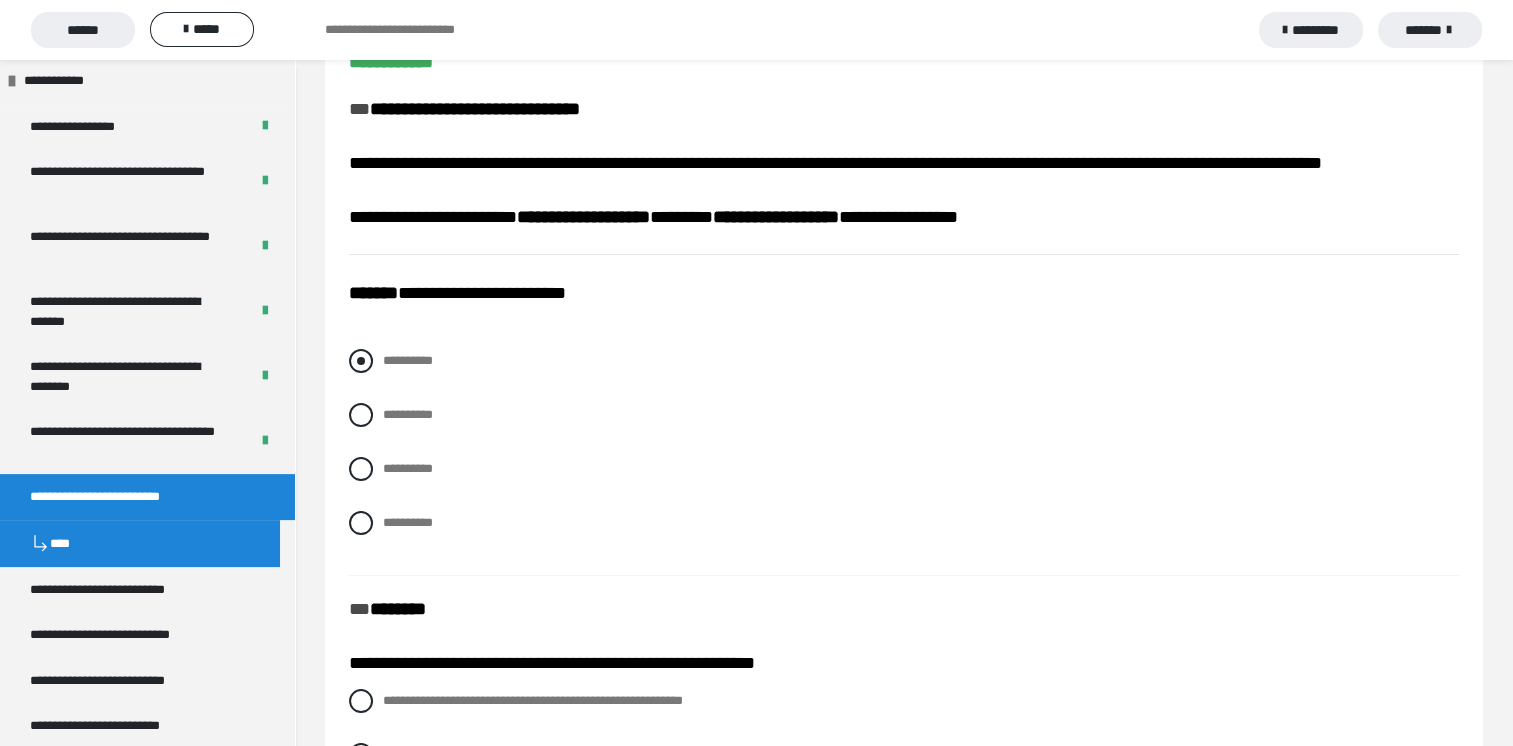 click at bounding box center [361, 361] 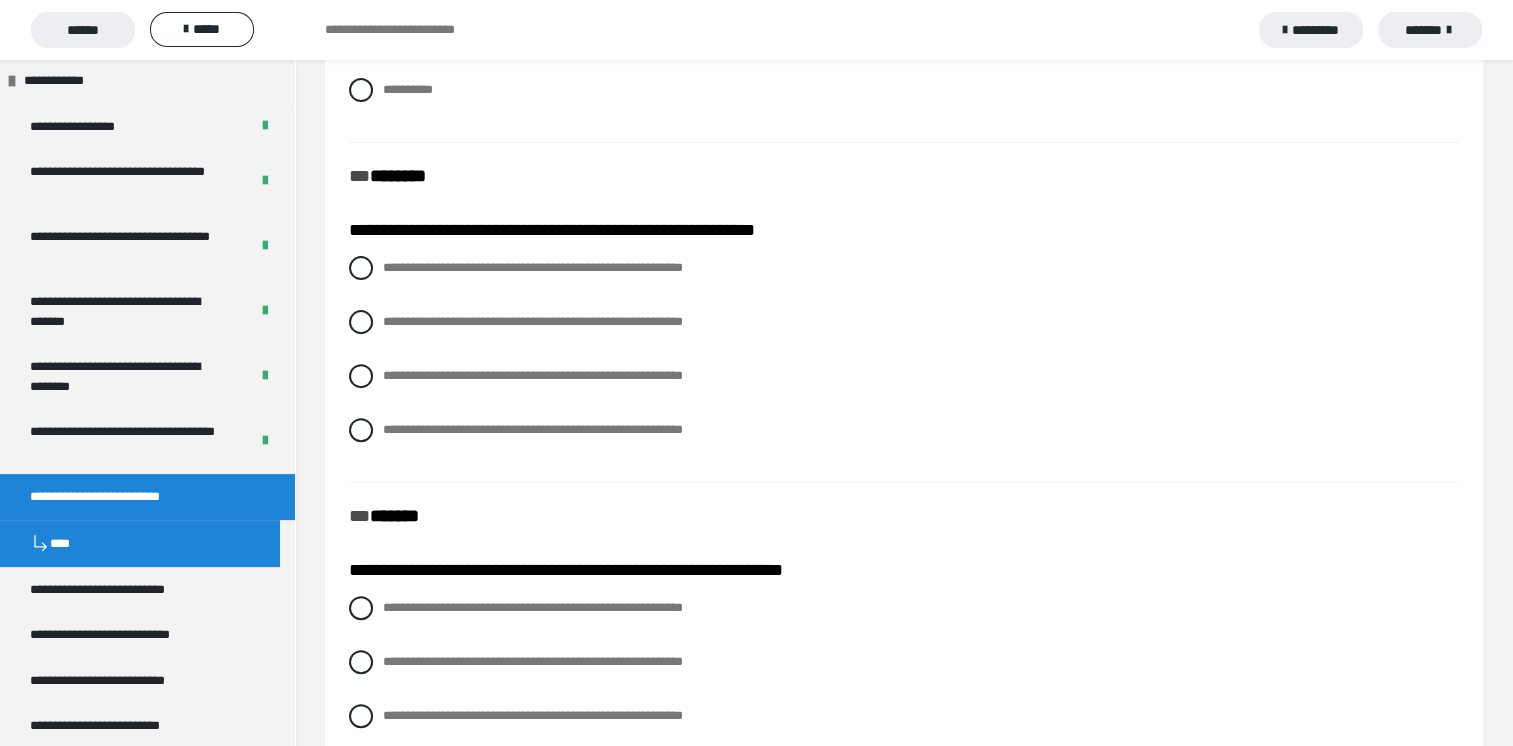 scroll, scrollTop: 600, scrollLeft: 0, axis: vertical 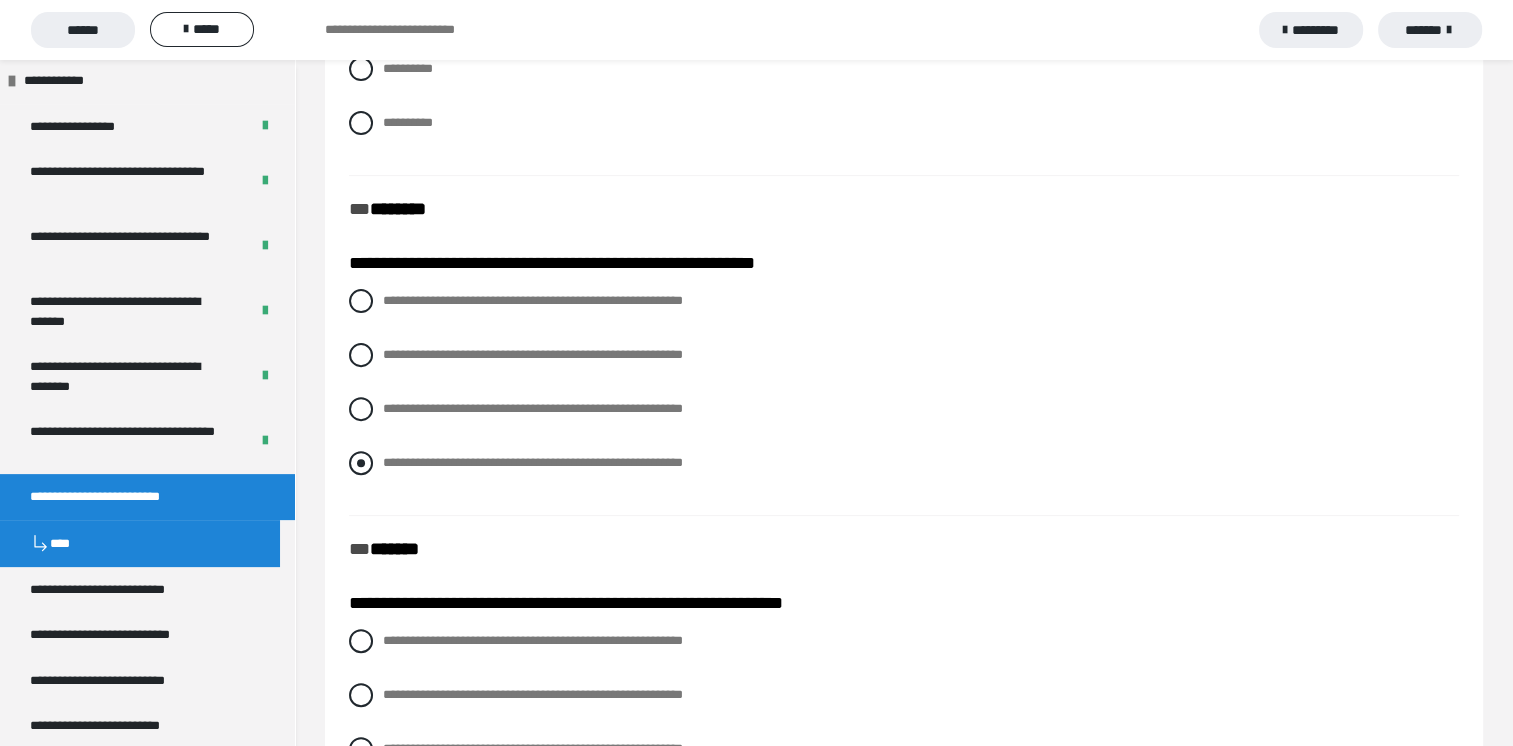 click at bounding box center (361, 463) 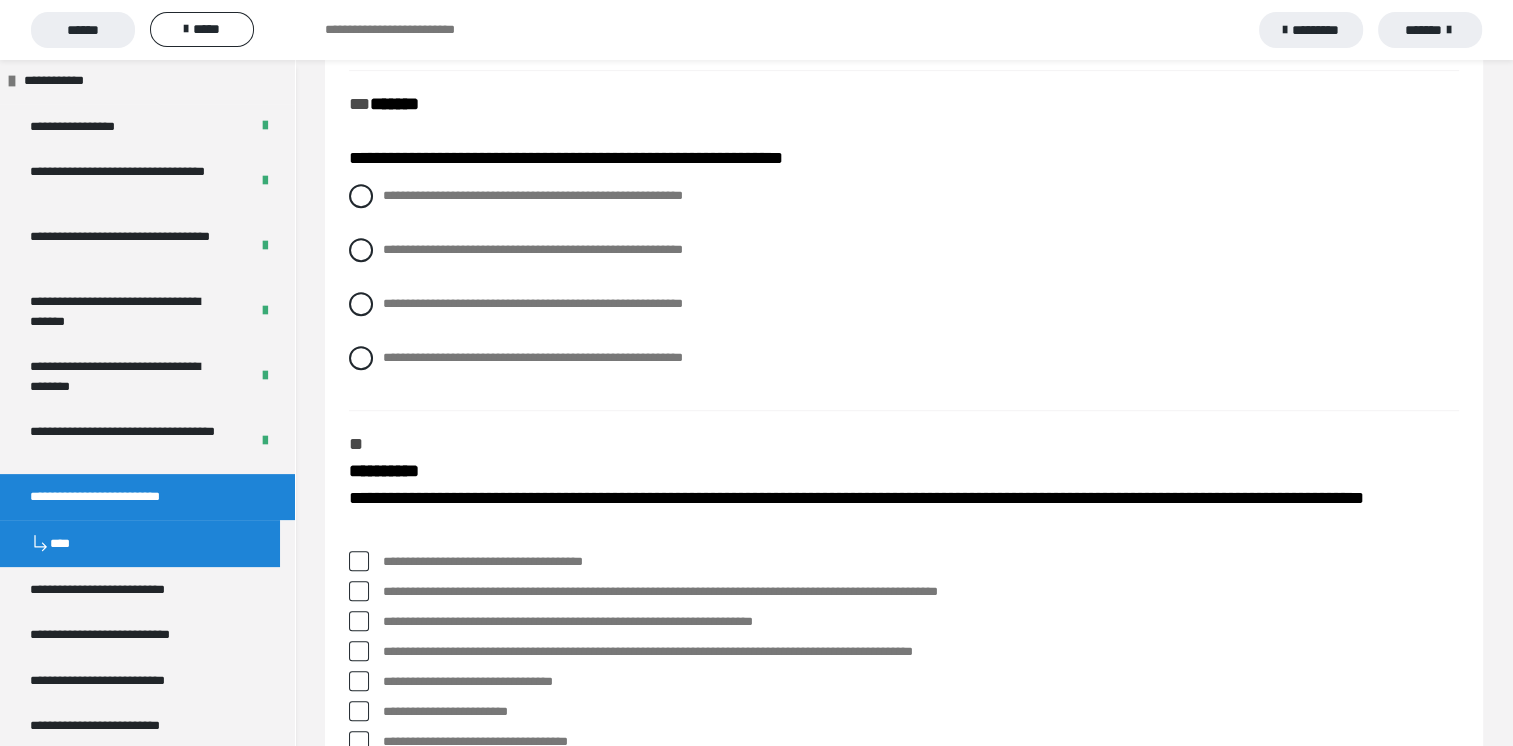 scroll, scrollTop: 1000, scrollLeft: 0, axis: vertical 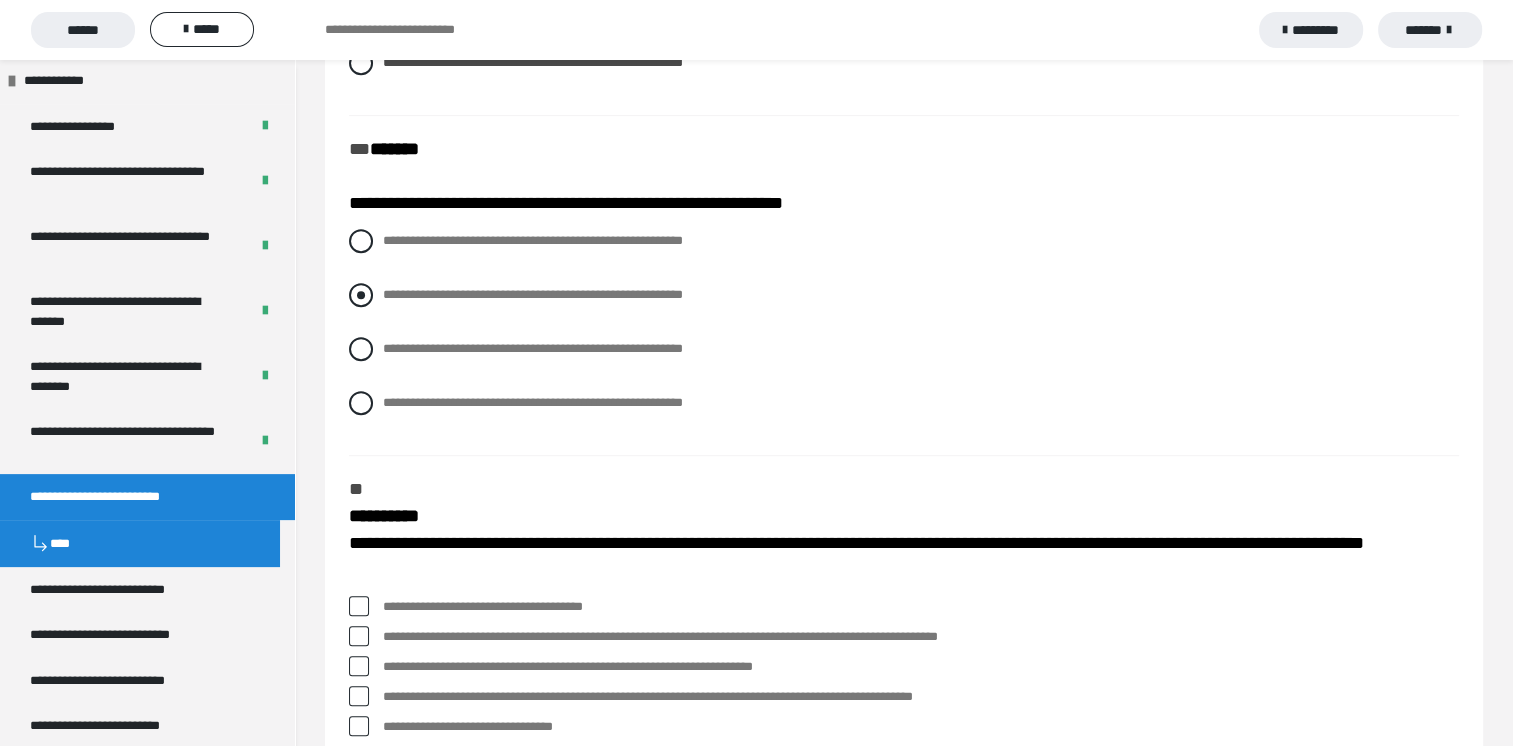 click at bounding box center (361, 295) 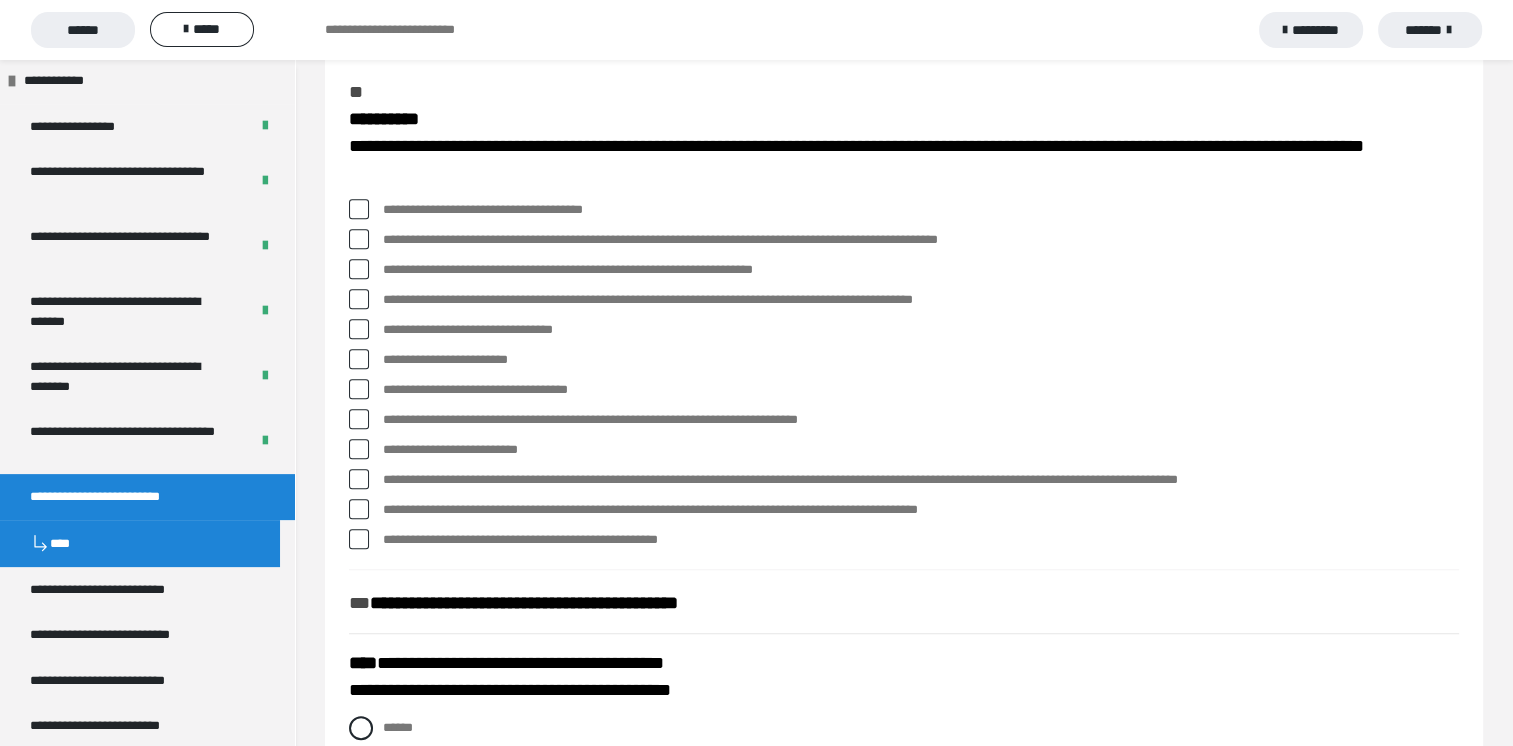 scroll, scrollTop: 1400, scrollLeft: 0, axis: vertical 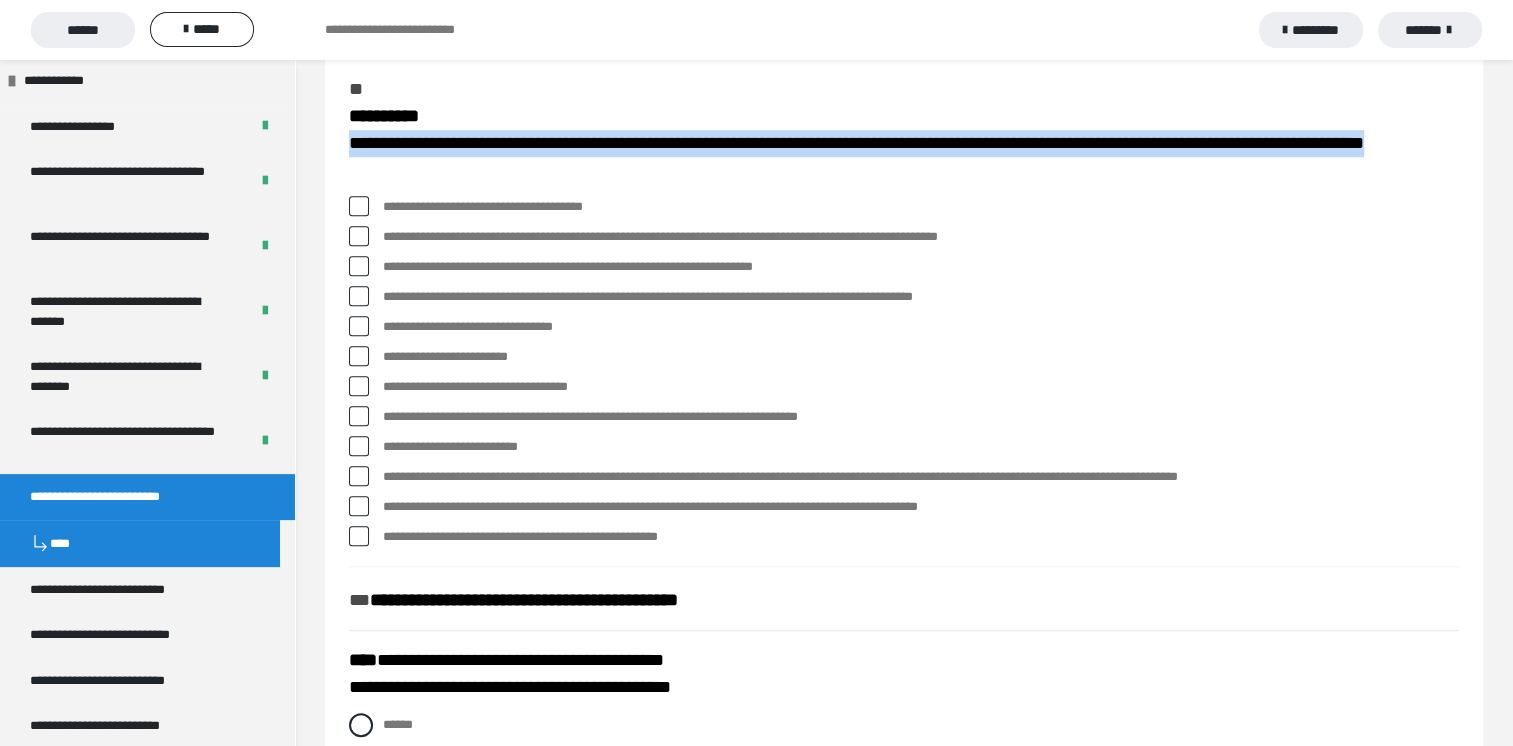 drag, startPoint x: 348, startPoint y: 177, endPoint x: 411, endPoint y: 217, distance: 74.62573 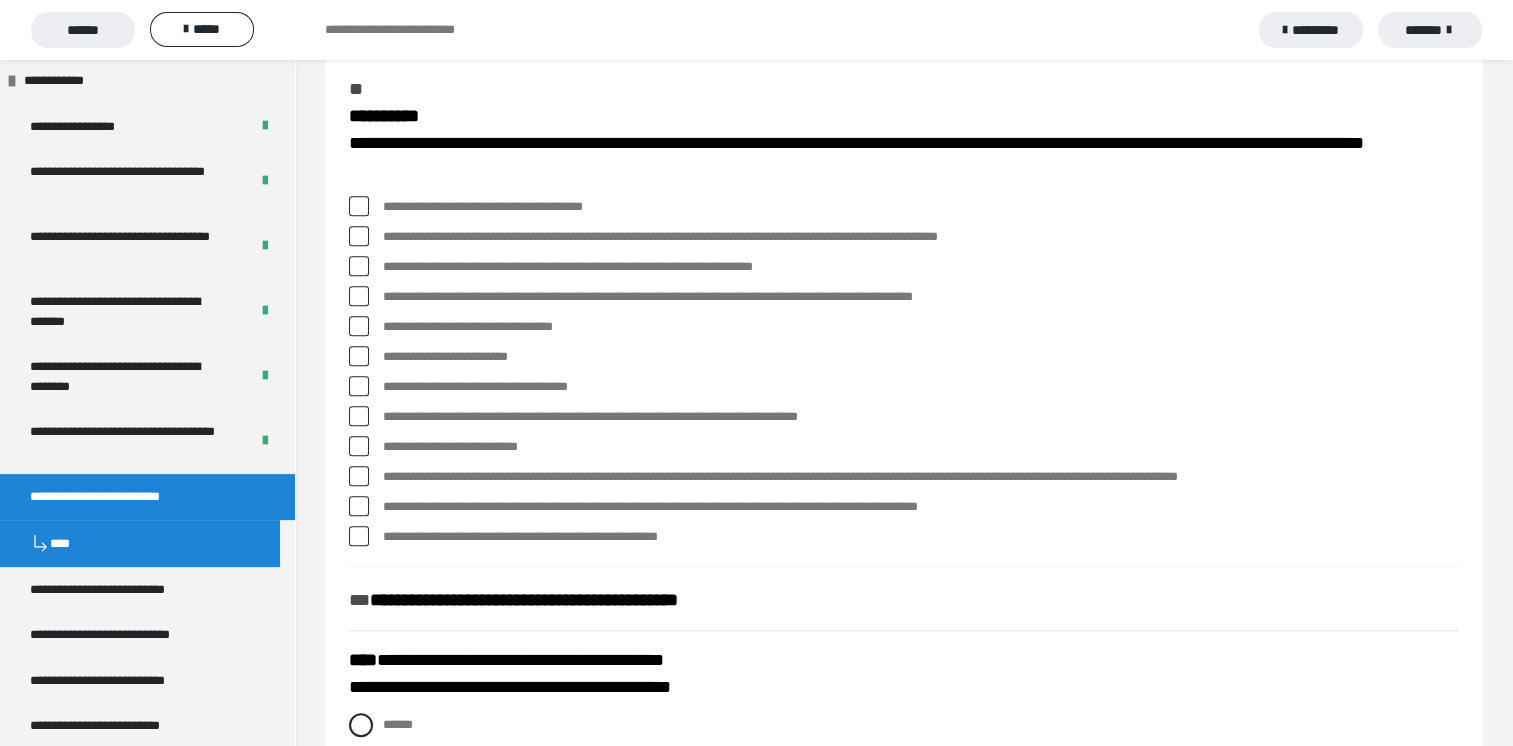 click at bounding box center [359, 236] 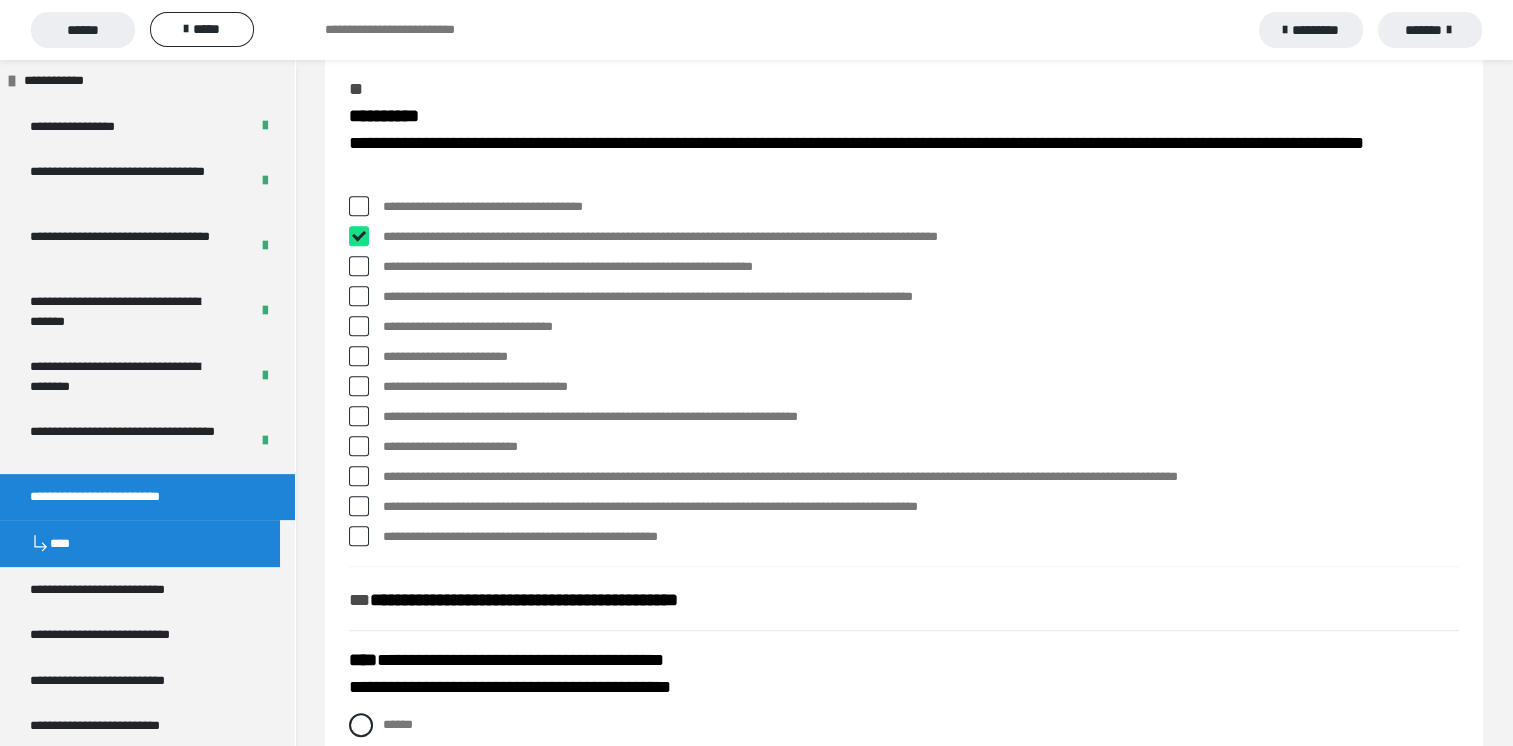 checkbox on "****" 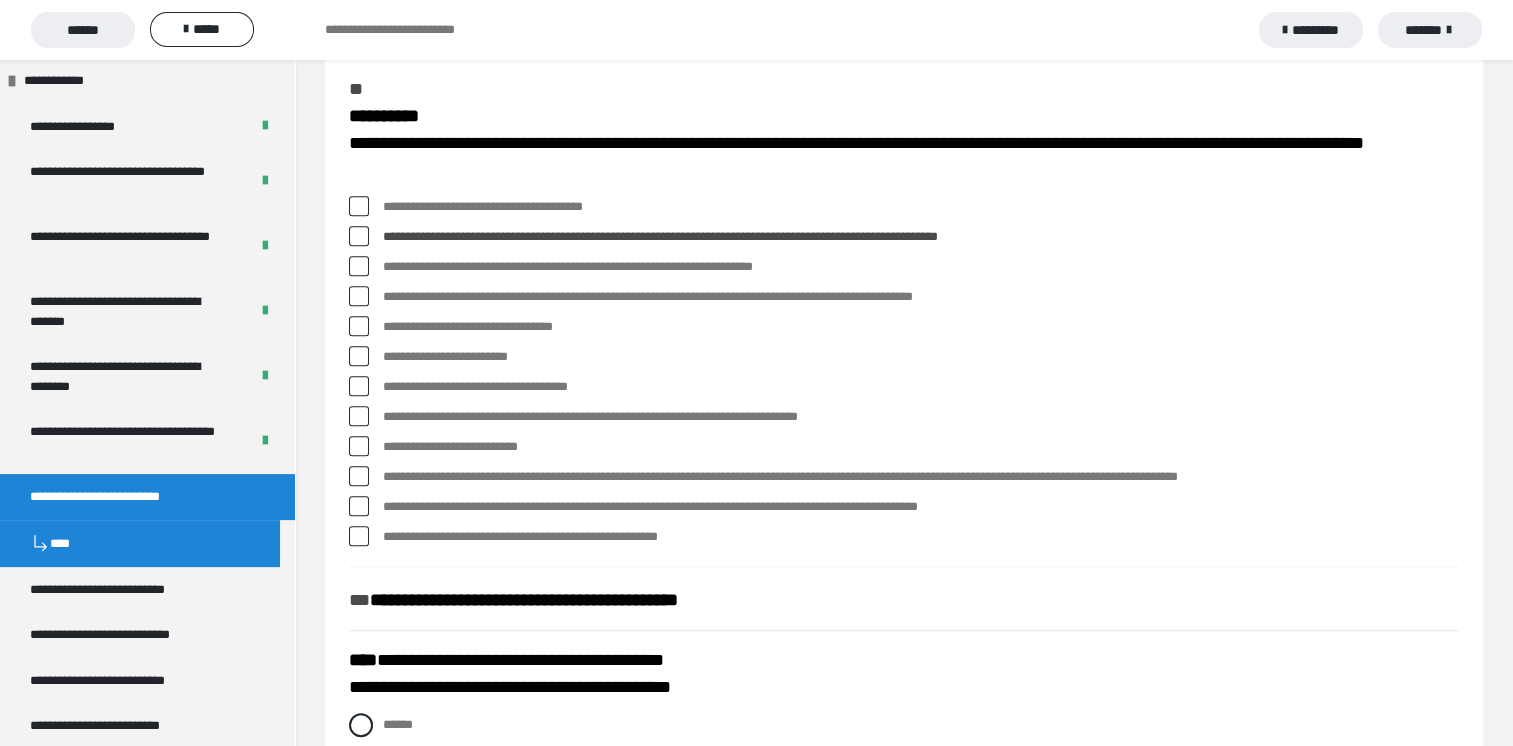 click at bounding box center (359, 296) 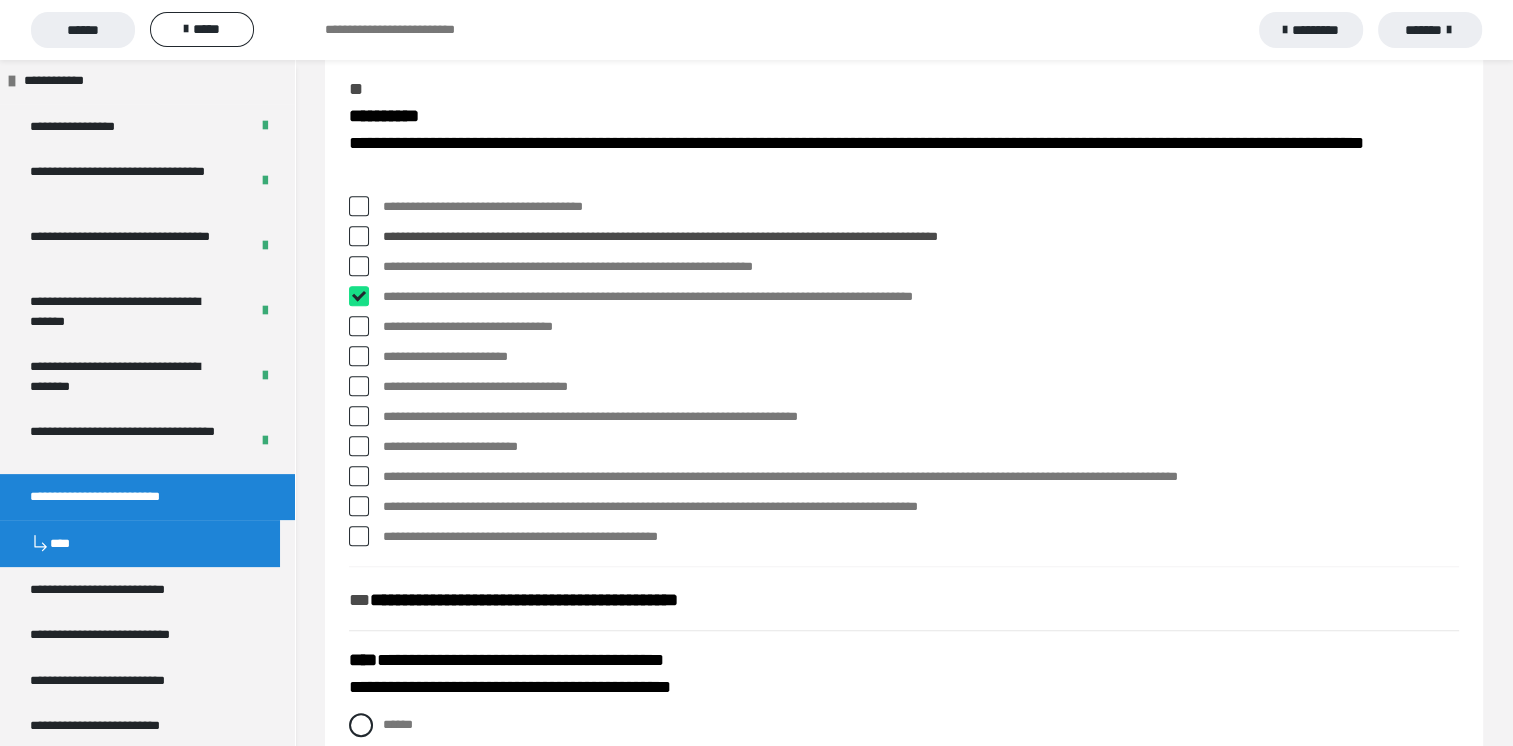 checkbox on "****" 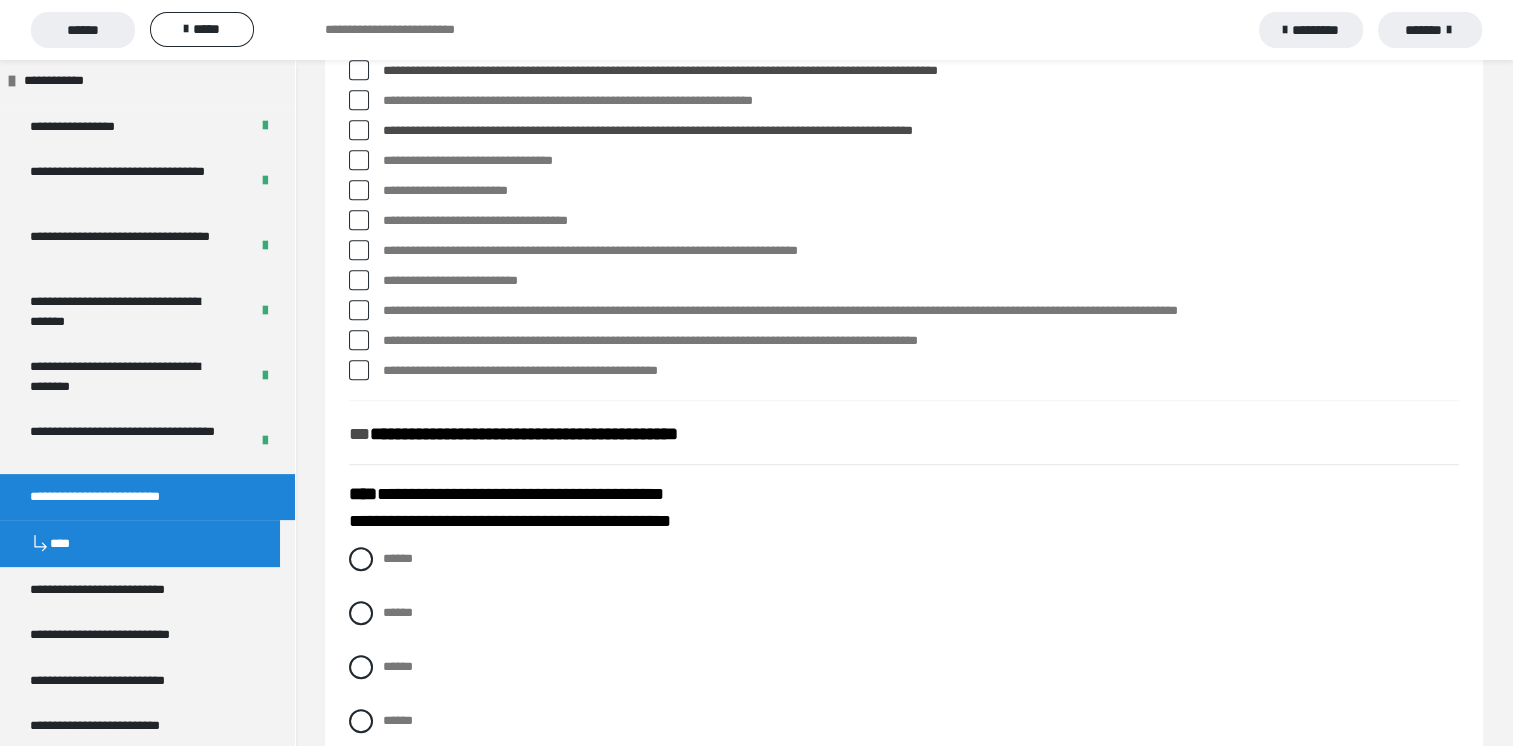 scroll, scrollTop: 1600, scrollLeft: 0, axis: vertical 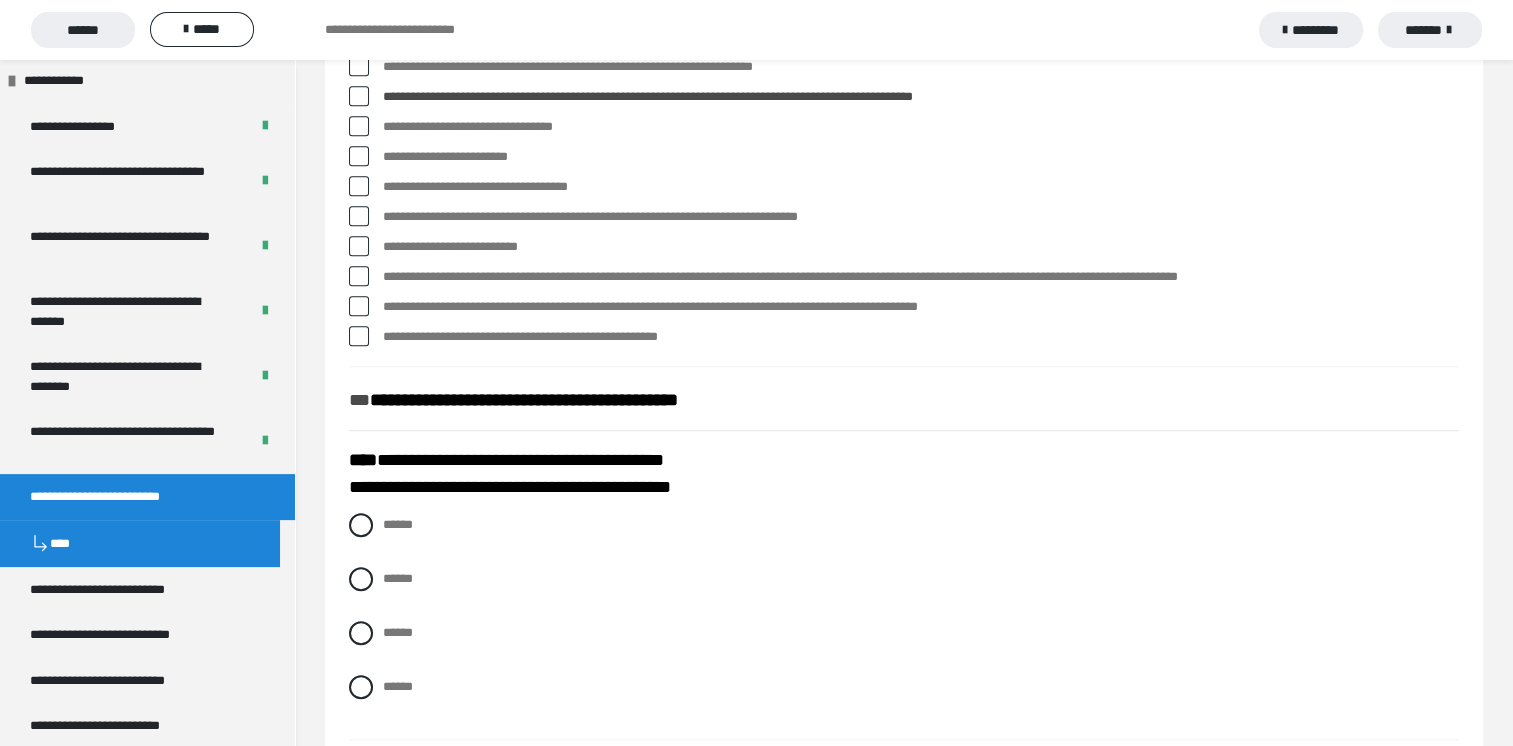 click at bounding box center [359, 186] 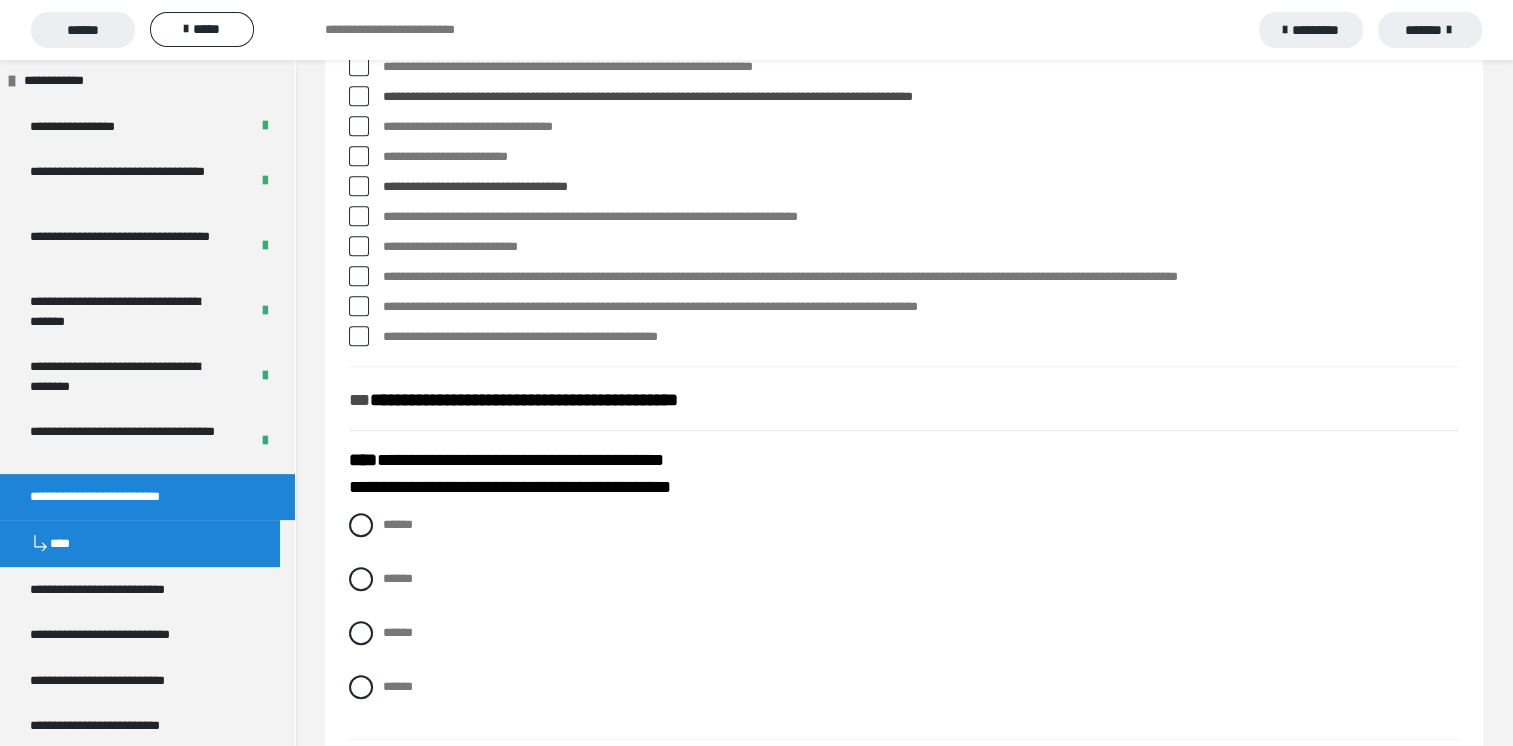 drag, startPoint x: 387, startPoint y: 219, endPoint x: 456, endPoint y: 218, distance: 69.00725 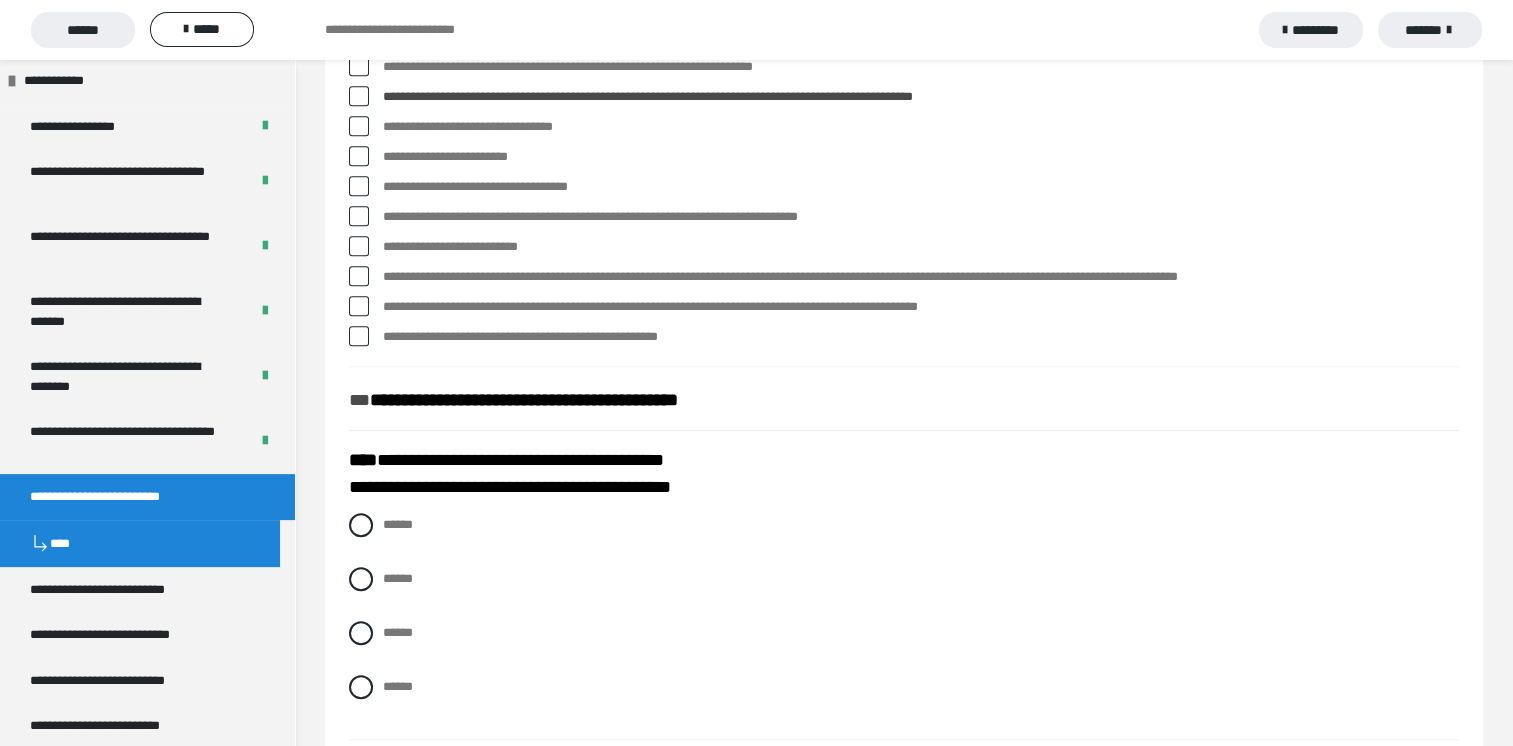 click on "**********" at bounding box center (921, 187) 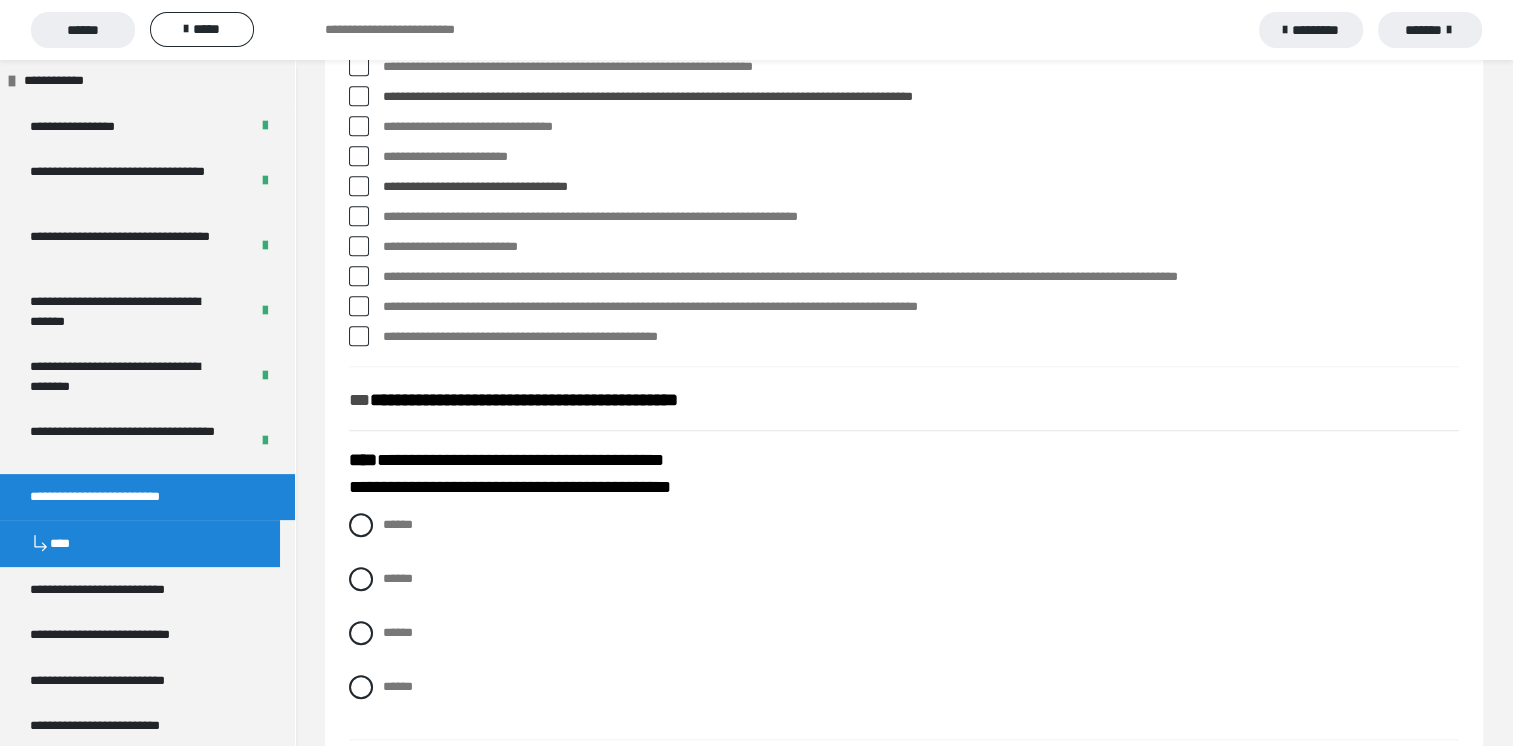 drag, startPoint x: 651, startPoint y: 217, endPoint x: 436, endPoint y: 223, distance: 215.08371 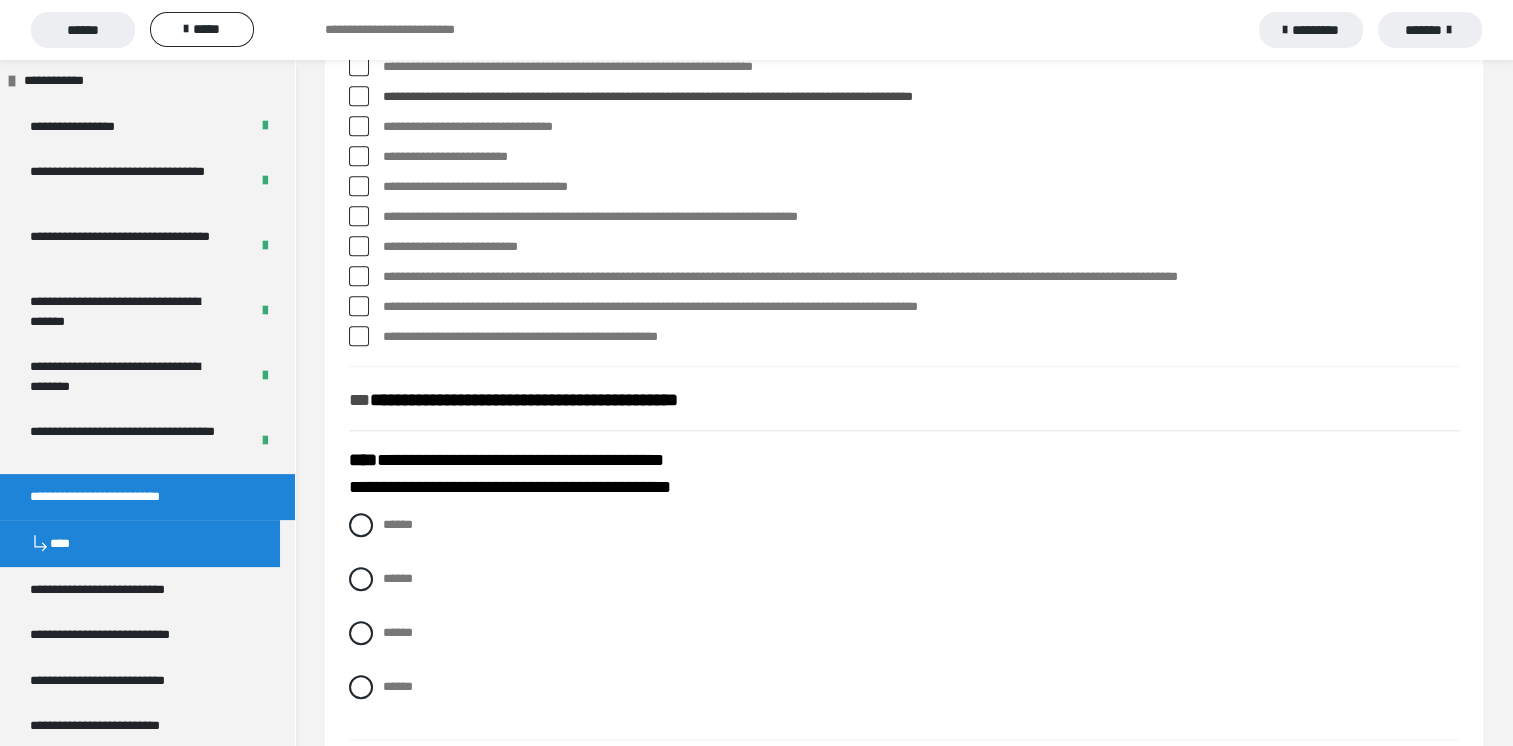 click at bounding box center (359, 186) 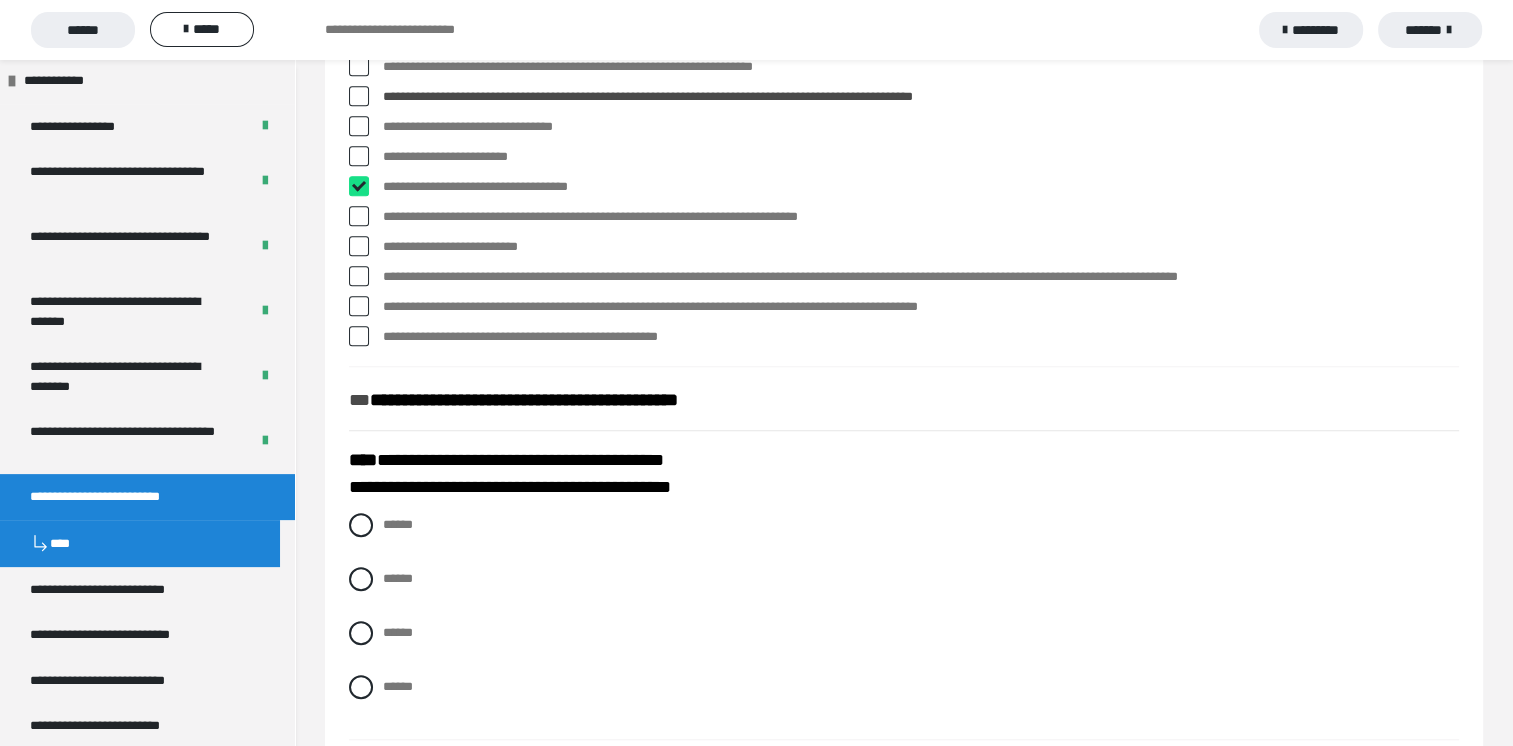 checkbox on "****" 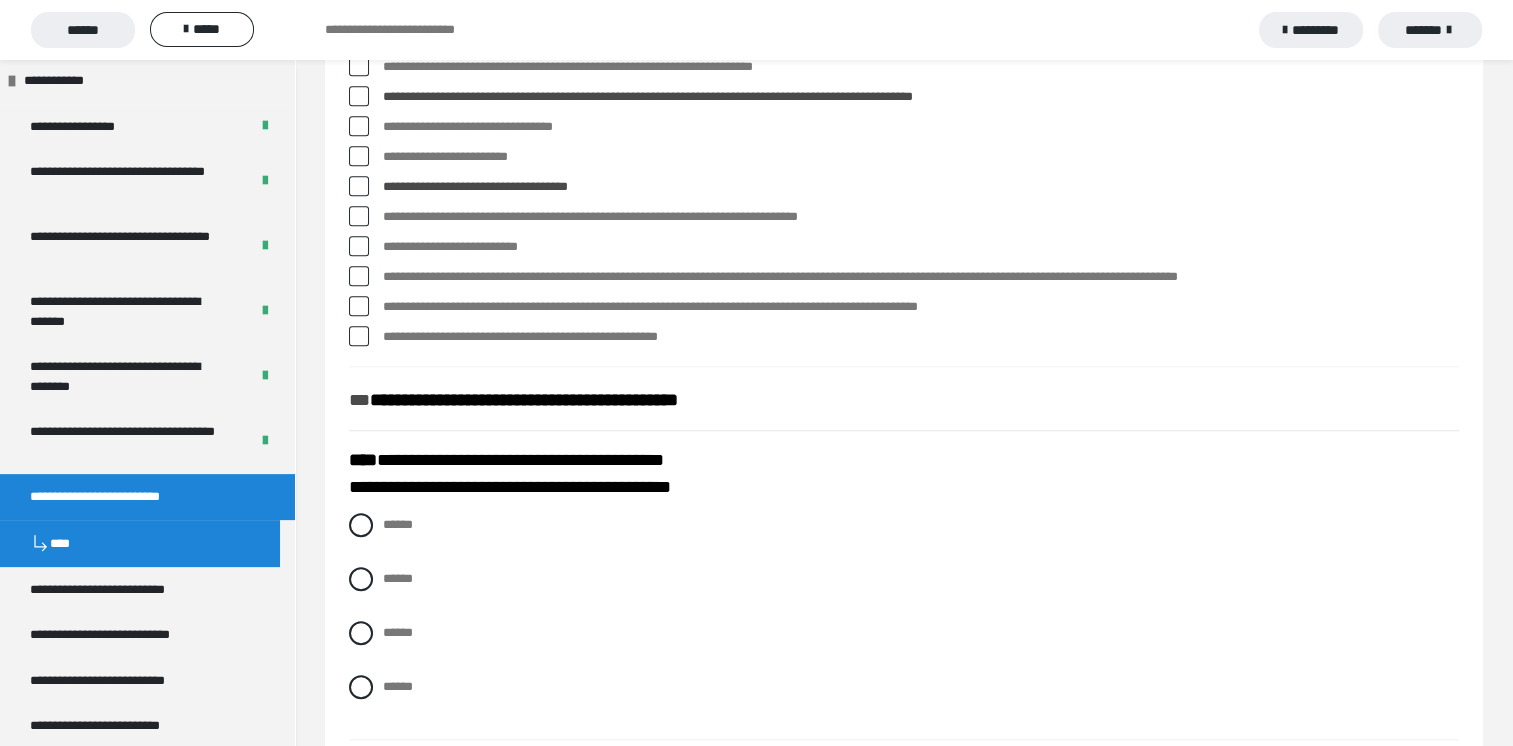 click at bounding box center [359, 276] 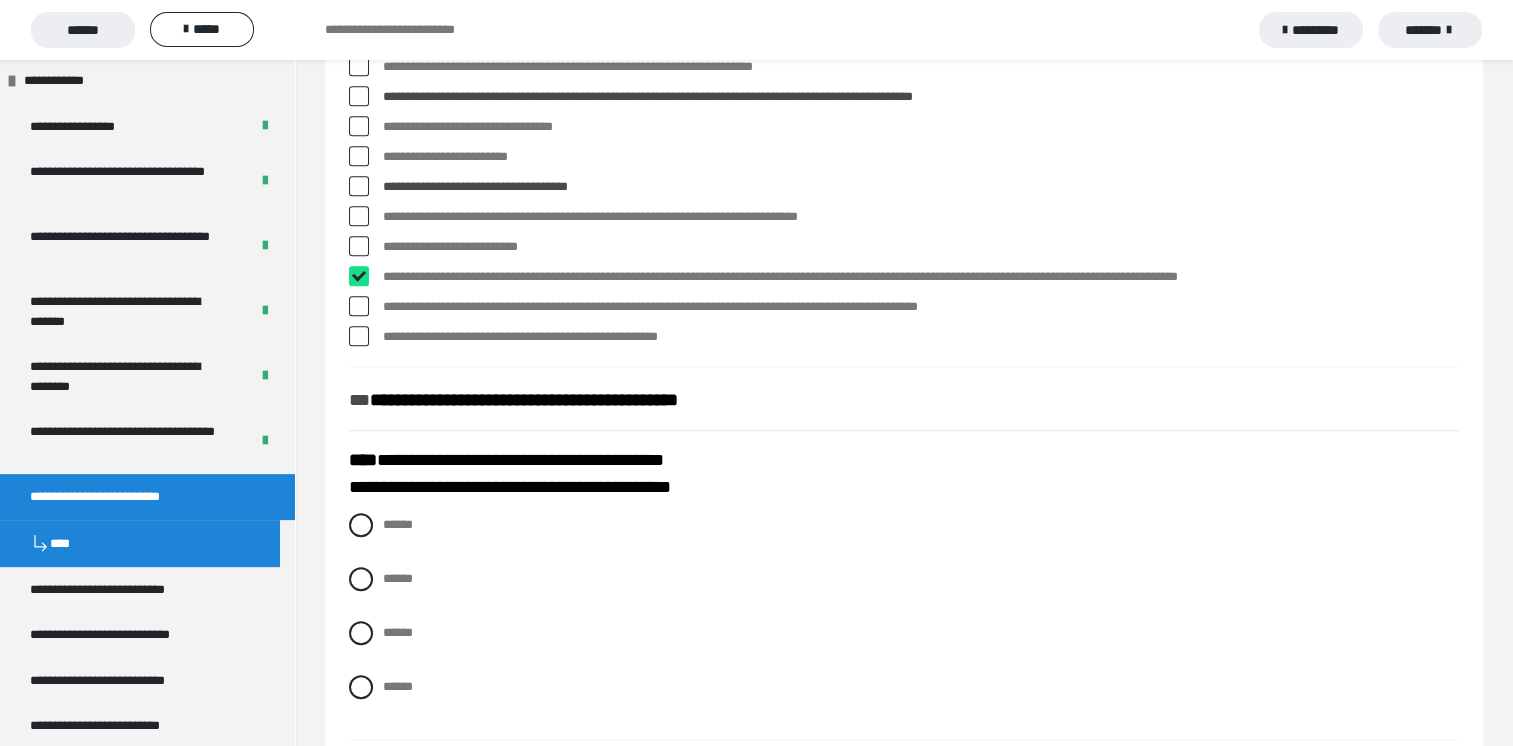 checkbox on "****" 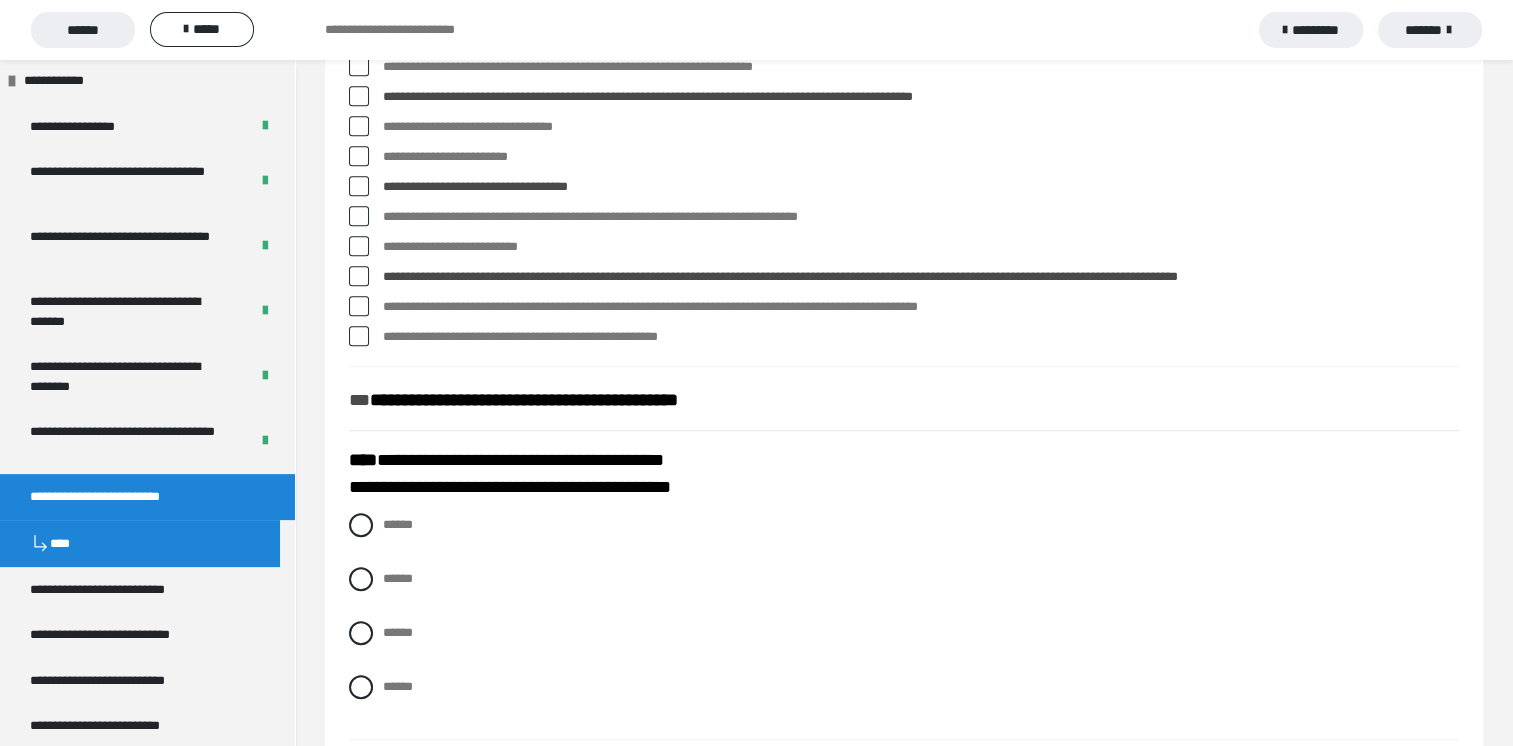 click at bounding box center (359, 336) 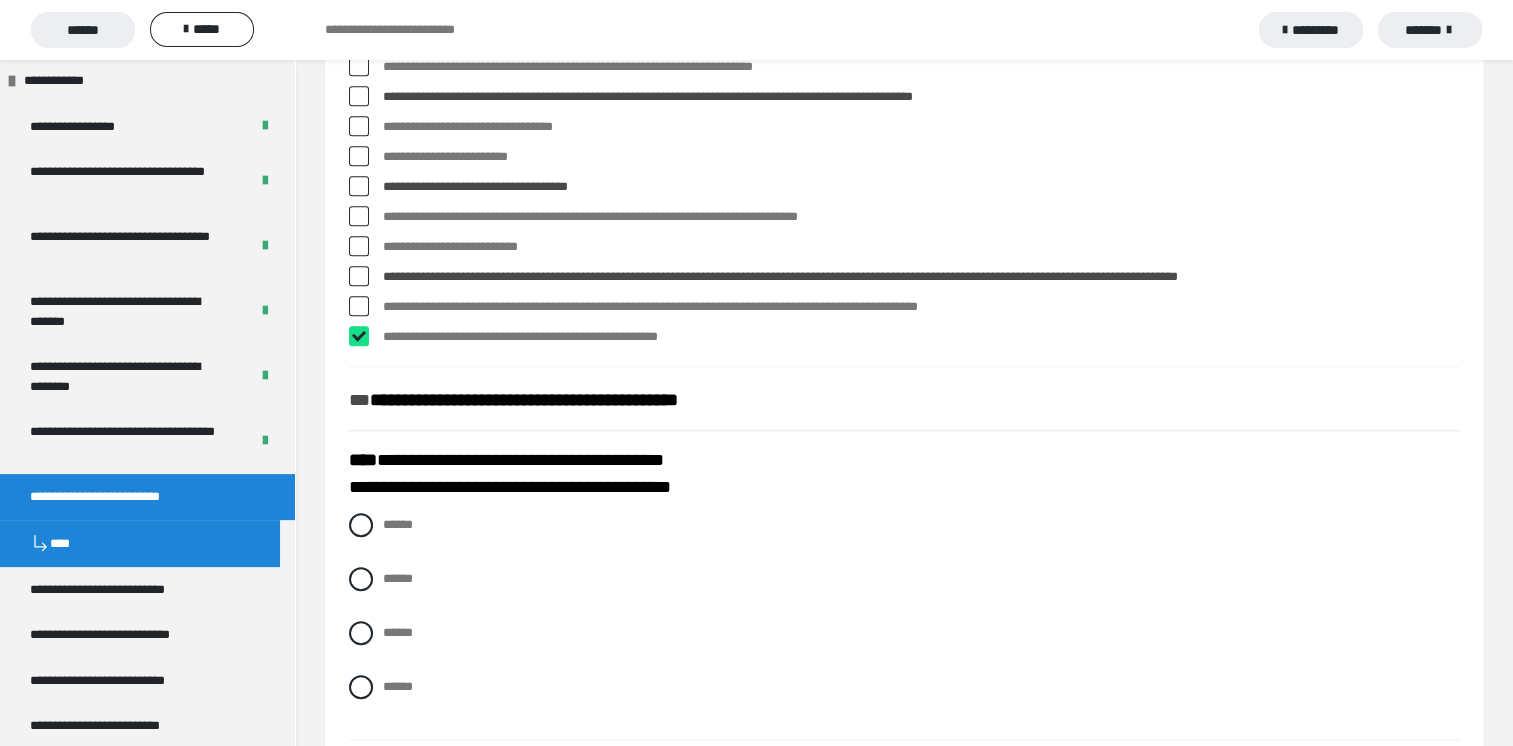 checkbox on "****" 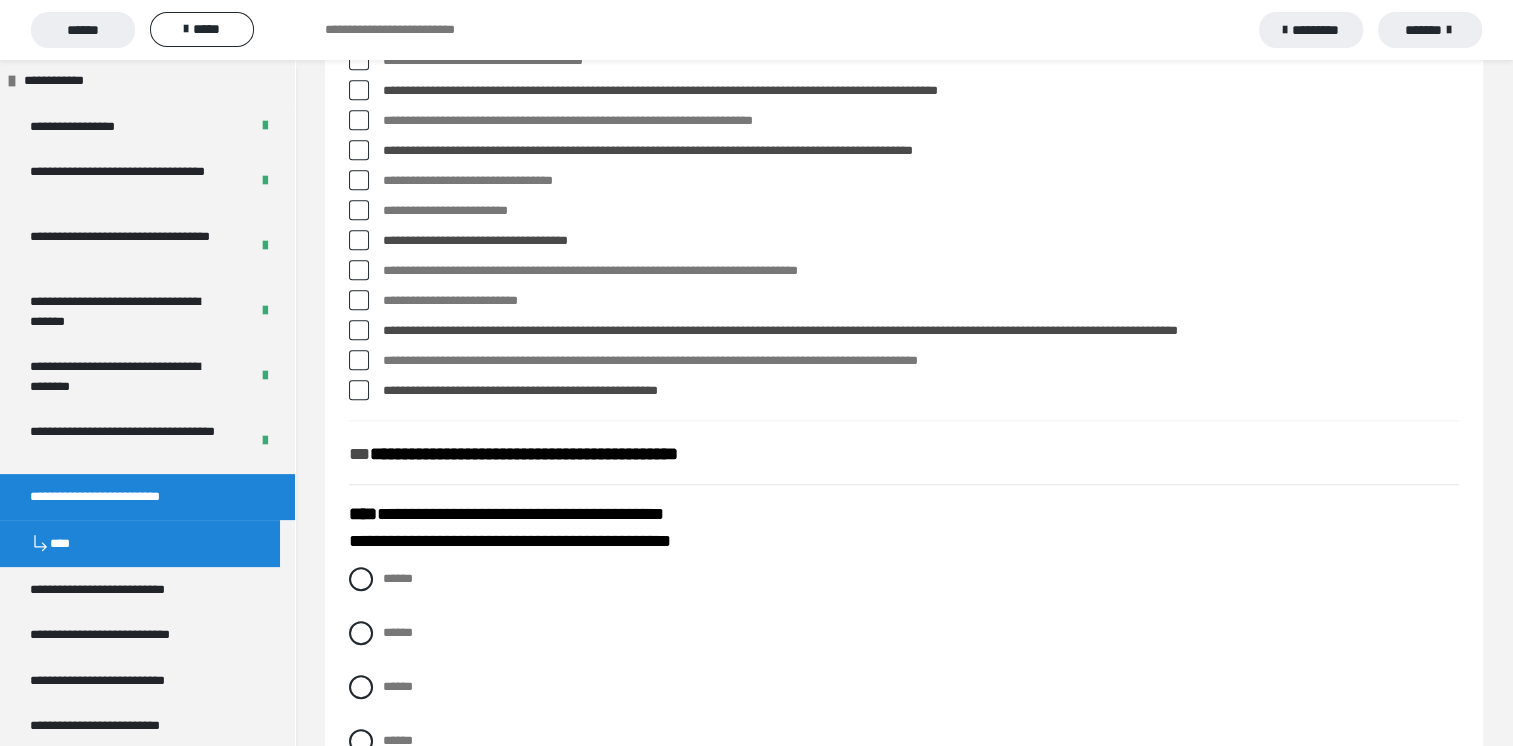 scroll, scrollTop: 1500, scrollLeft: 0, axis: vertical 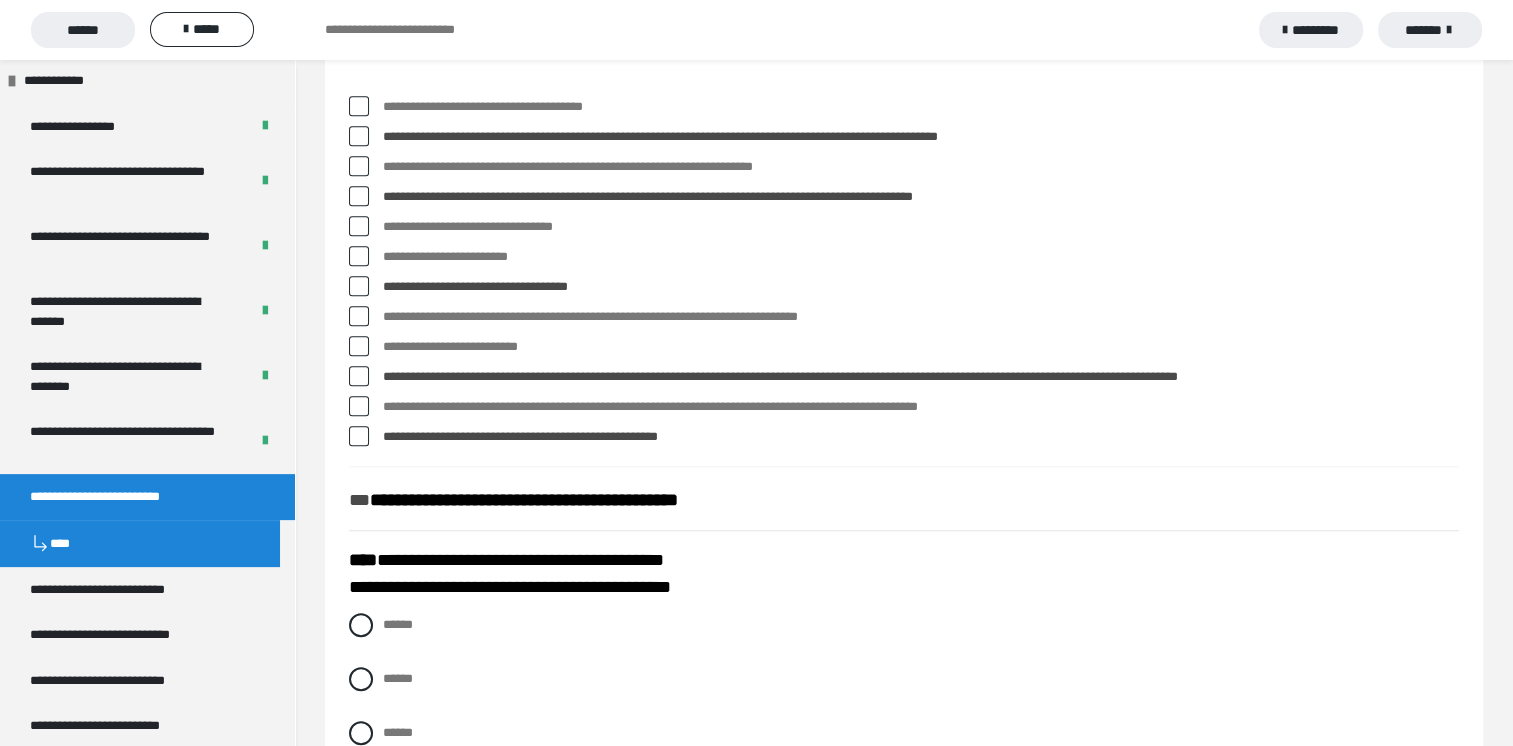 click at bounding box center (359, 286) 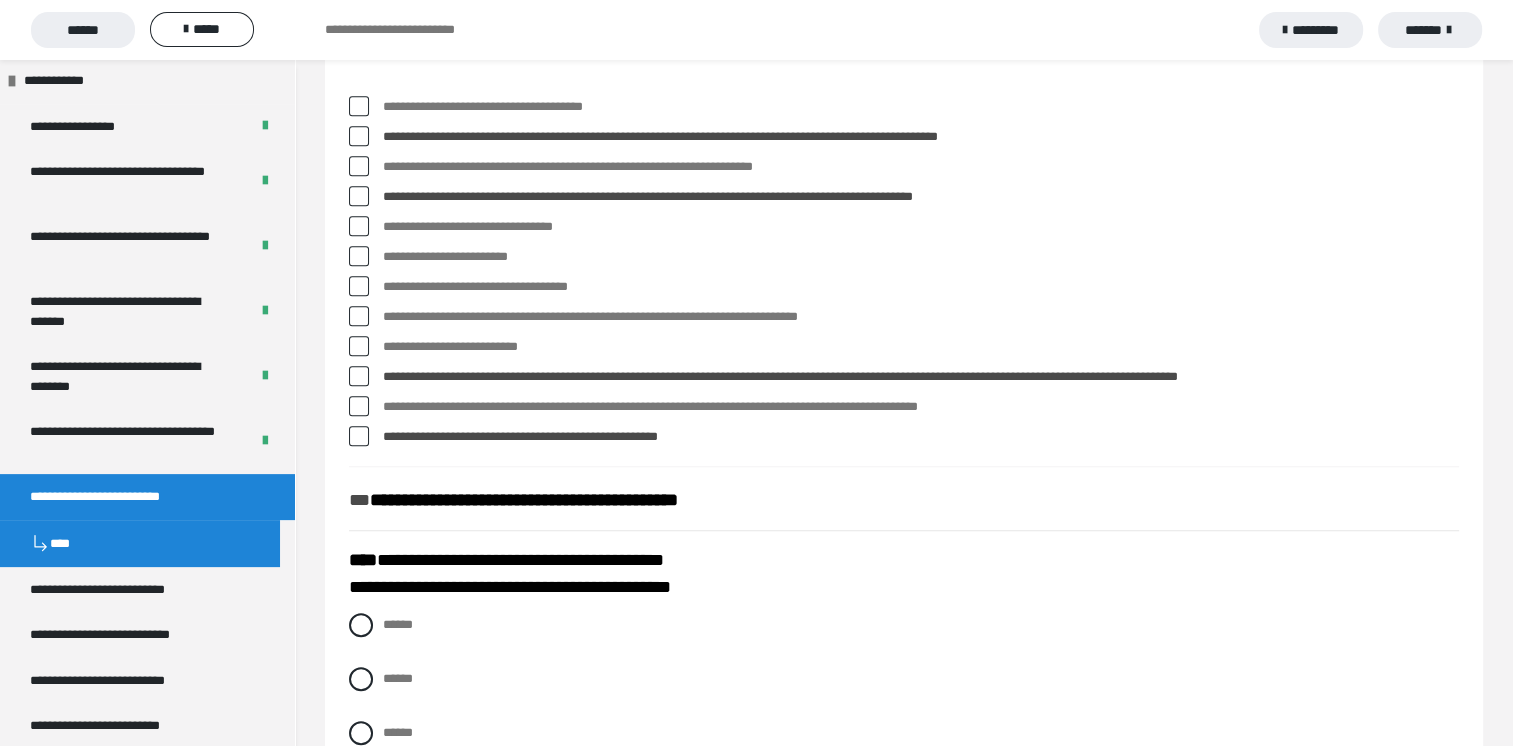 click at bounding box center (359, 436) 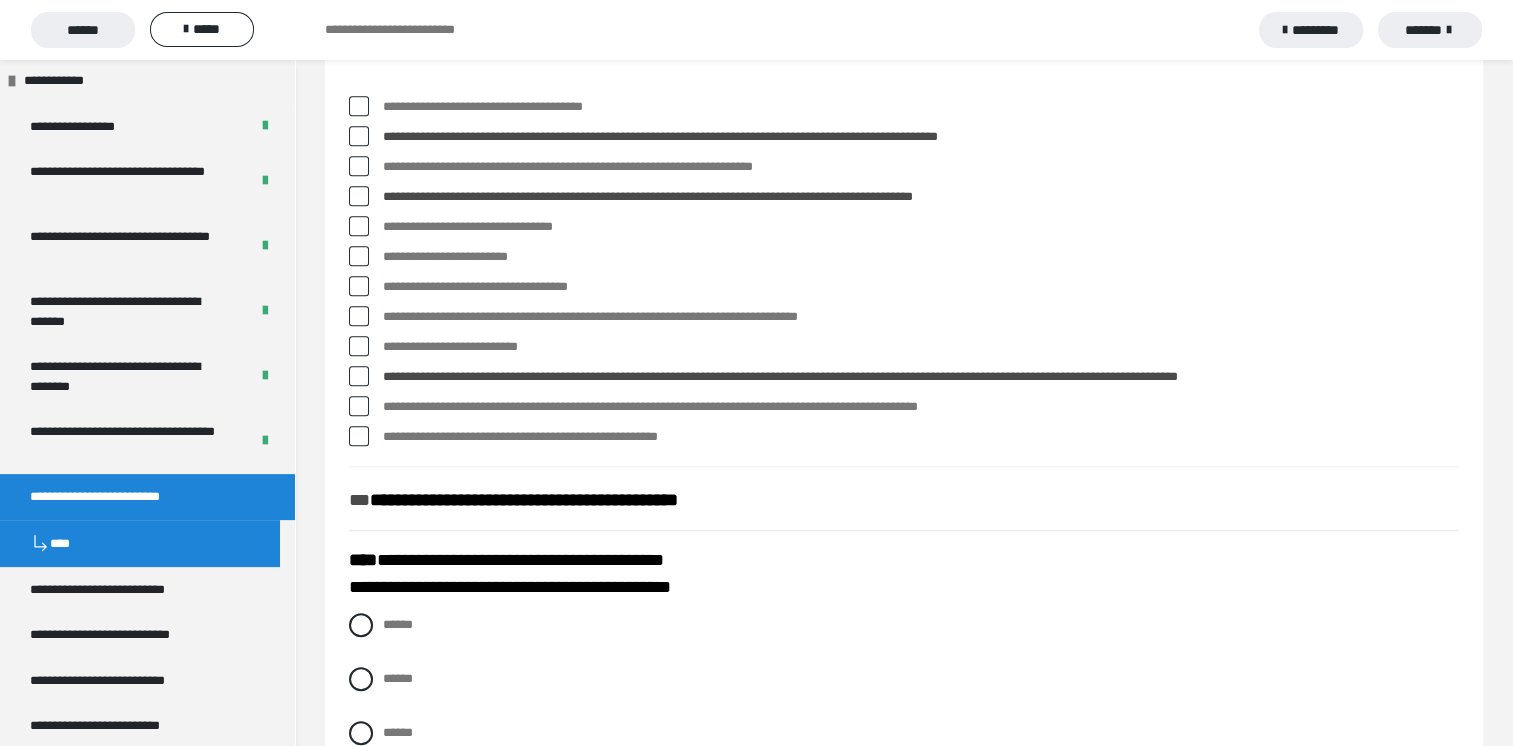 click at bounding box center [359, 316] 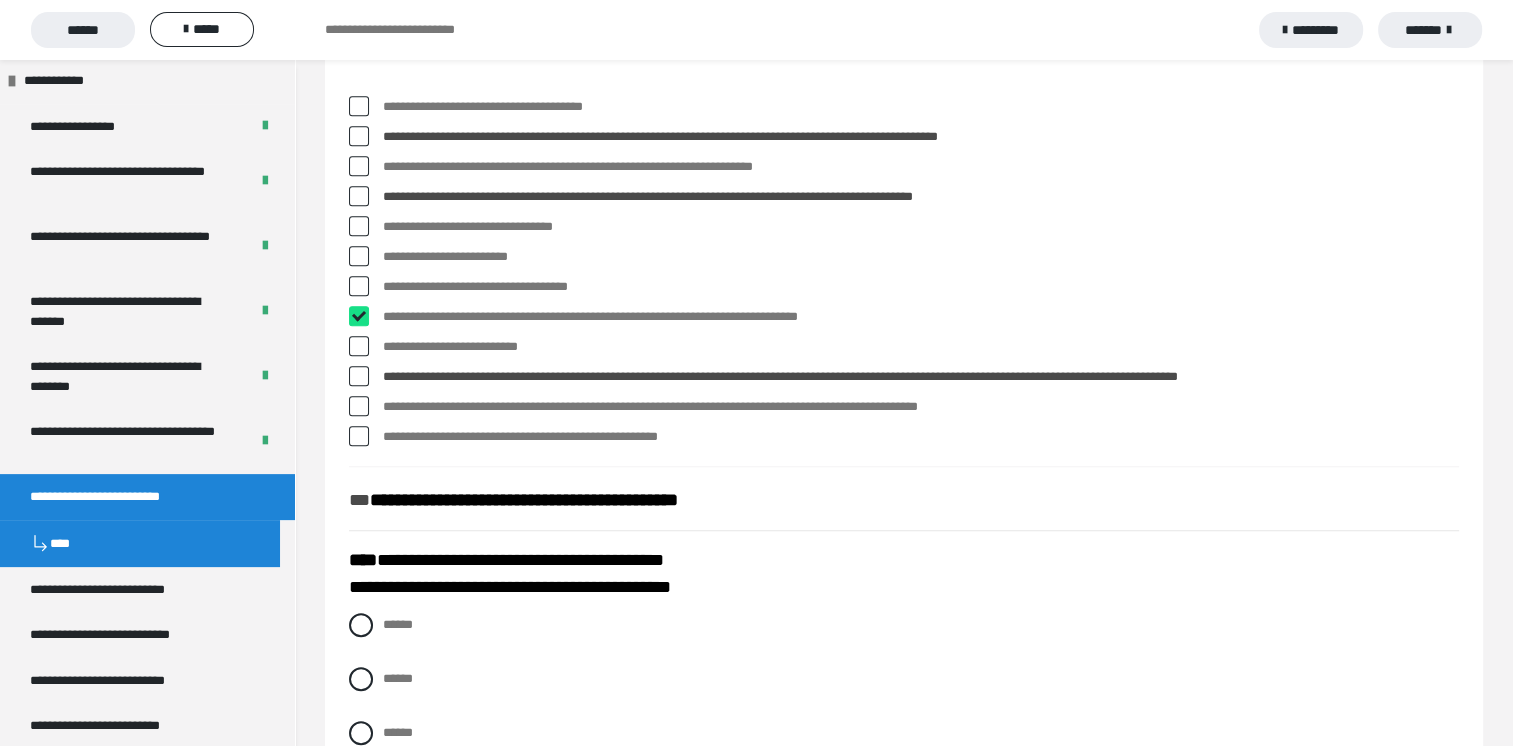 checkbox on "****" 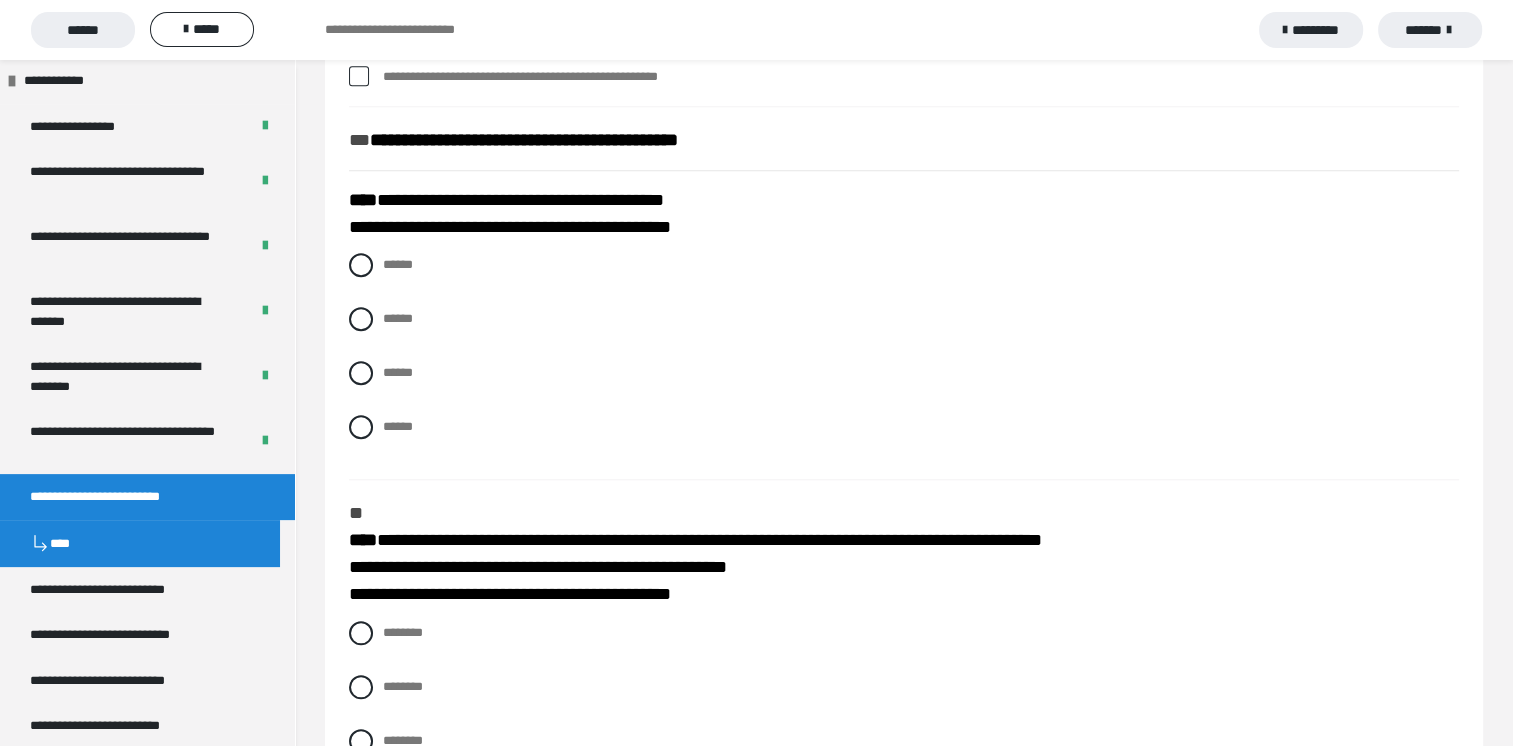 scroll, scrollTop: 1900, scrollLeft: 0, axis: vertical 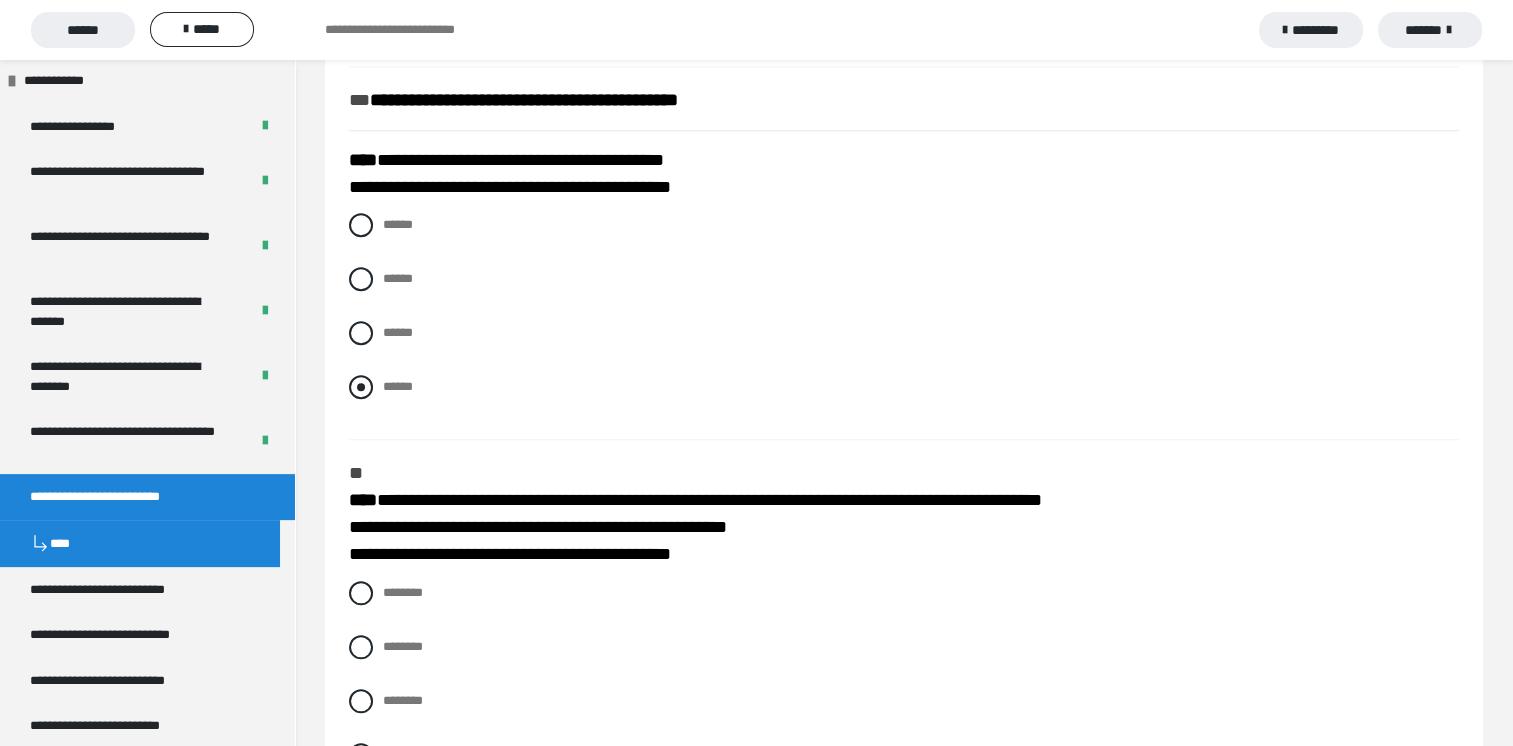 click at bounding box center (361, 387) 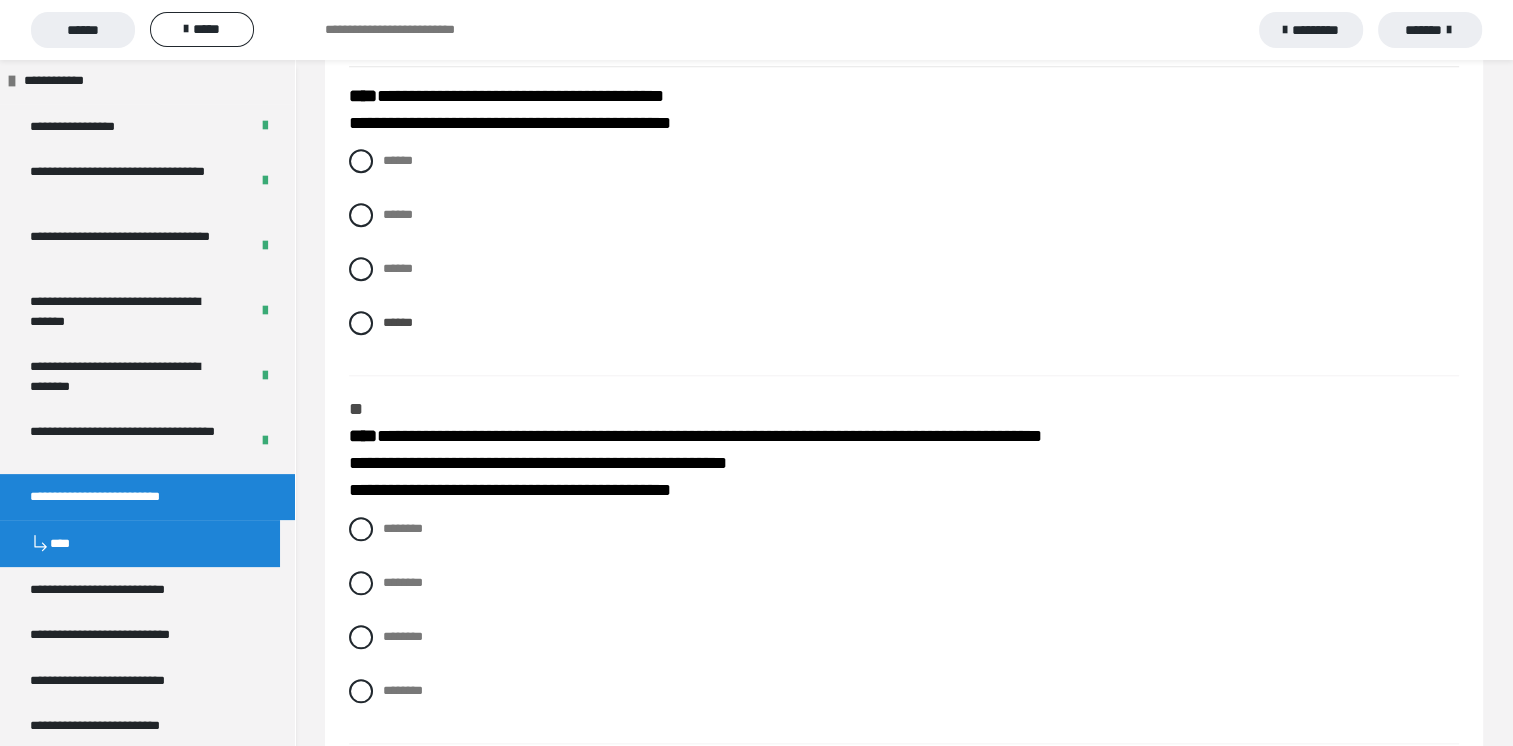 scroll, scrollTop: 2100, scrollLeft: 0, axis: vertical 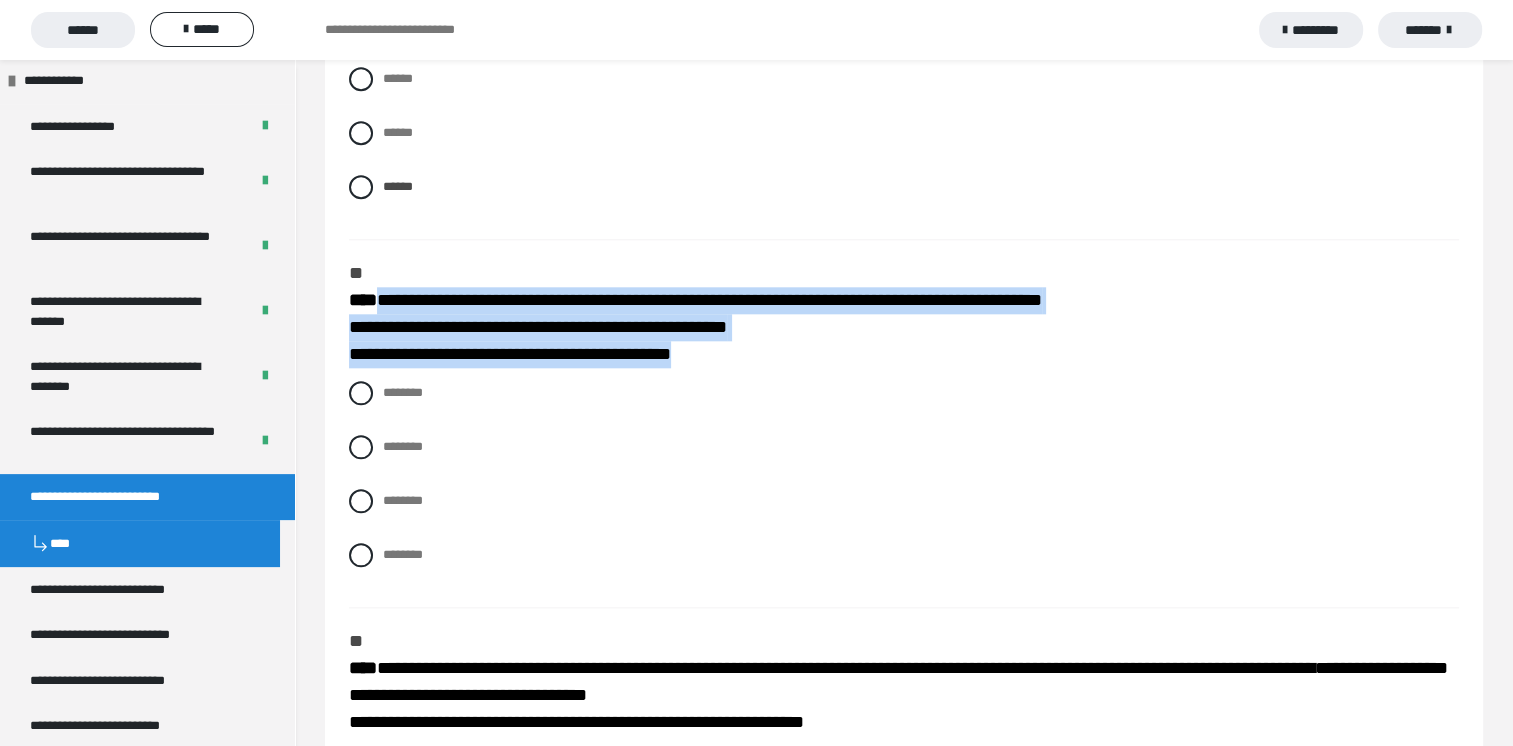 drag, startPoint x: 380, startPoint y: 326, endPoint x: 749, endPoint y: 385, distance: 373.68704 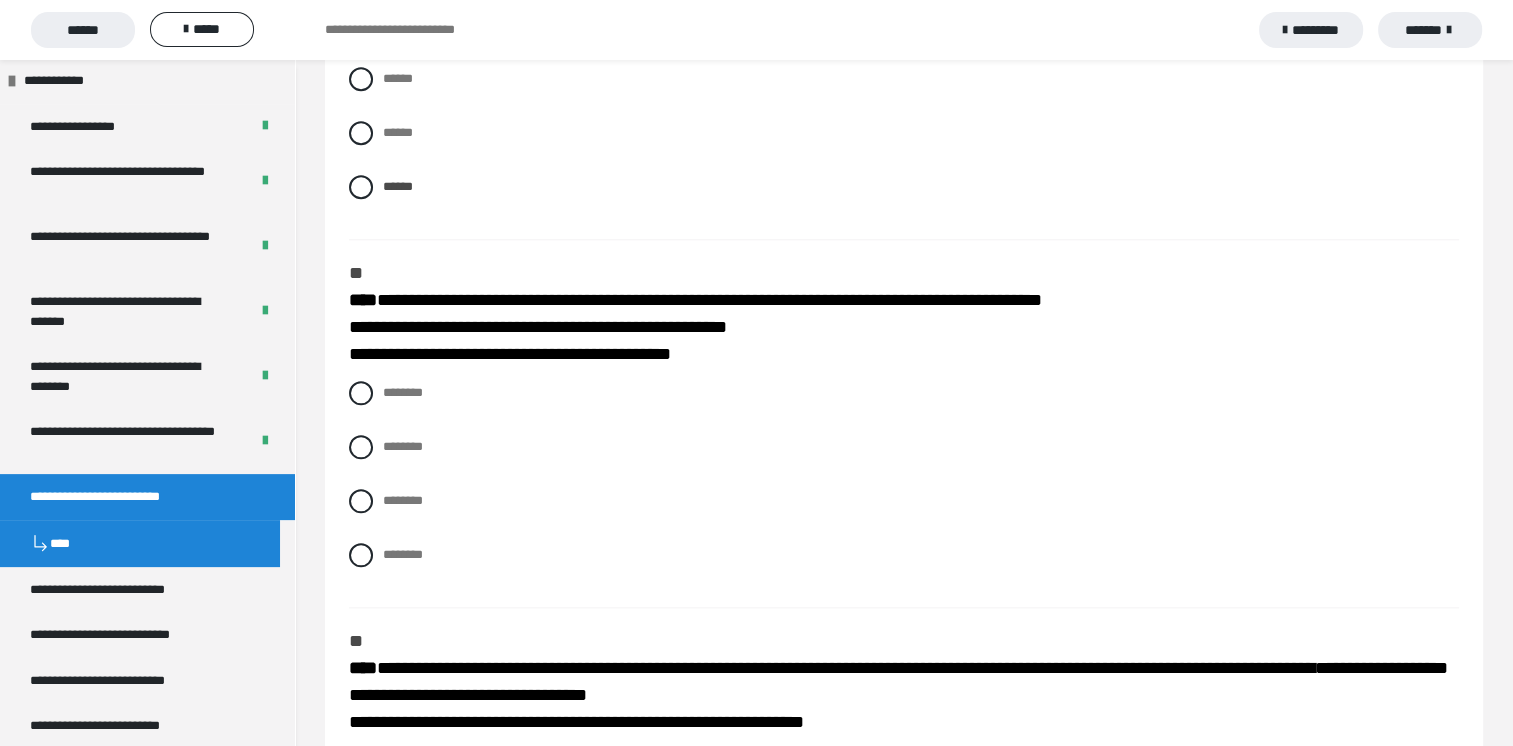 click on "******** ******** ******** ********" at bounding box center (904, 489) 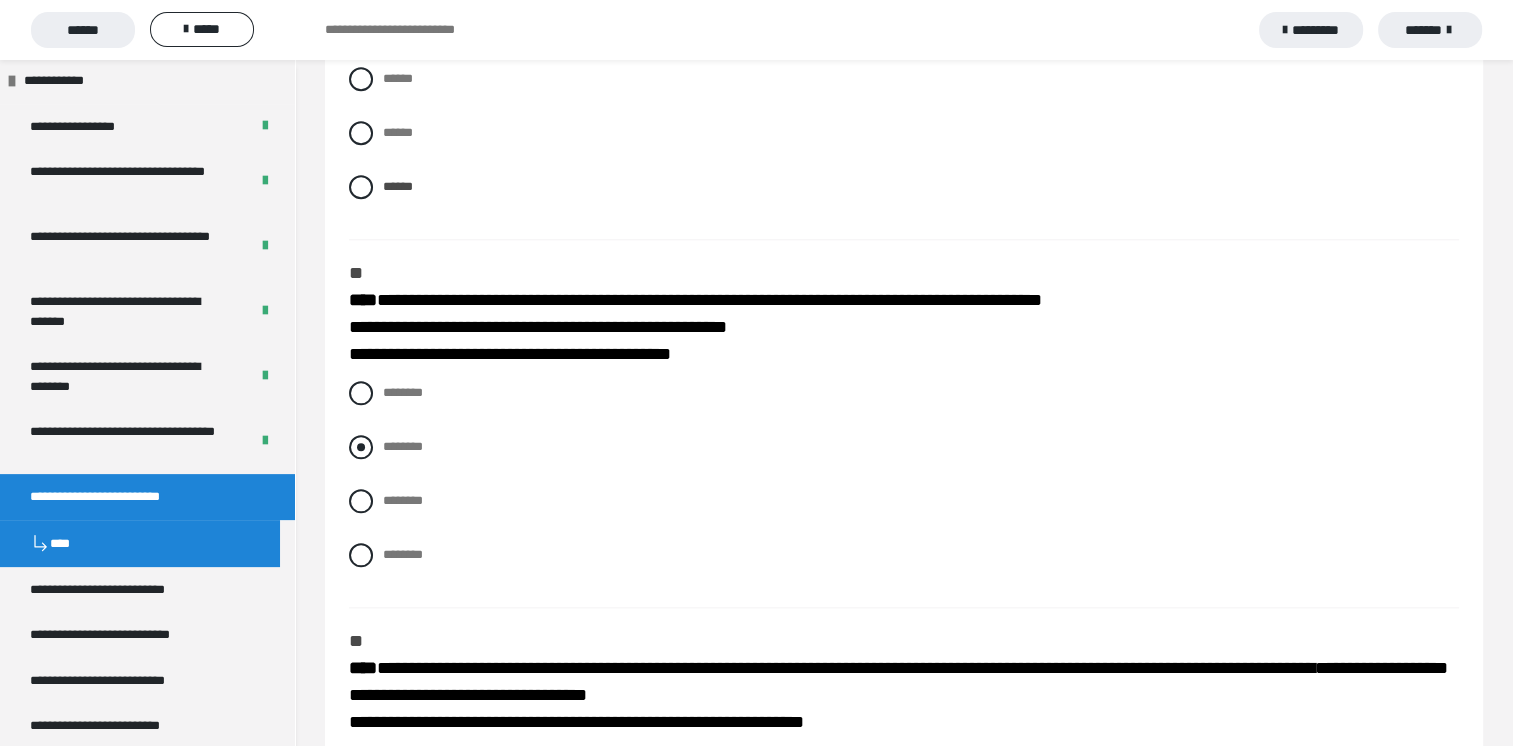 click at bounding box center [361, 447] 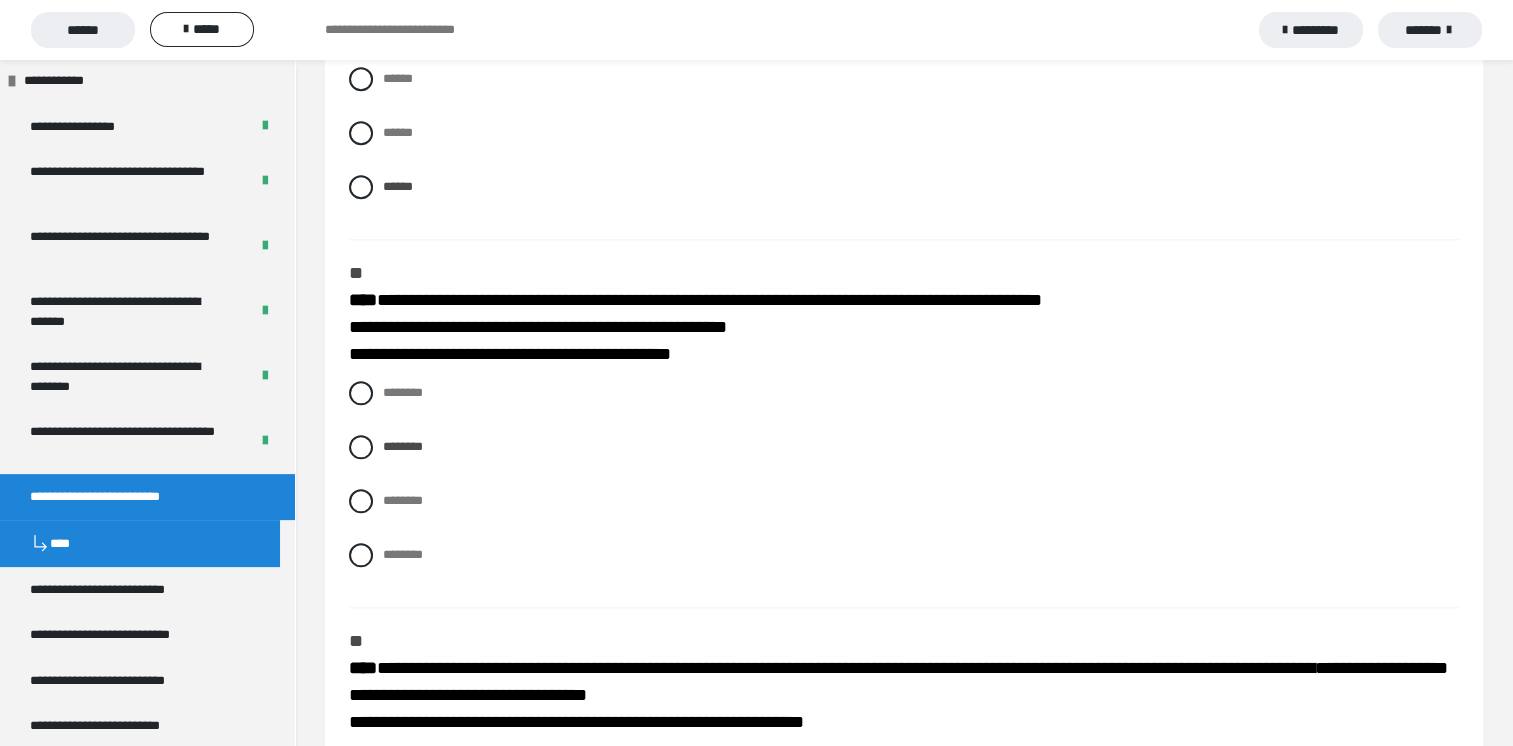 scroll, scrollTop: 2200, scrollLeft: 0, axis: vertical 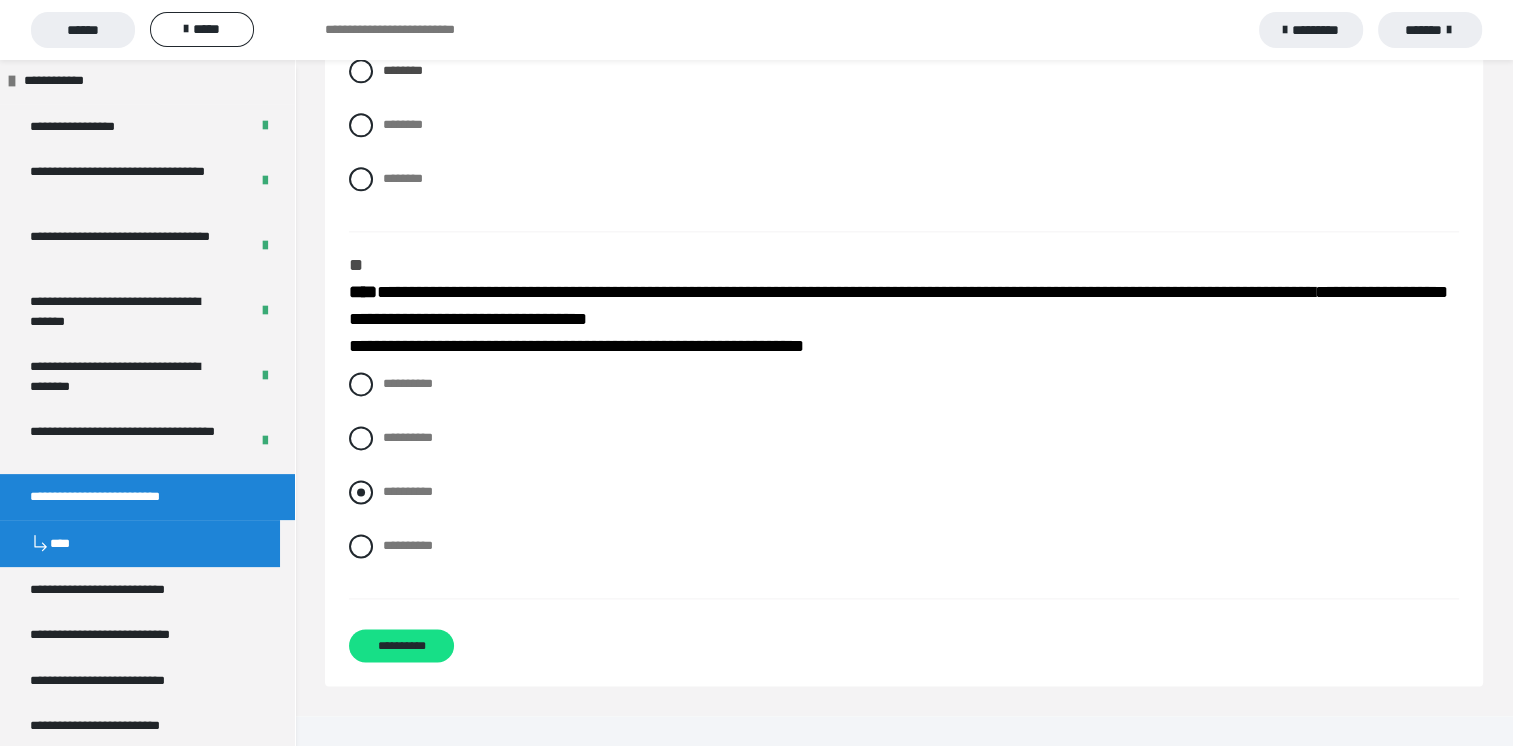 click at bounding box center [361, 492] 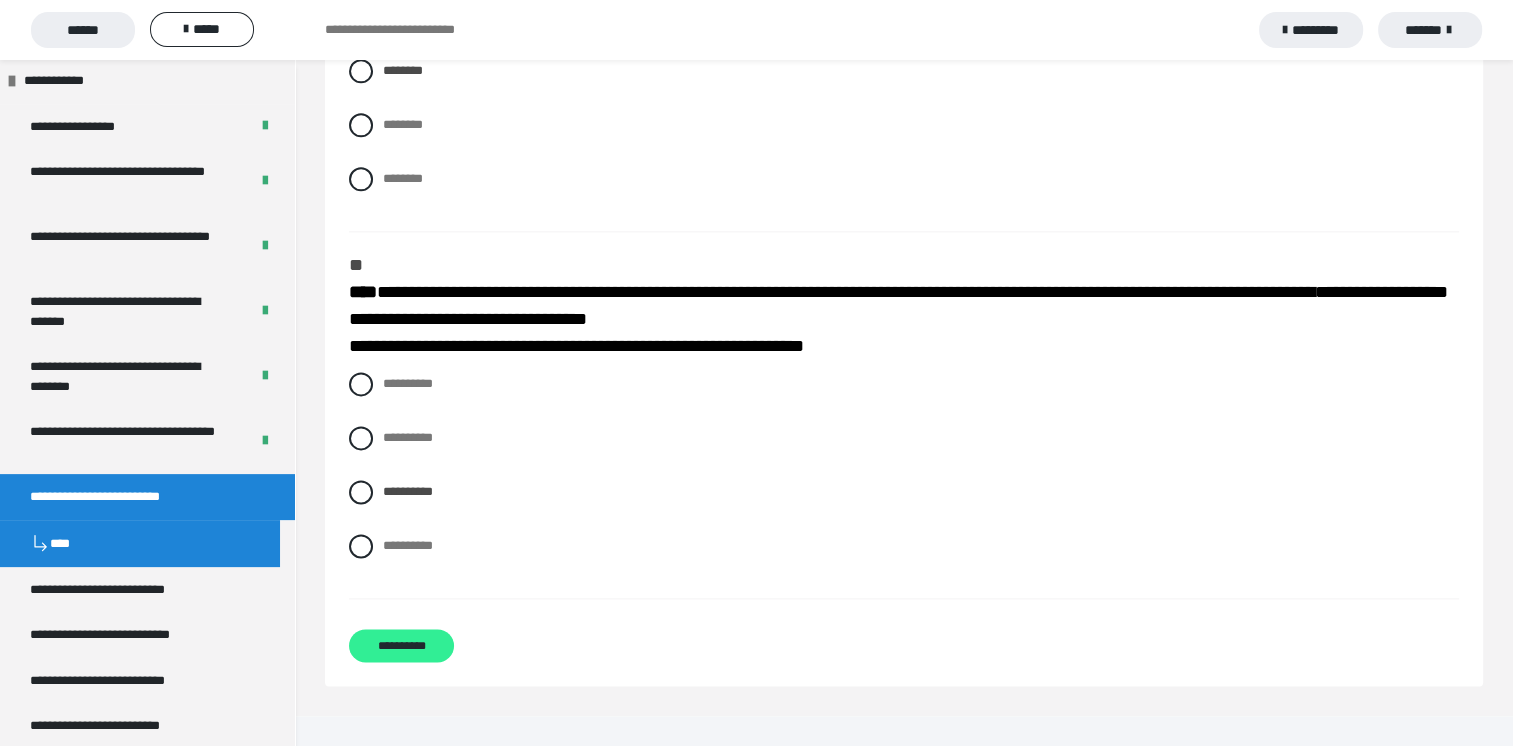 click on "**********" at bounding box center [401, 645] 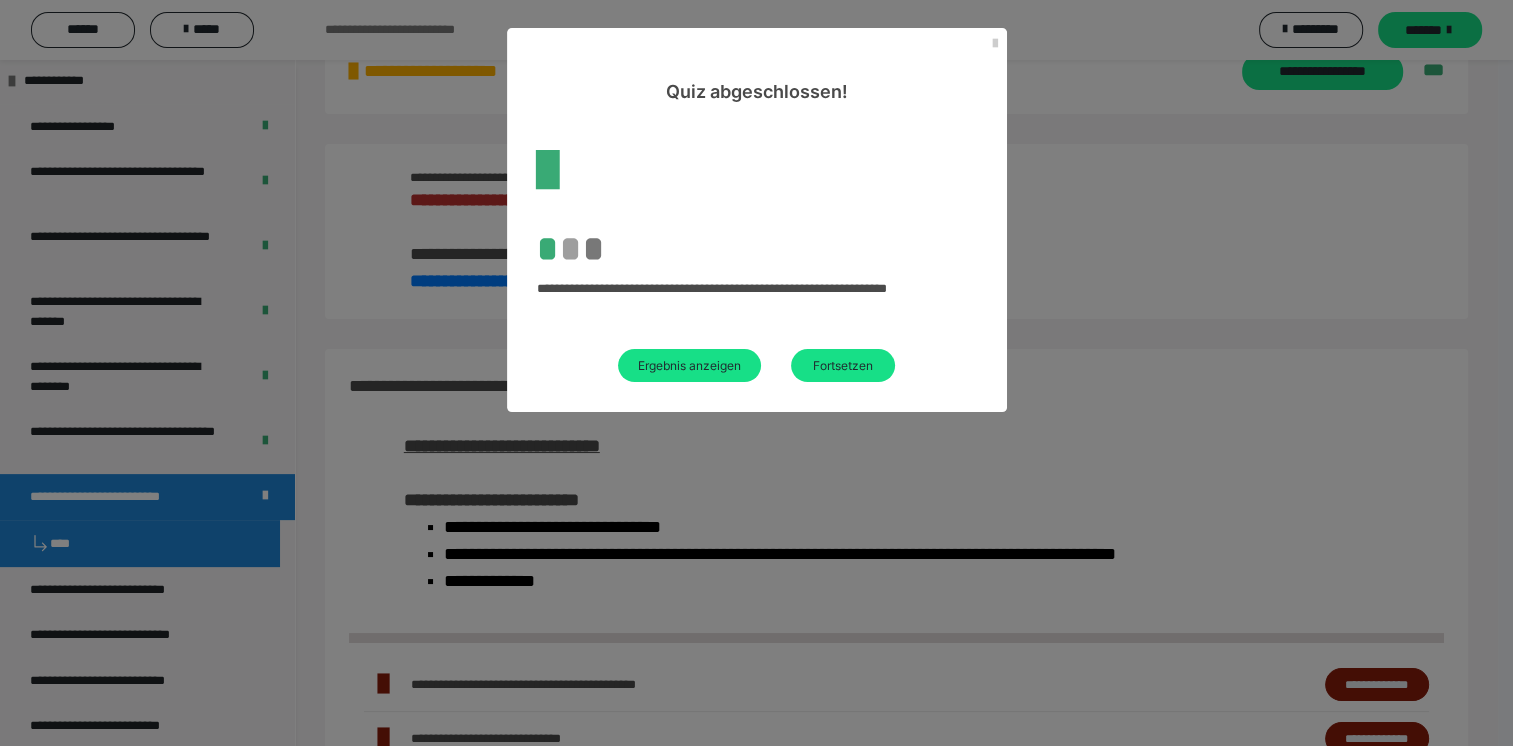 scroll, scrollTop: 1255, scrollLeft: 0, axis: vertical 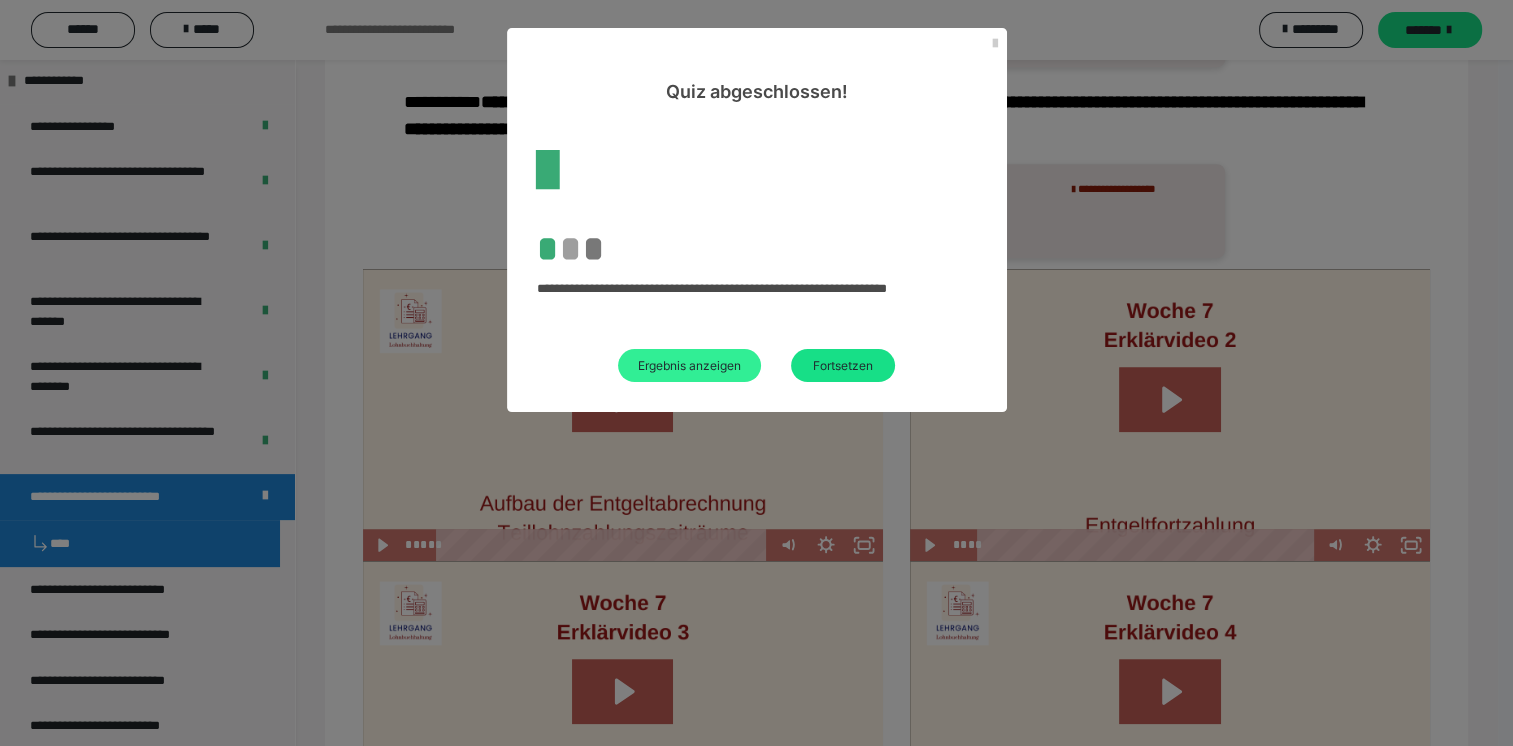 click on "Ergebnis anzeigen" at bounding box center [689, 365] 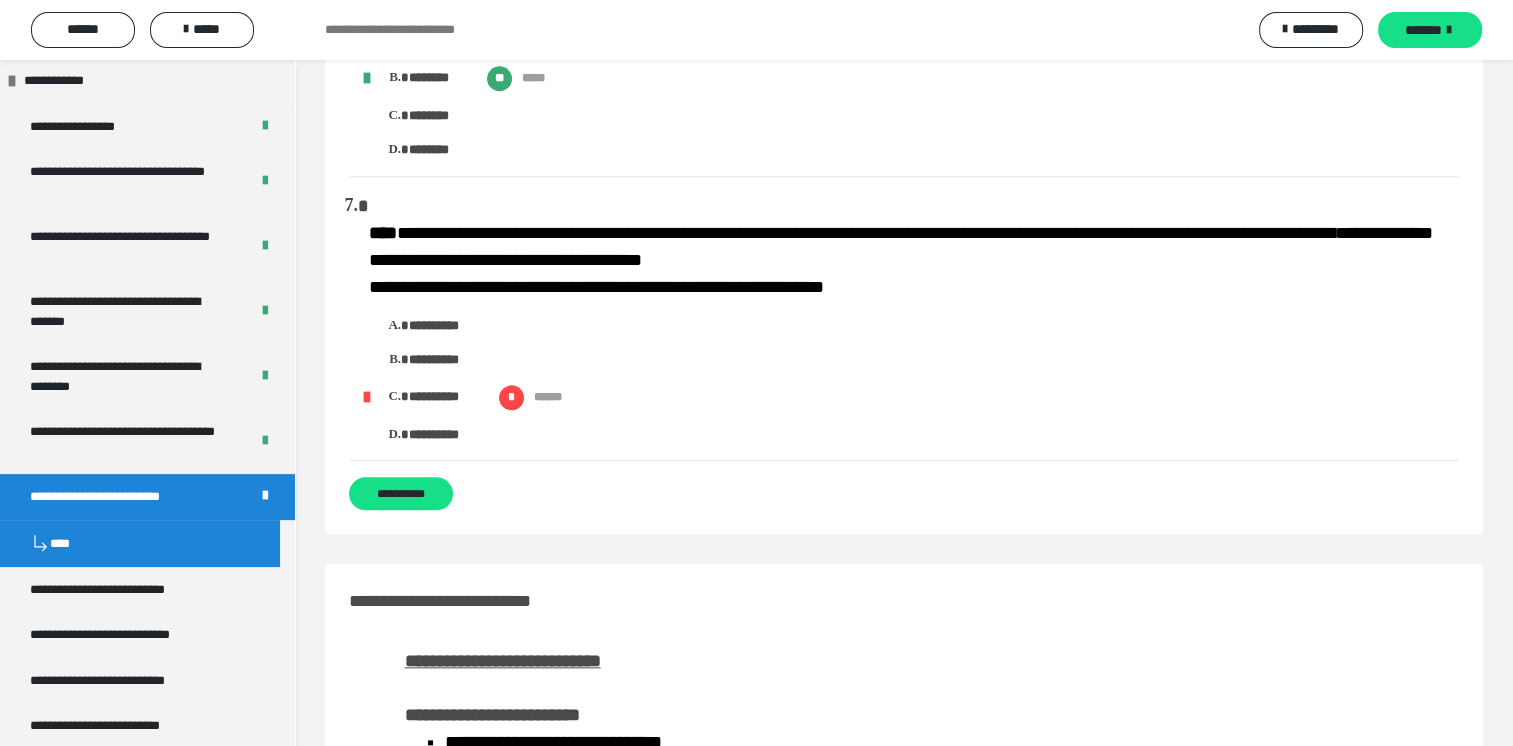 scroll, scrollTop: 2000, scrollLeft: 0, axis: vertical 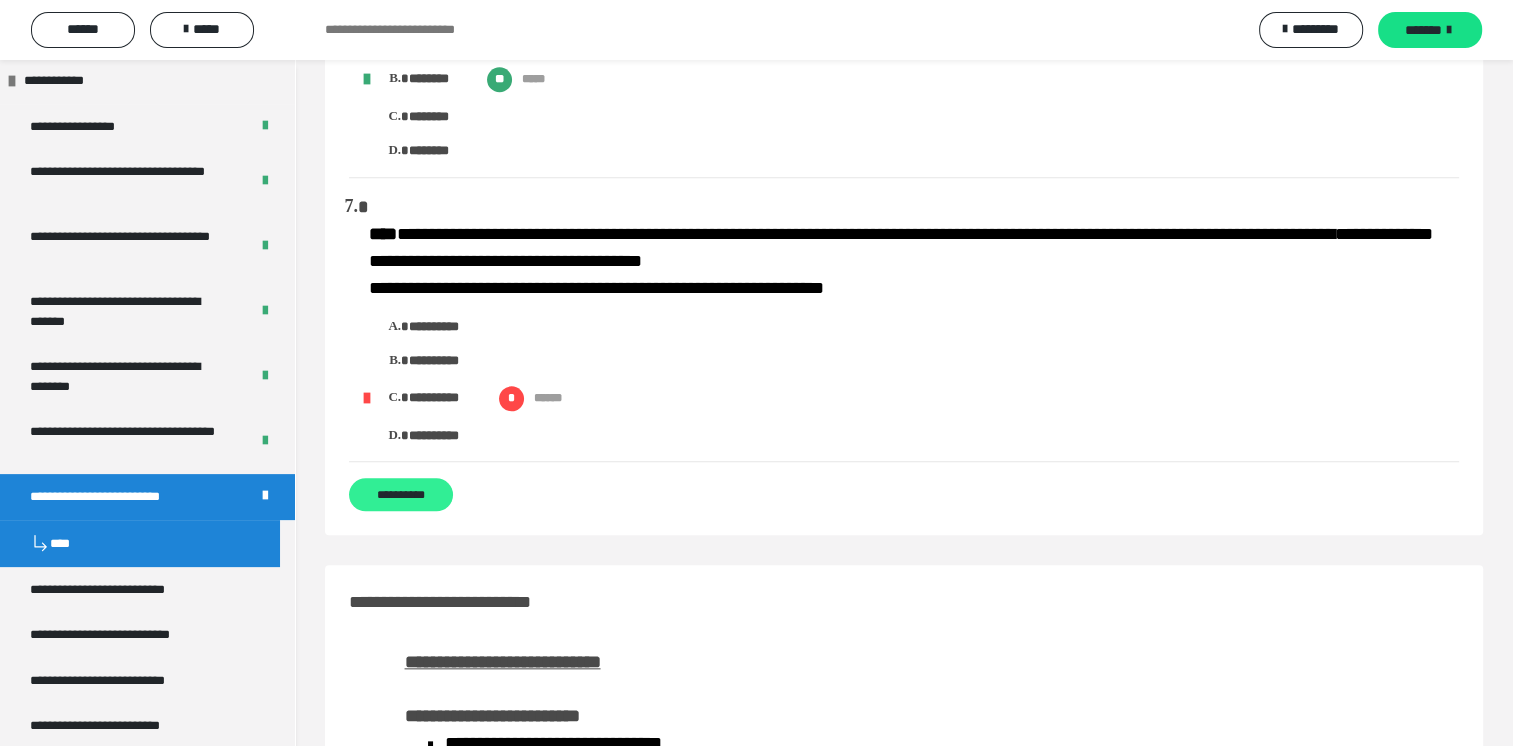 click on "**********" at bounding box center [401, 494] 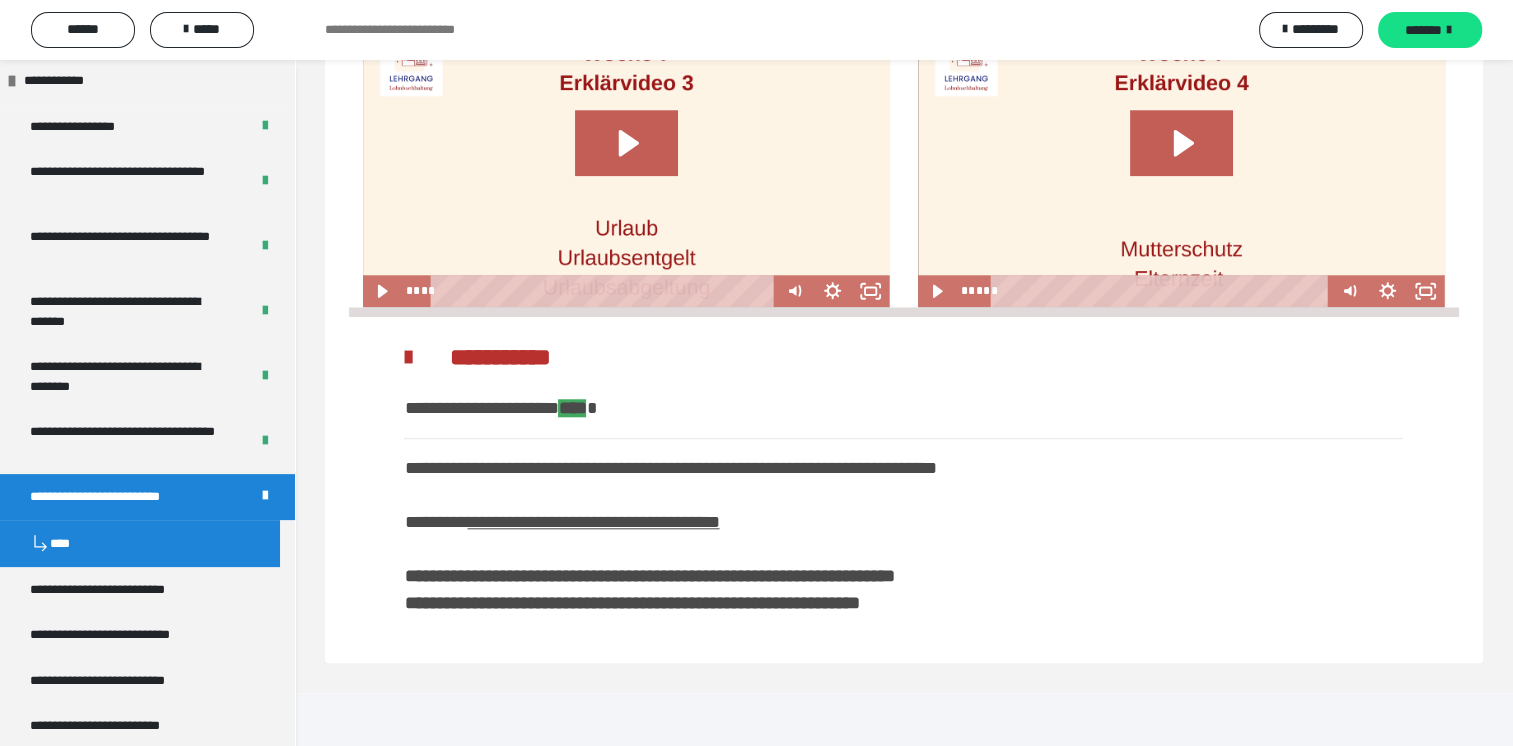 scroll, scrollTop: 0, scrollLeft: 0, axis: both 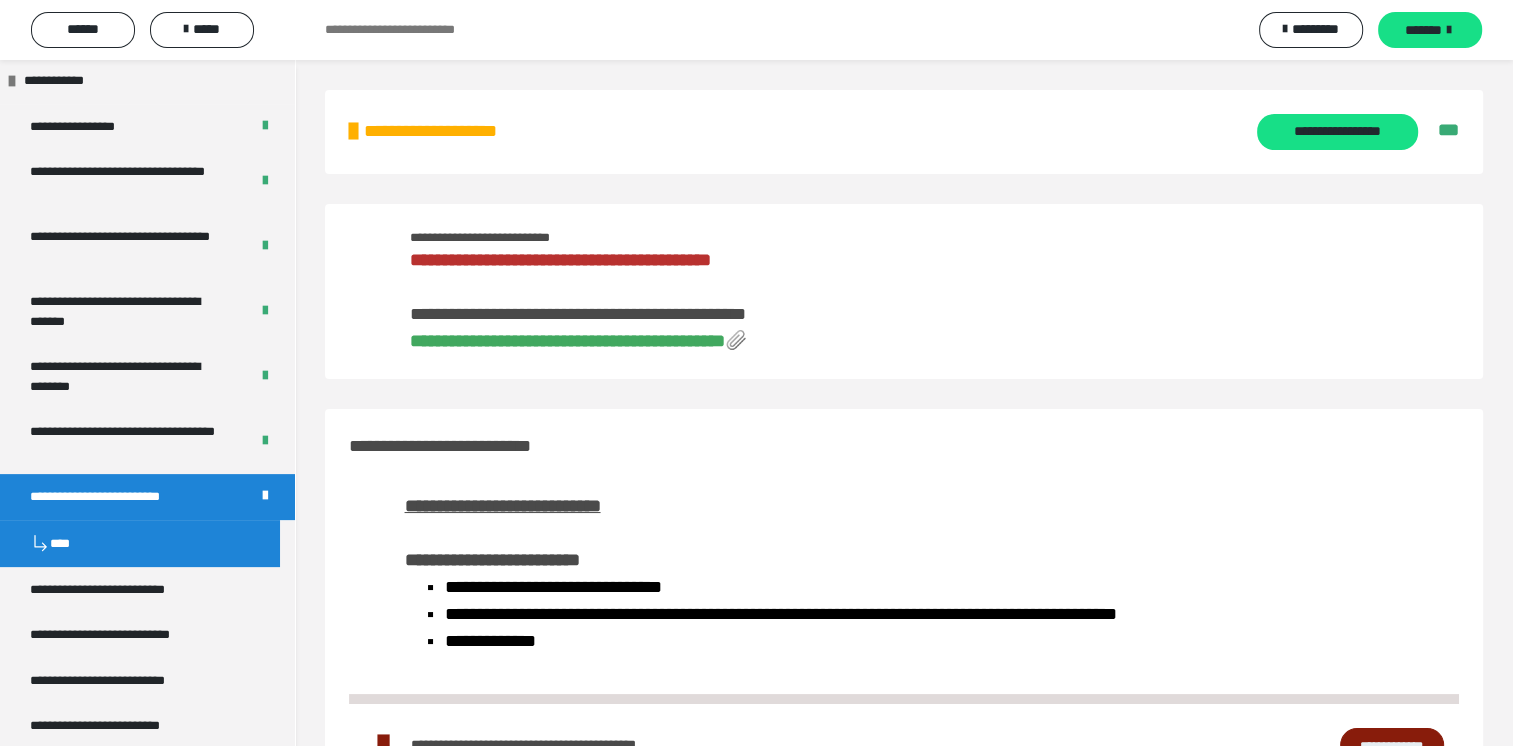 click on "**********" at bounding box center [567, 341] 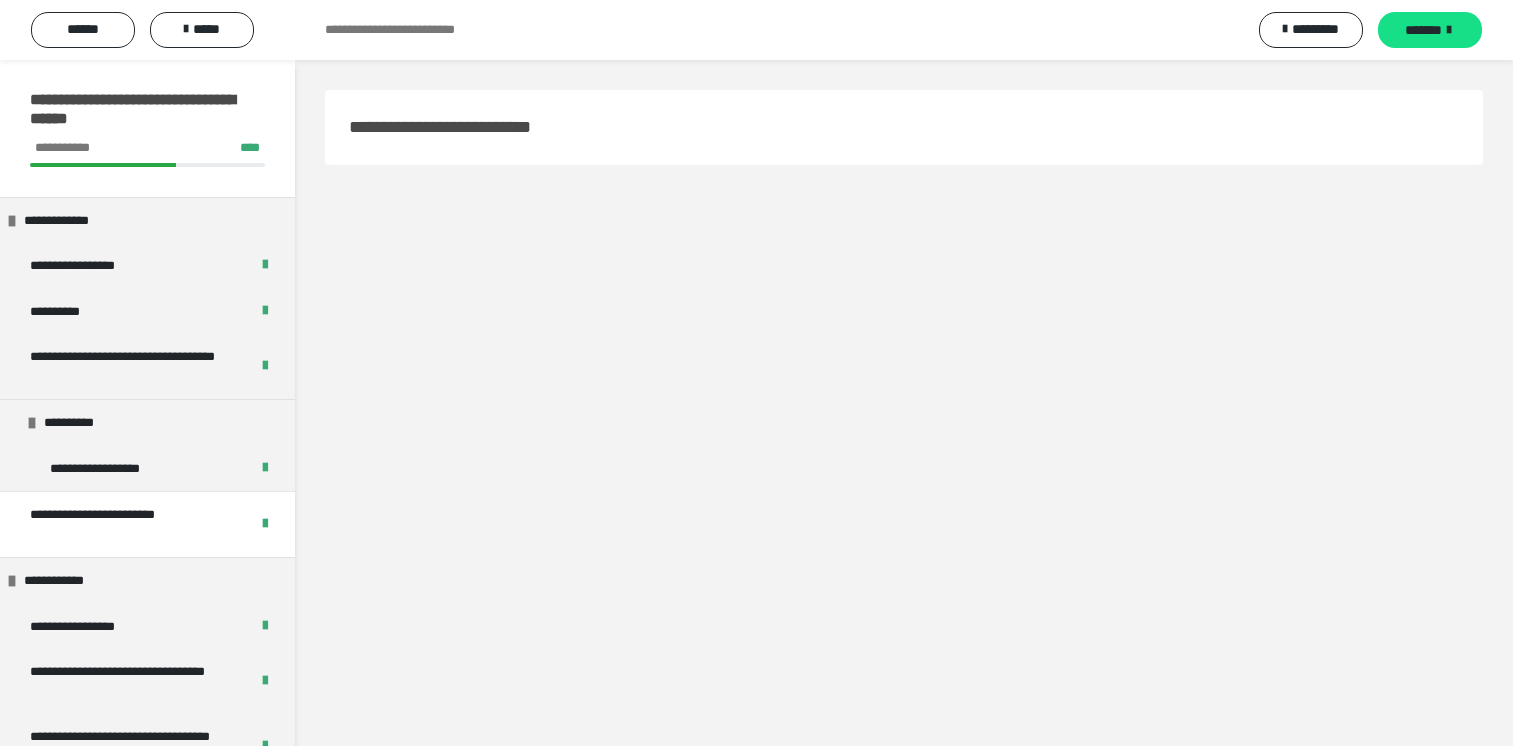 scroll, scrollTop: 0, scrollLeft: 0, axis: both 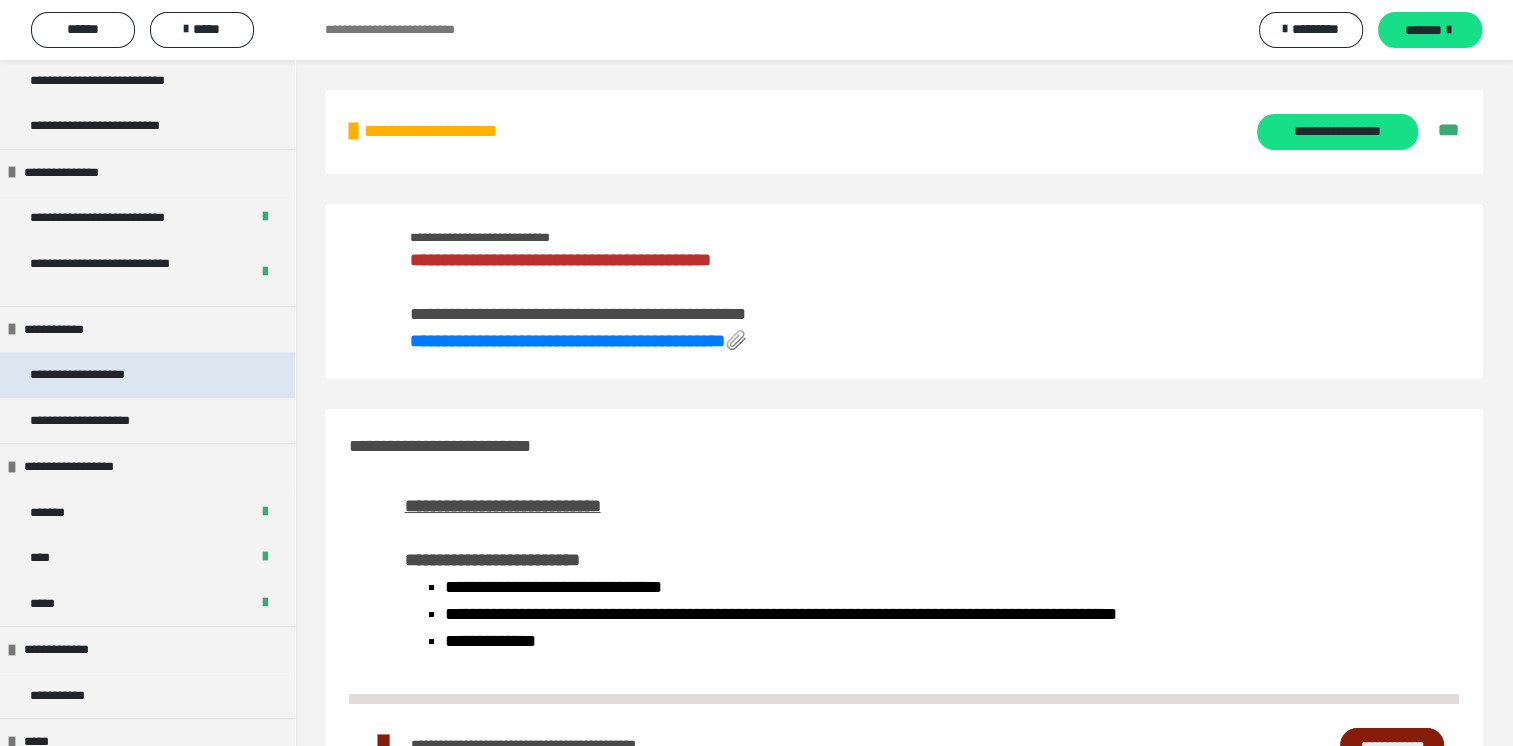 click on "**********" at bounding box center [89, 375] 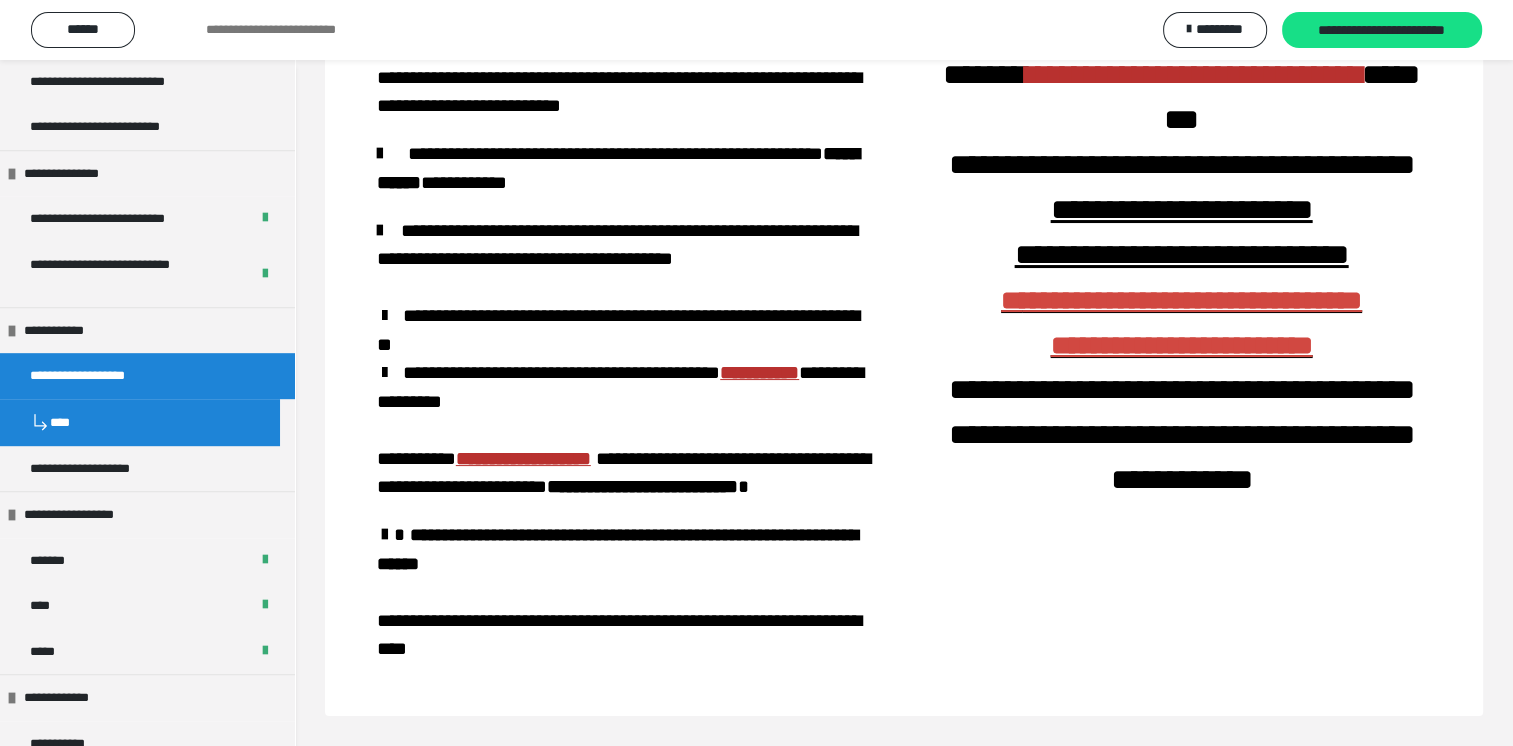 scroll, scrollTop: 0, scrollLeft: 0, axis: both 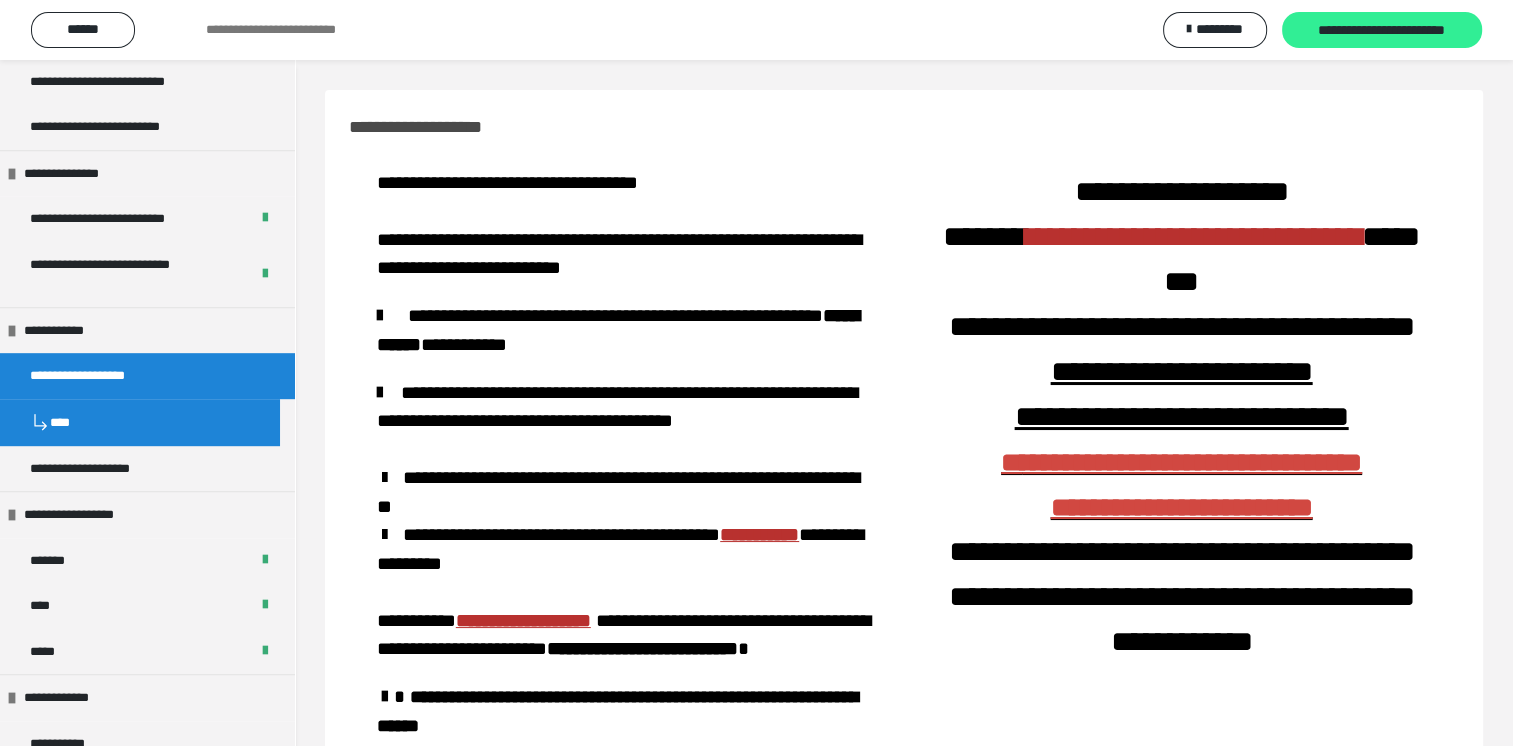 click on "**********" at bounding box center [1382, 31] 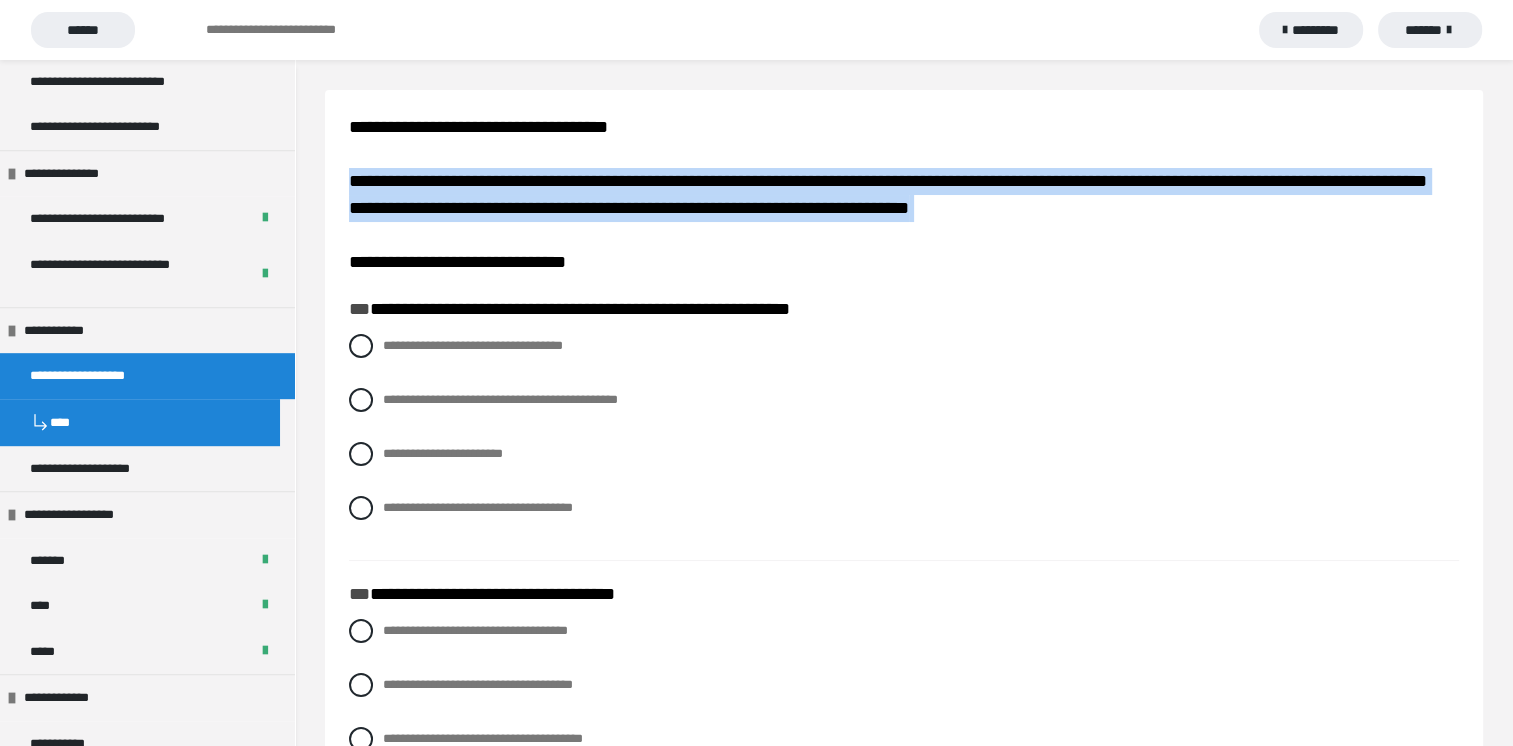 drag, startPoint x: 348, startPoint y: 182, endPoint x: 1165, endPoint y: 226, distance: 818.18396 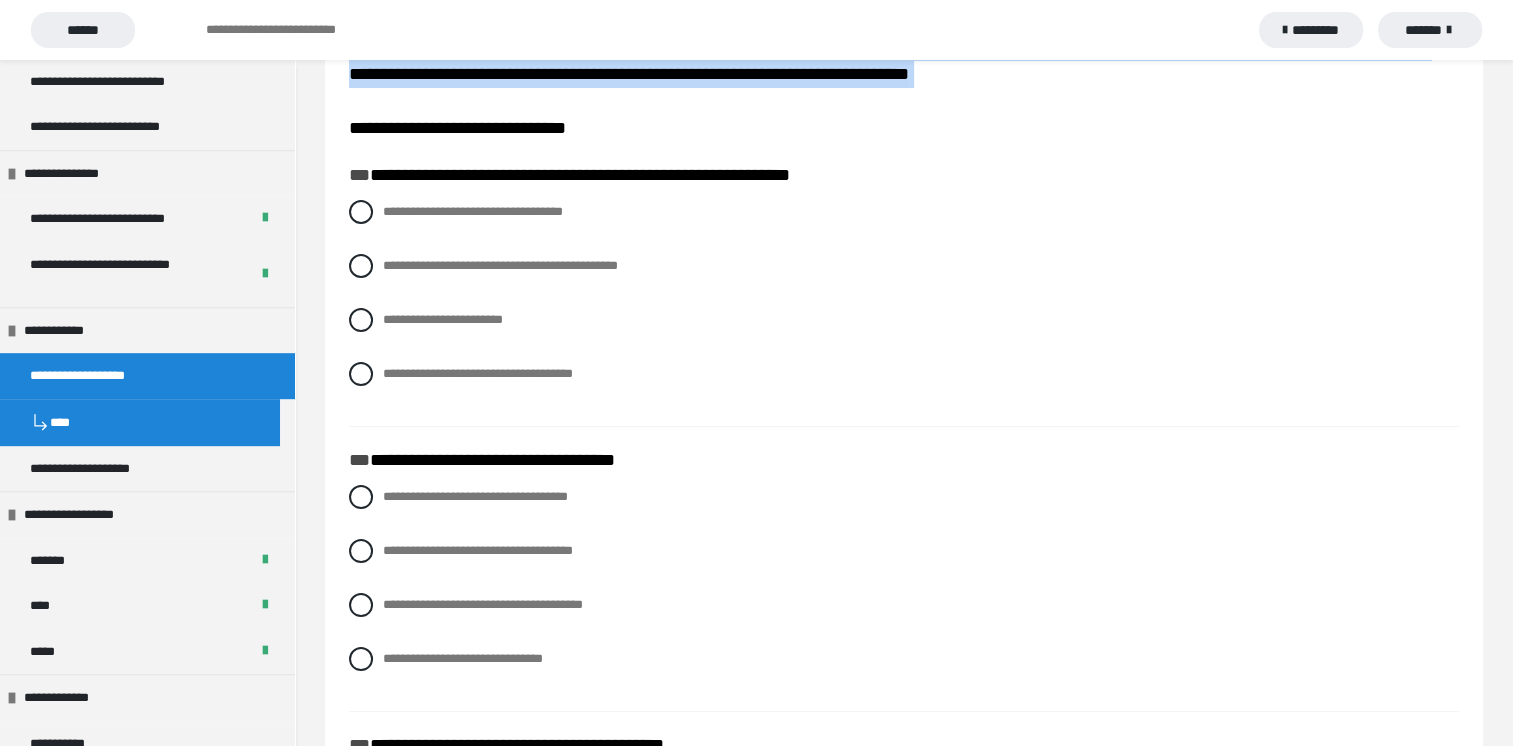 scroll, scrollTop: 100, scrollLeft: 0, axis: vertical 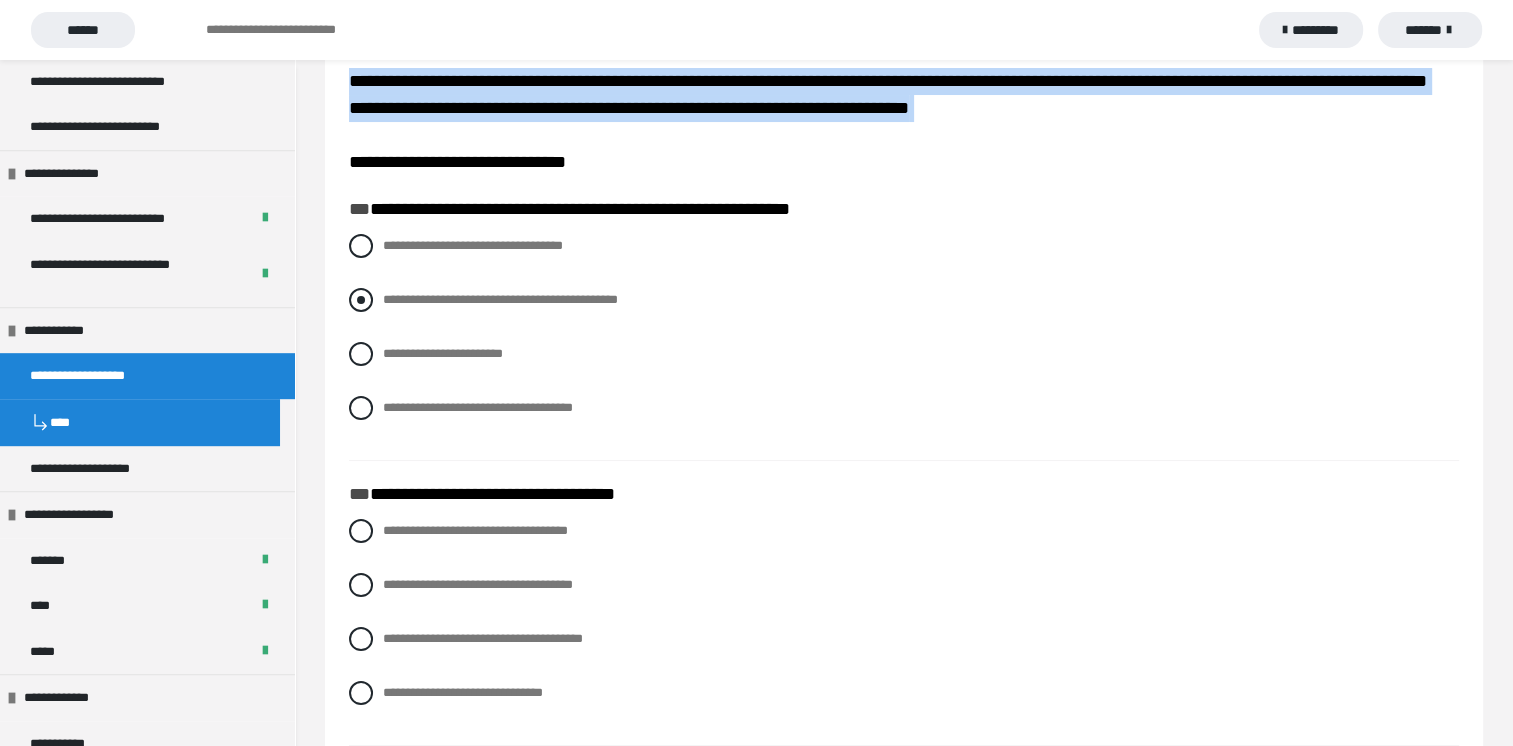 click at bounding box center (361, 300) 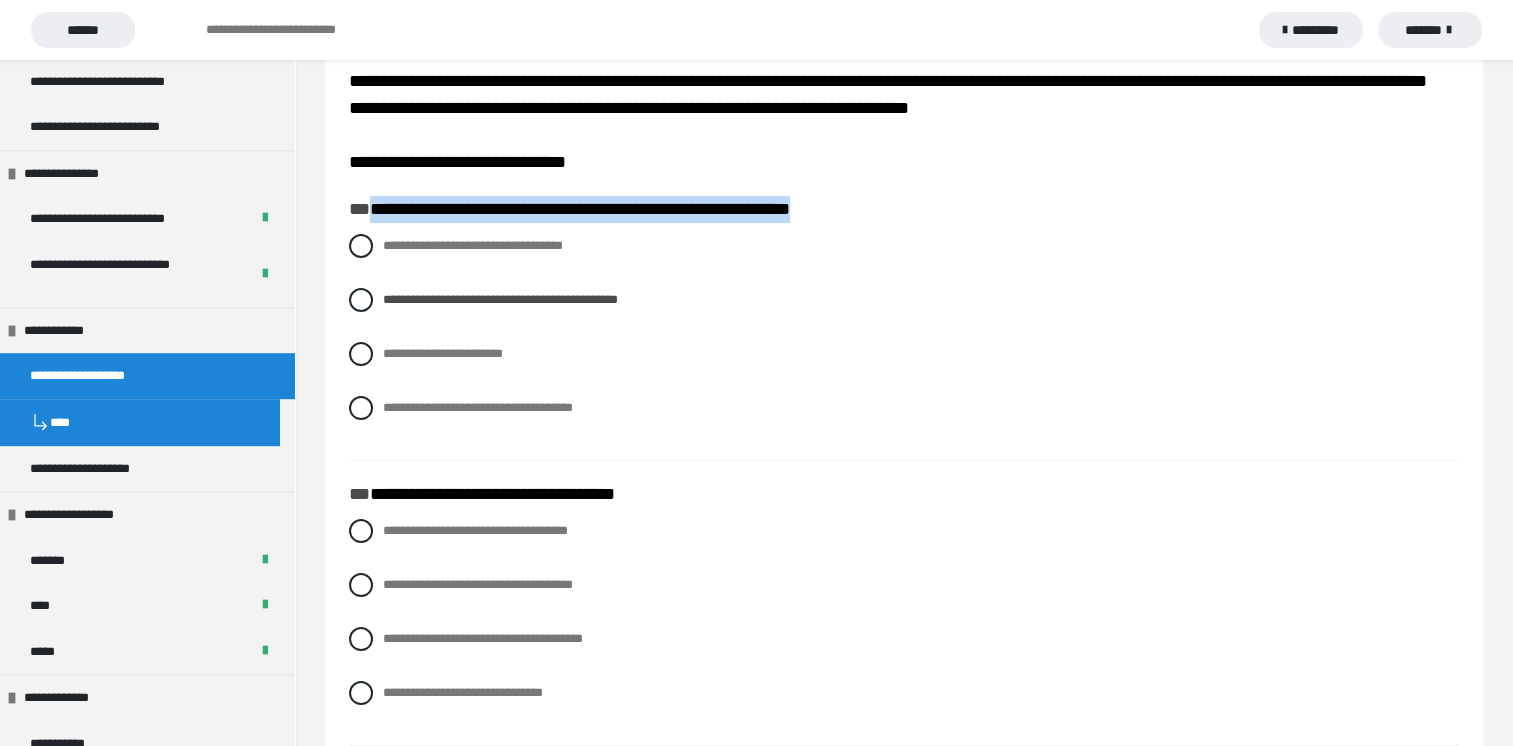 drag, startPoint x: 369, startPoint y: 209, endPoint x: 908, endPoint y: 205, distance: 539.01483 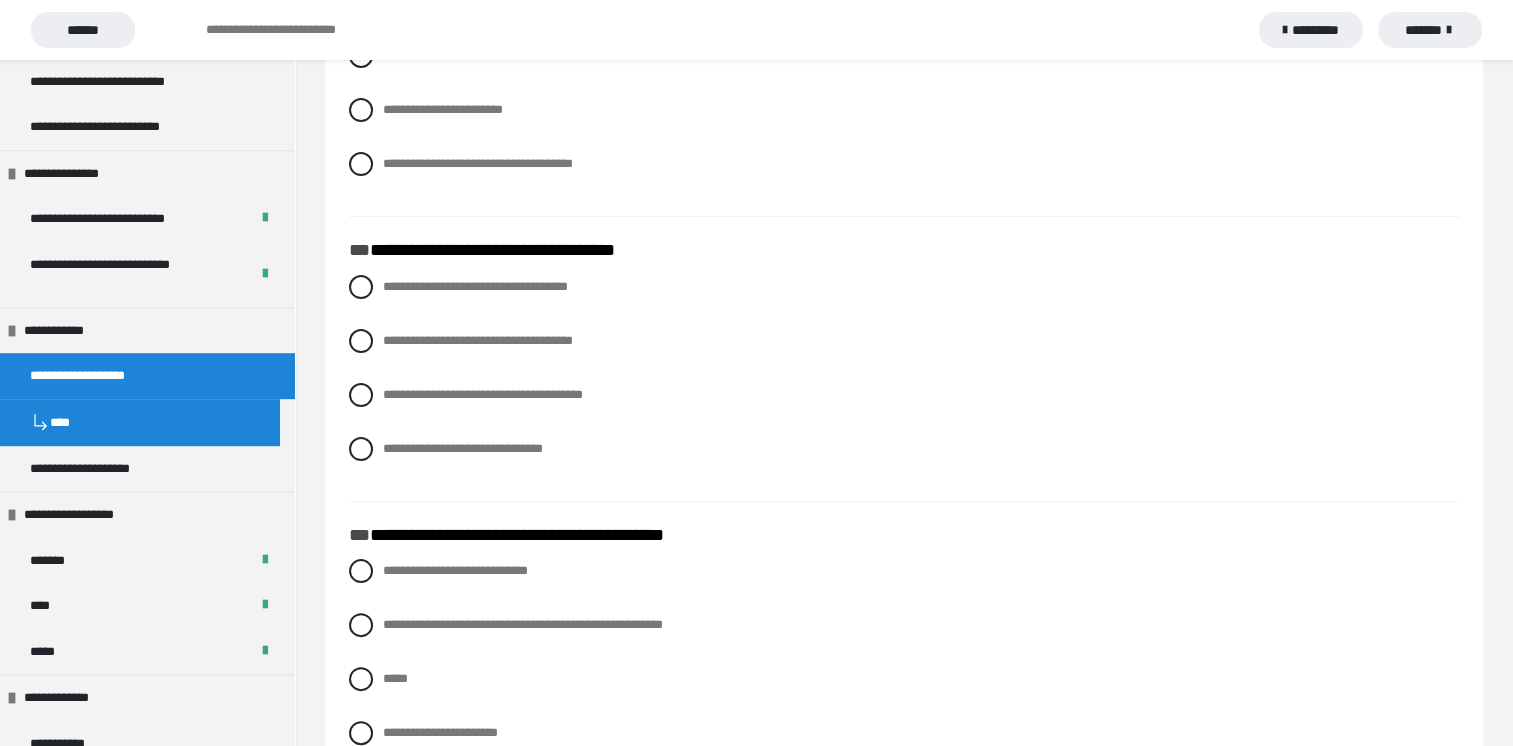 scroll, scrollTop: 300, scrollLeft: 0, axis: vertical 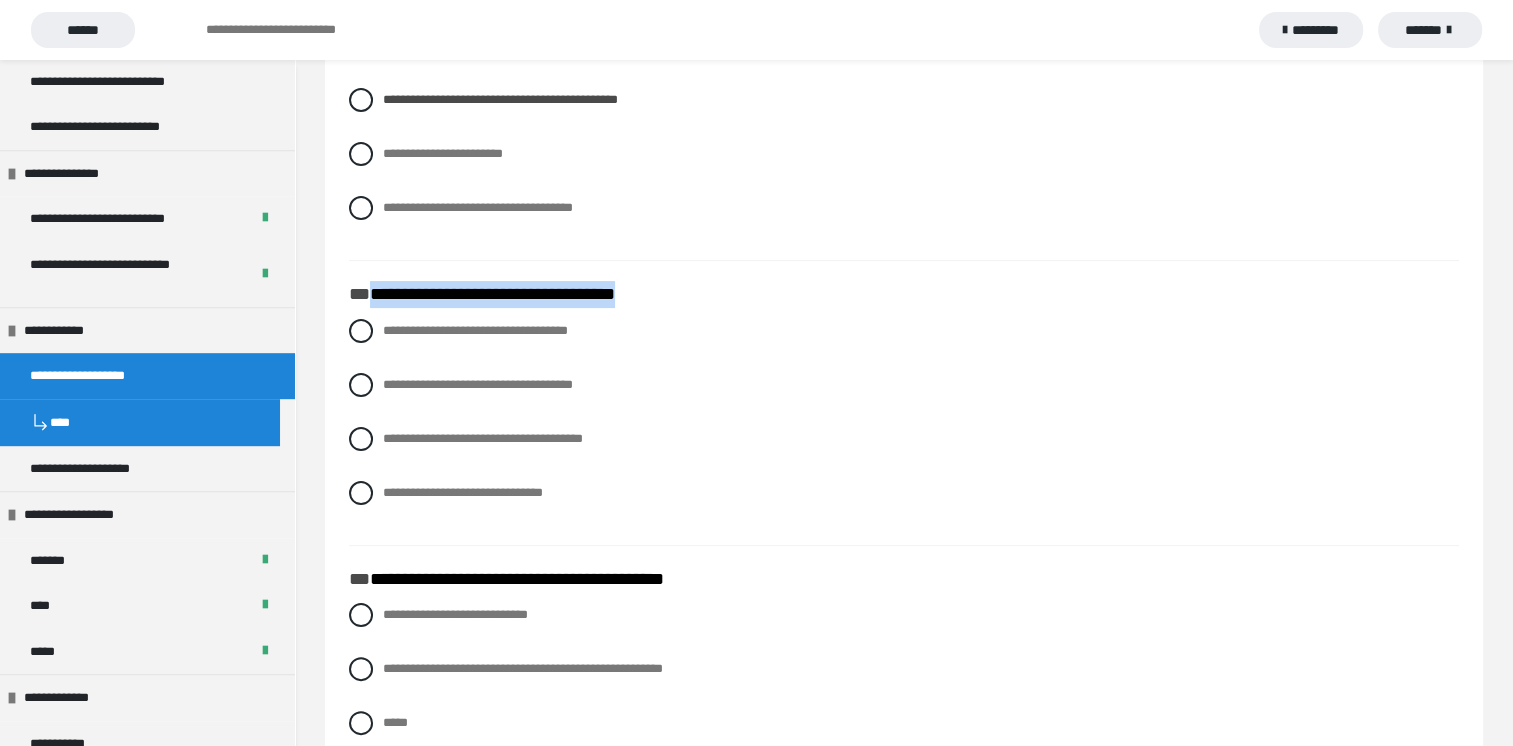 drag, startPoint x: 370, startPoint y: 291, endPoint x: 672, endPoint y: 306, distance: 302.37228 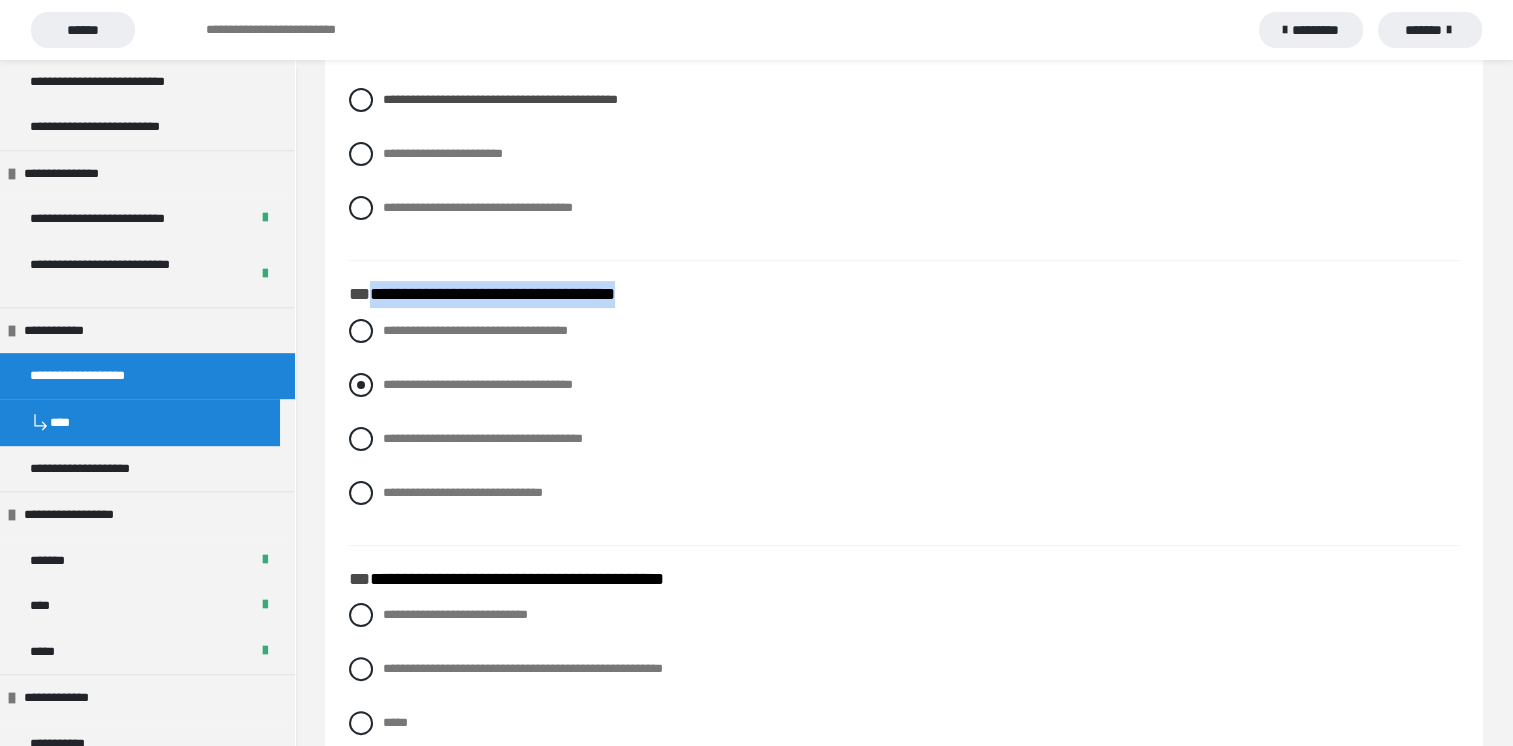 click at bounding box center [361, 385] 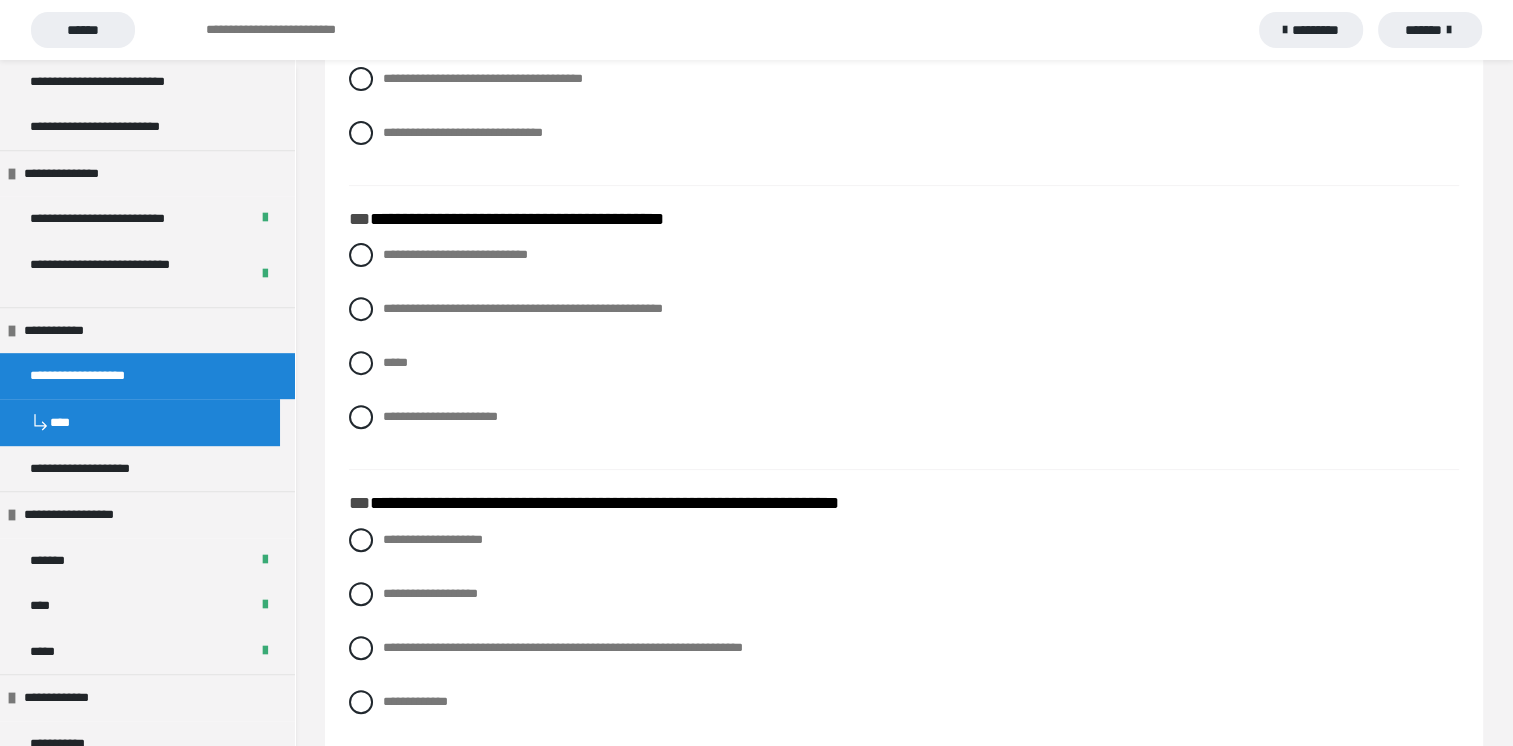 scroll, scrollTop: 700, scrollLeft: 0, axis: vertical 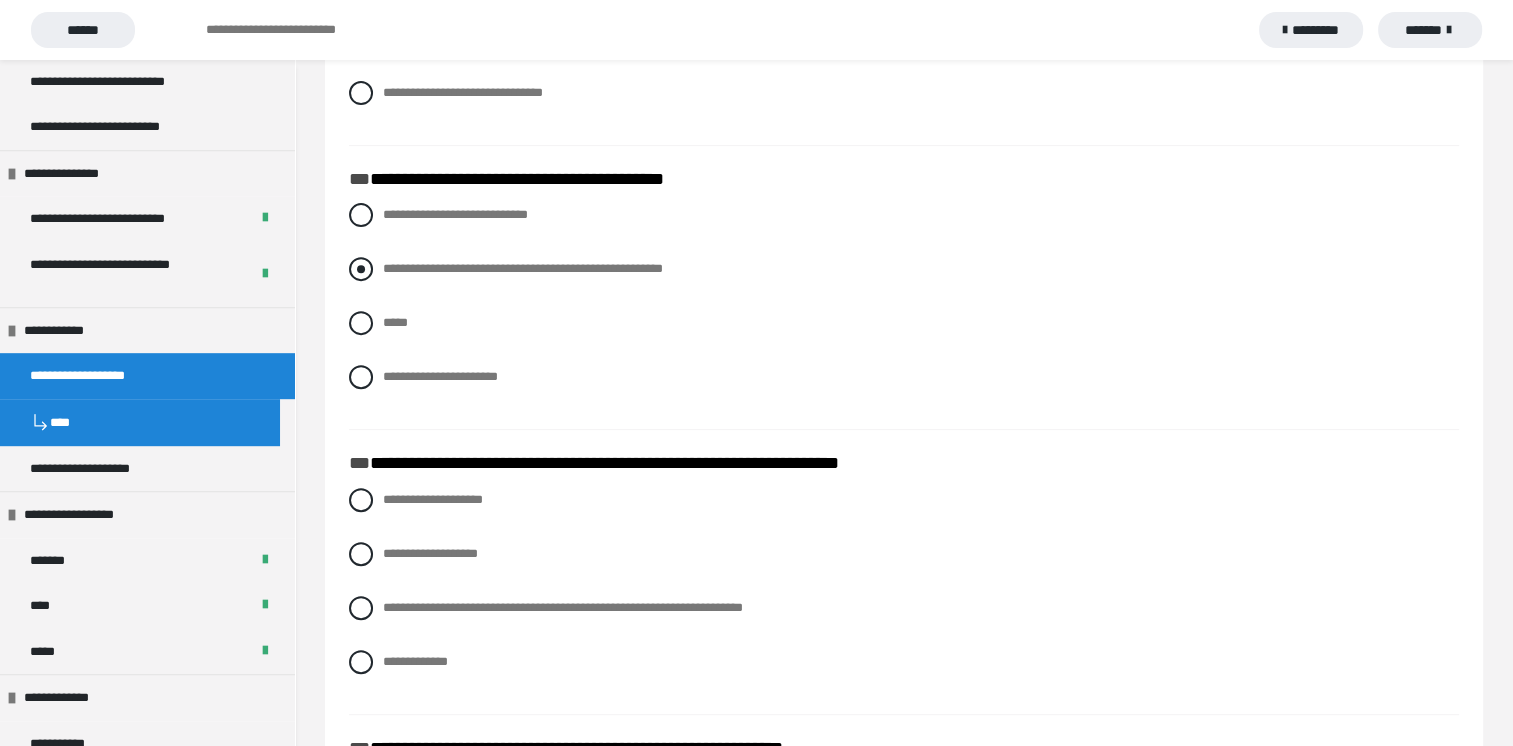 click at bounding box center [361, 269] 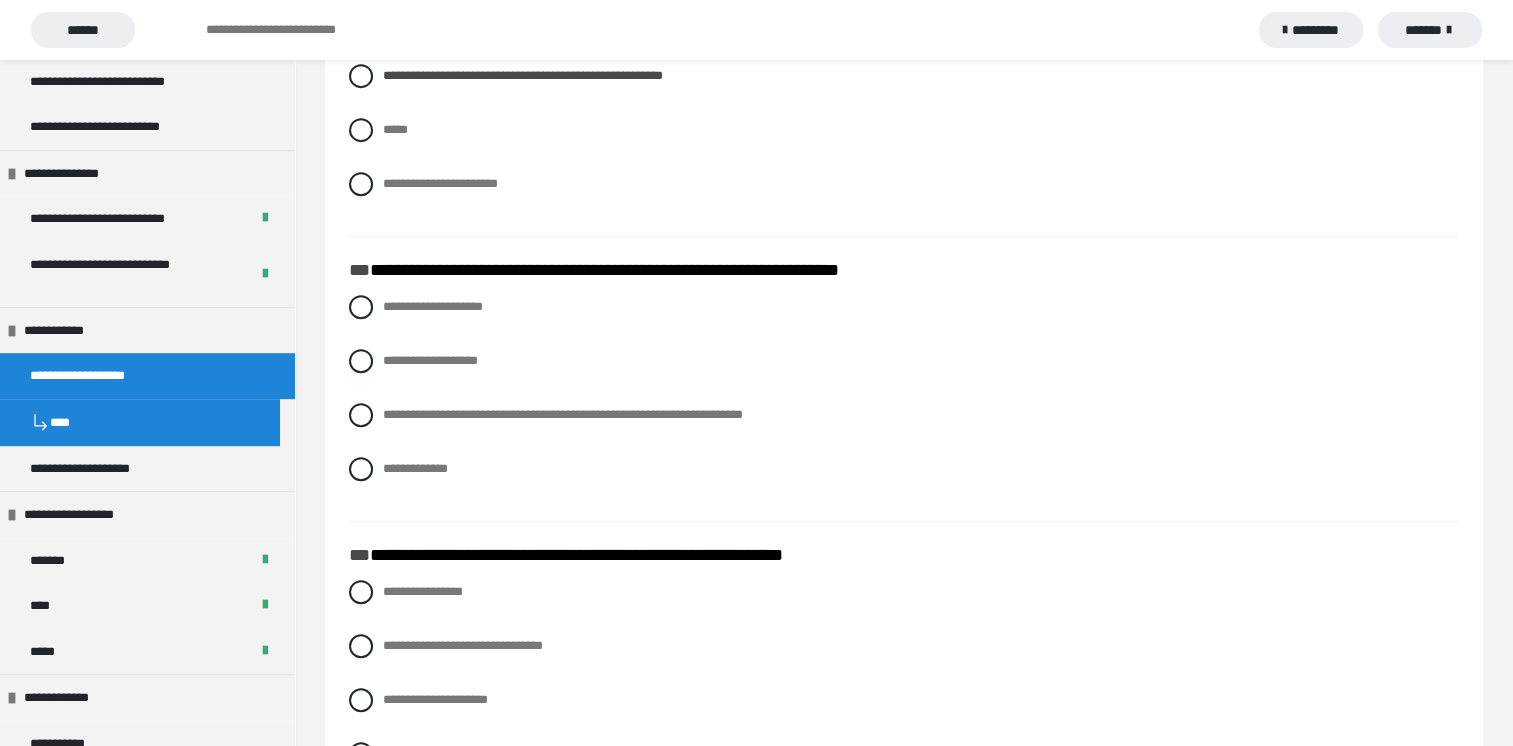 scroll, scrollTop: 900, scrollLeft: 0, axis: vertical 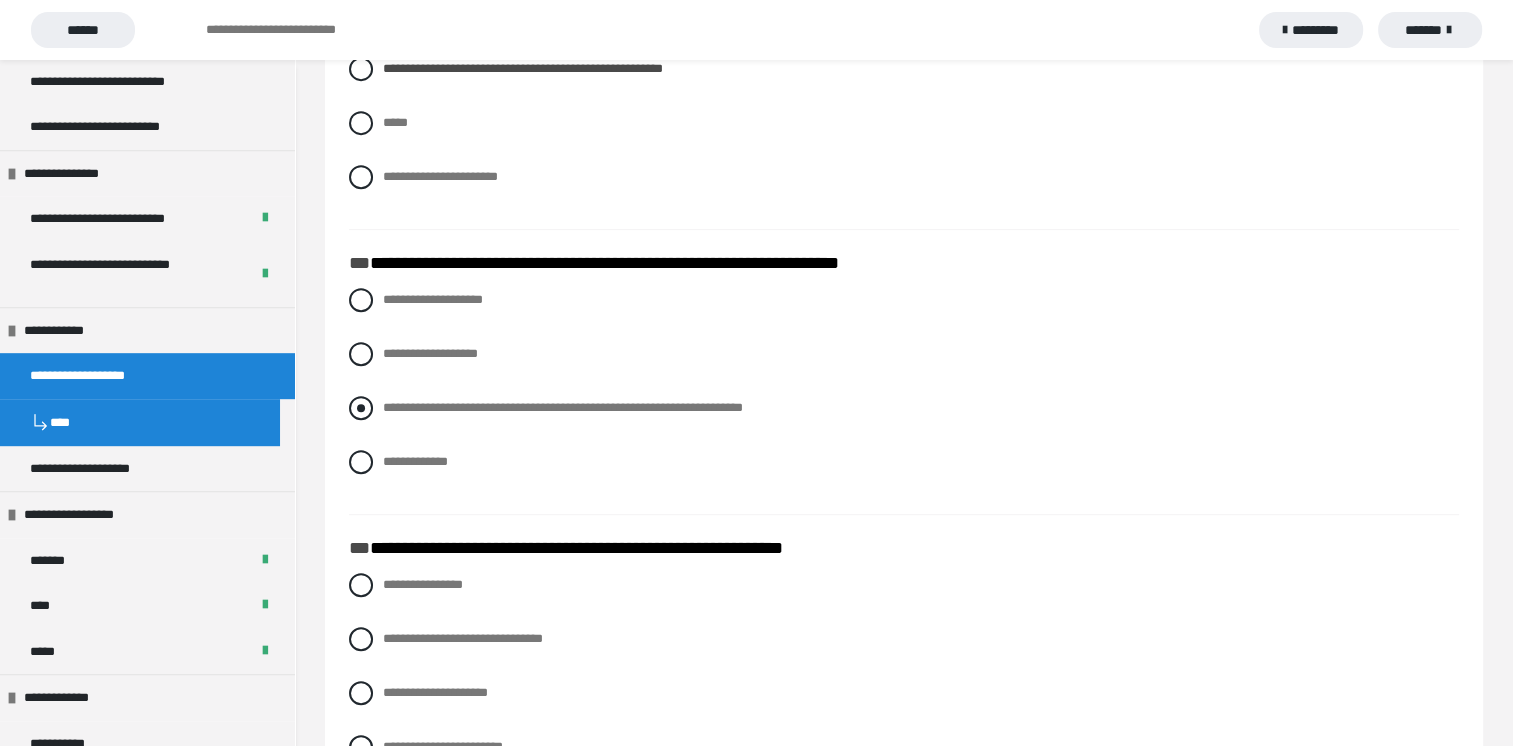 click at bounding box center [361, 408] 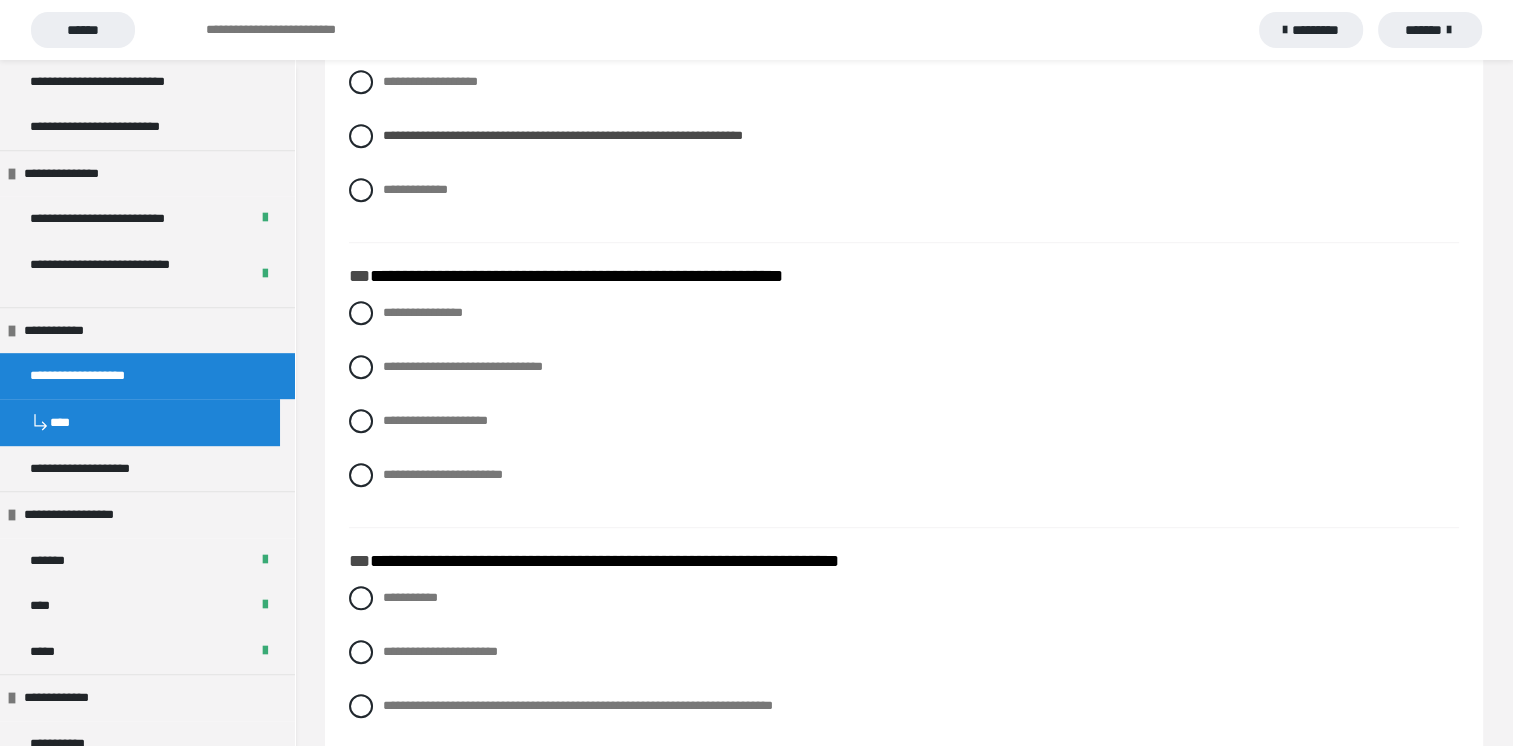 scroll, scrollTop: 1200, scrollLeft: 0, axis: vertical 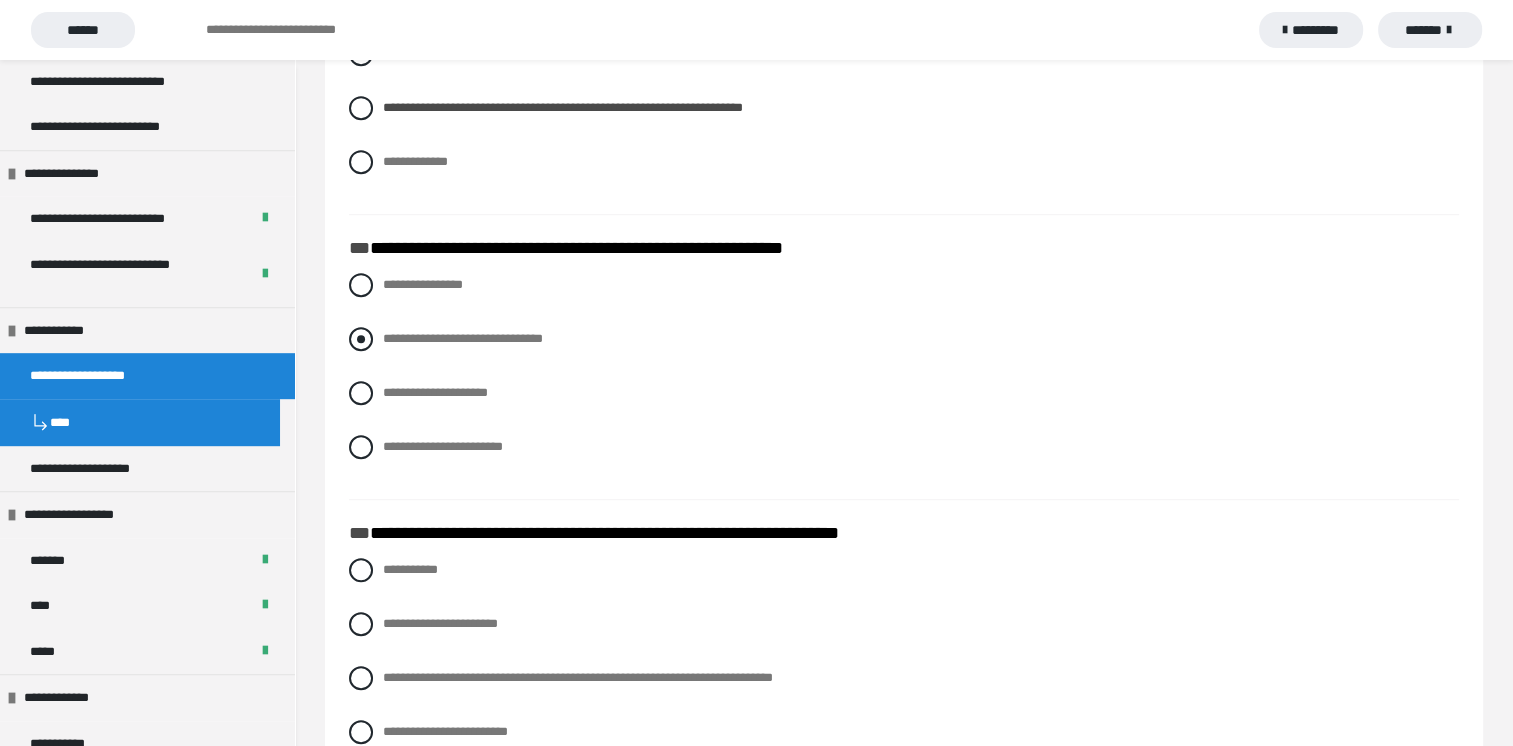 click at bounding box center (361, 339) 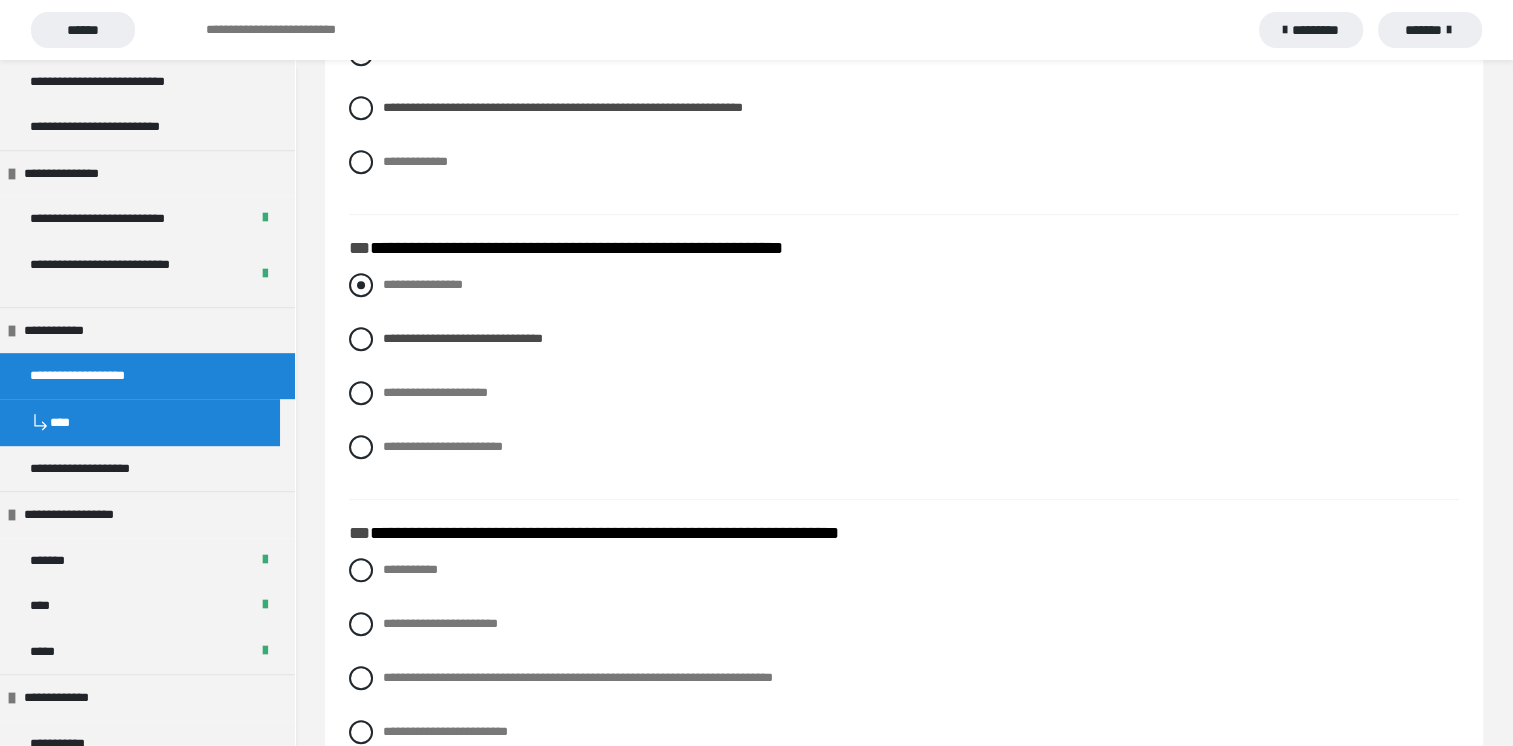 click at bounding box center (361, 285) 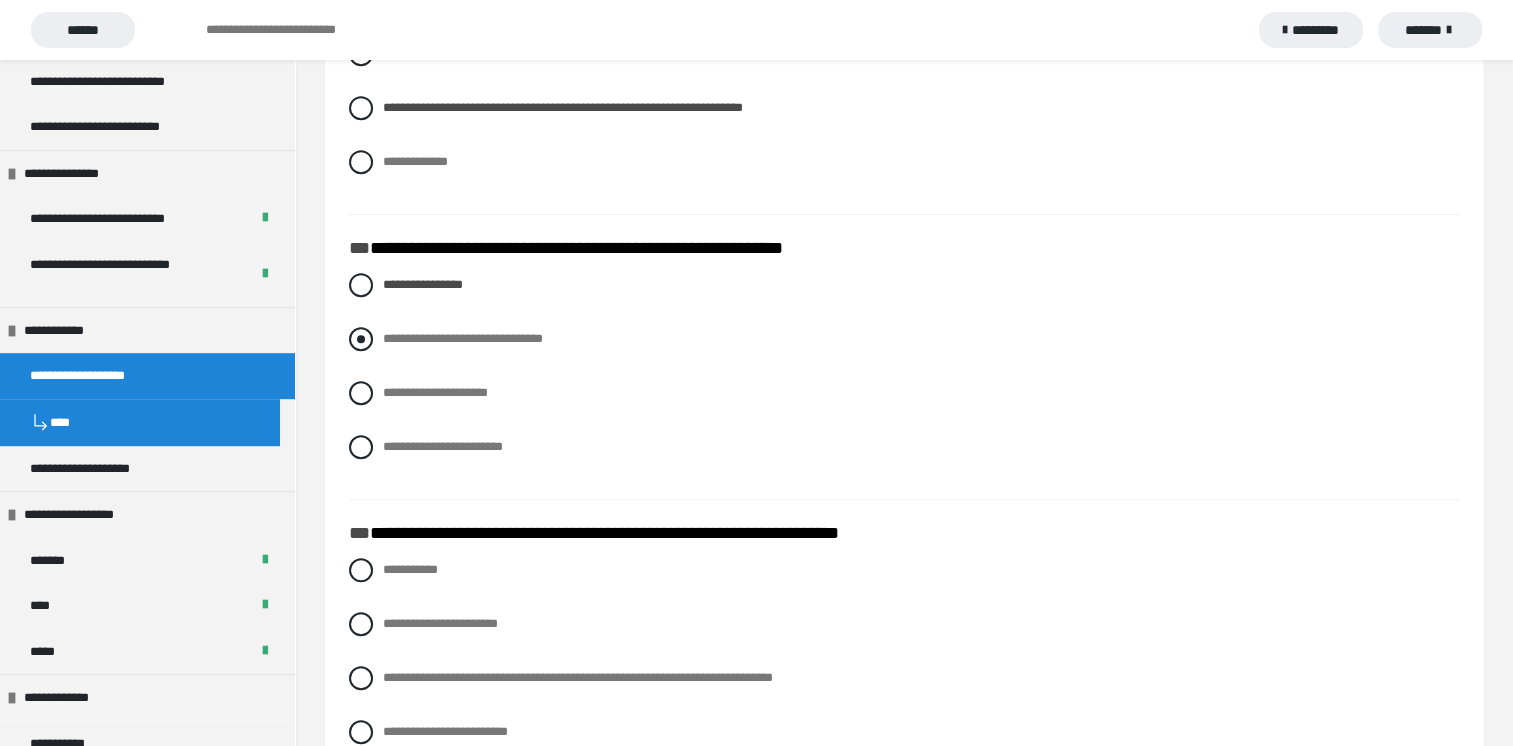 click at bounding box center (361, 339) 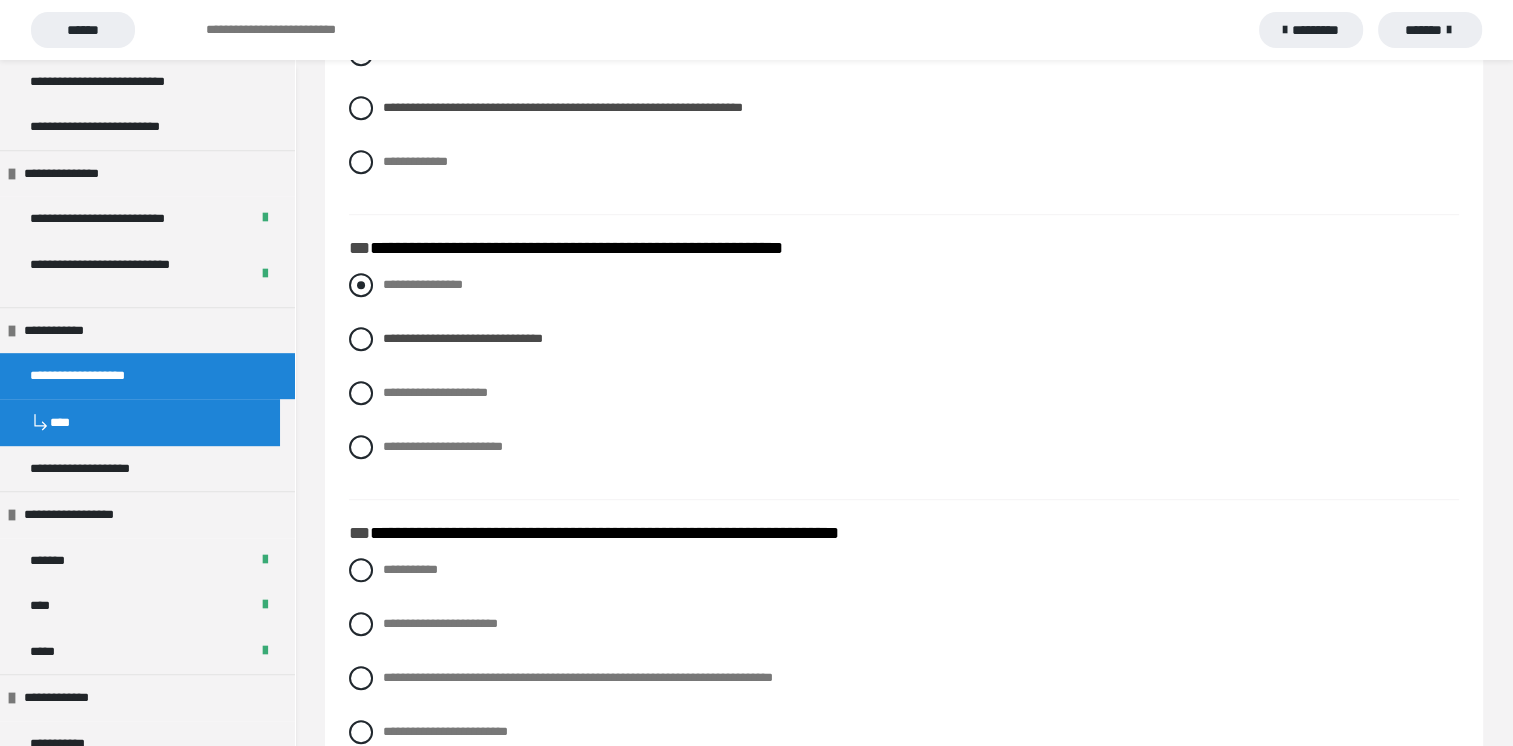 click at bounding box center (361, 285) 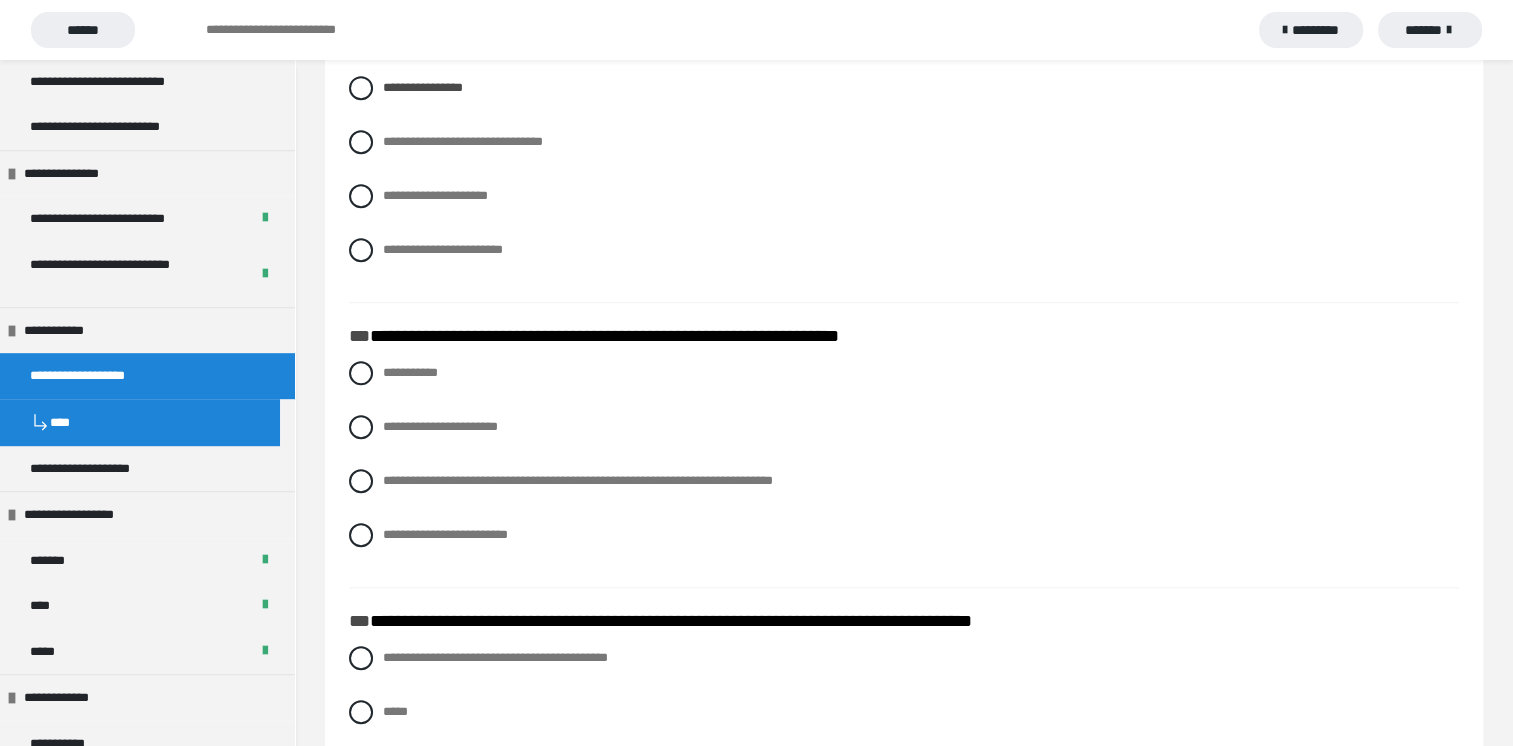 scroll, scrollTop: 1400, scrollLeft: 0, axis: vertical 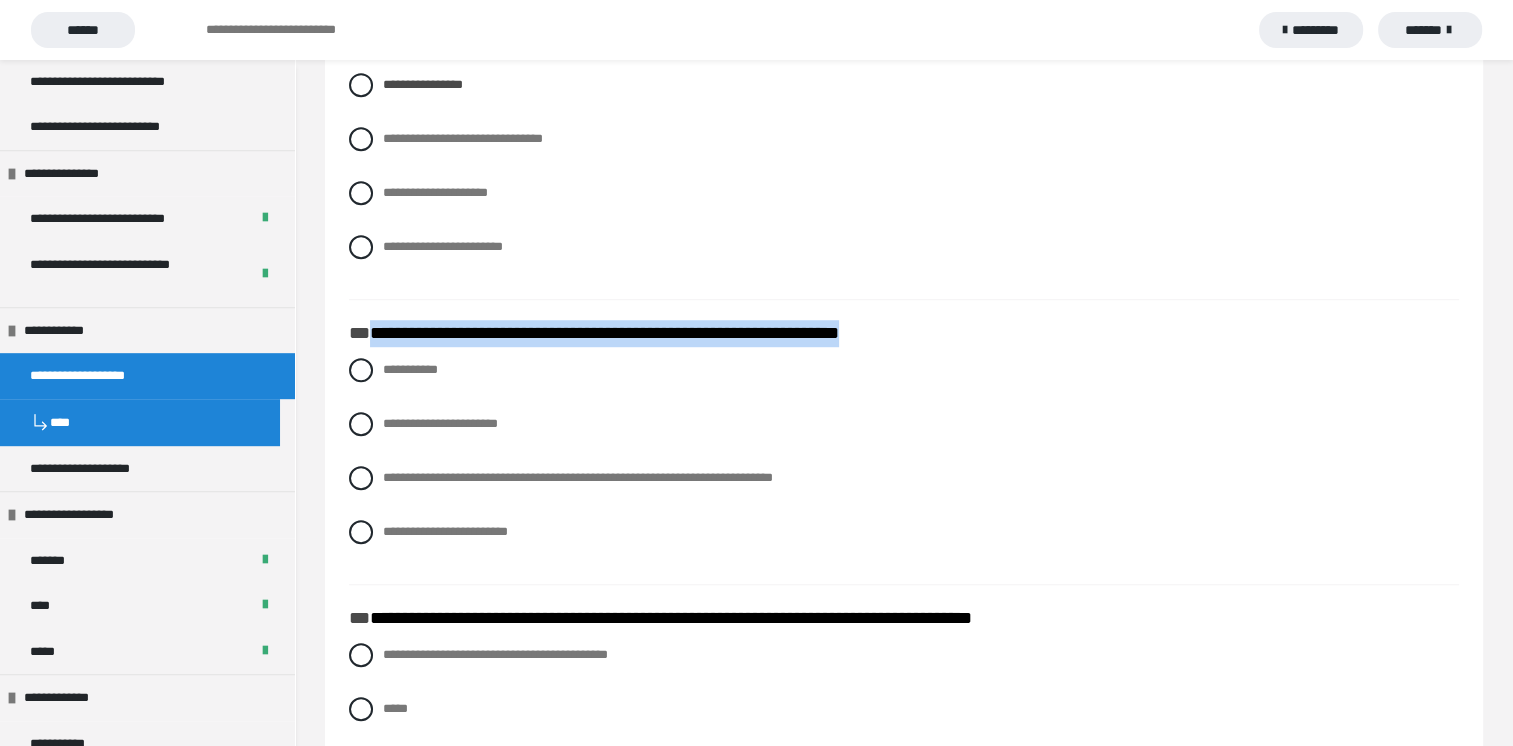 drag, startPoint x: 369, startPoint y: 330, endPoint x: 952, endPoint y: 333, distance: 583.0077 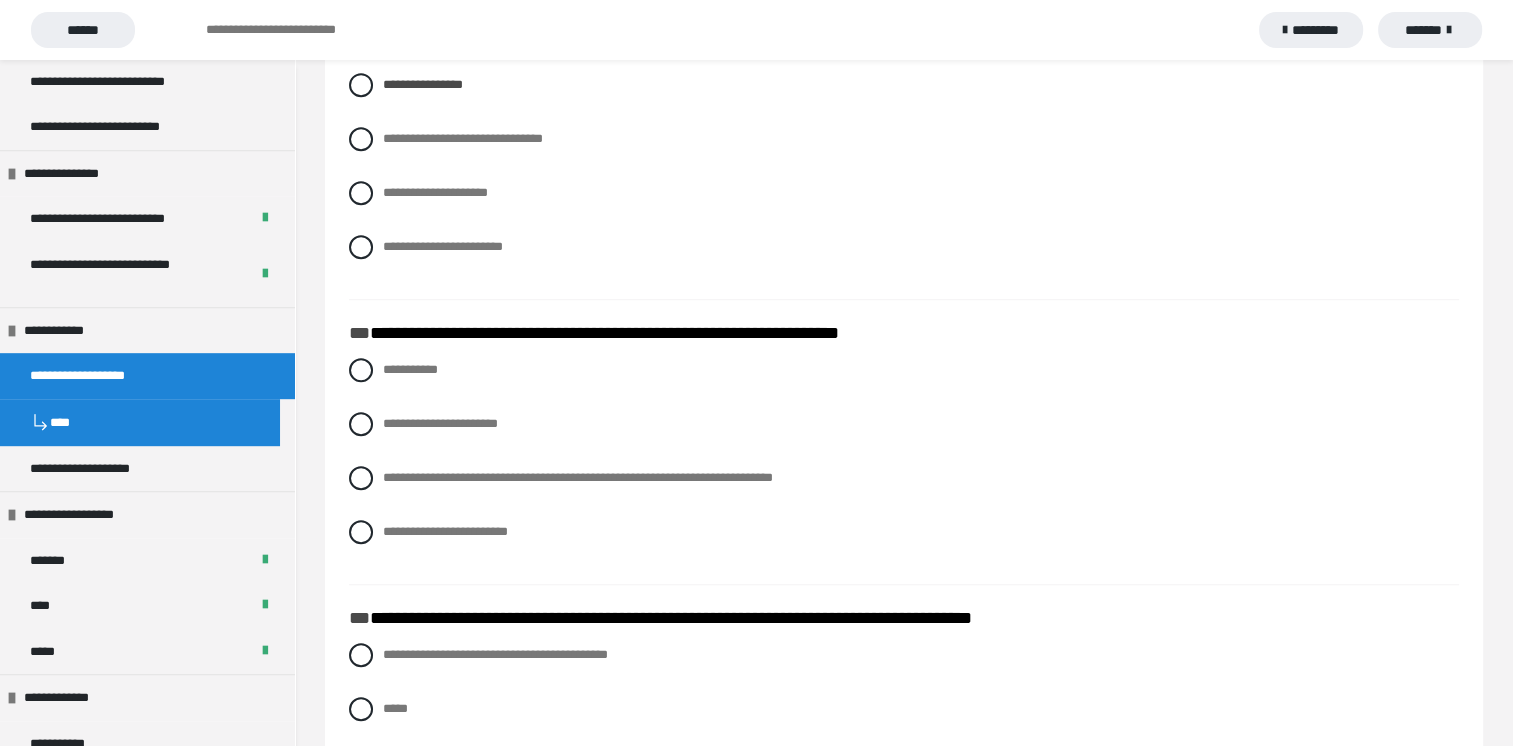click on "**********" at bounding box center (904, 466) 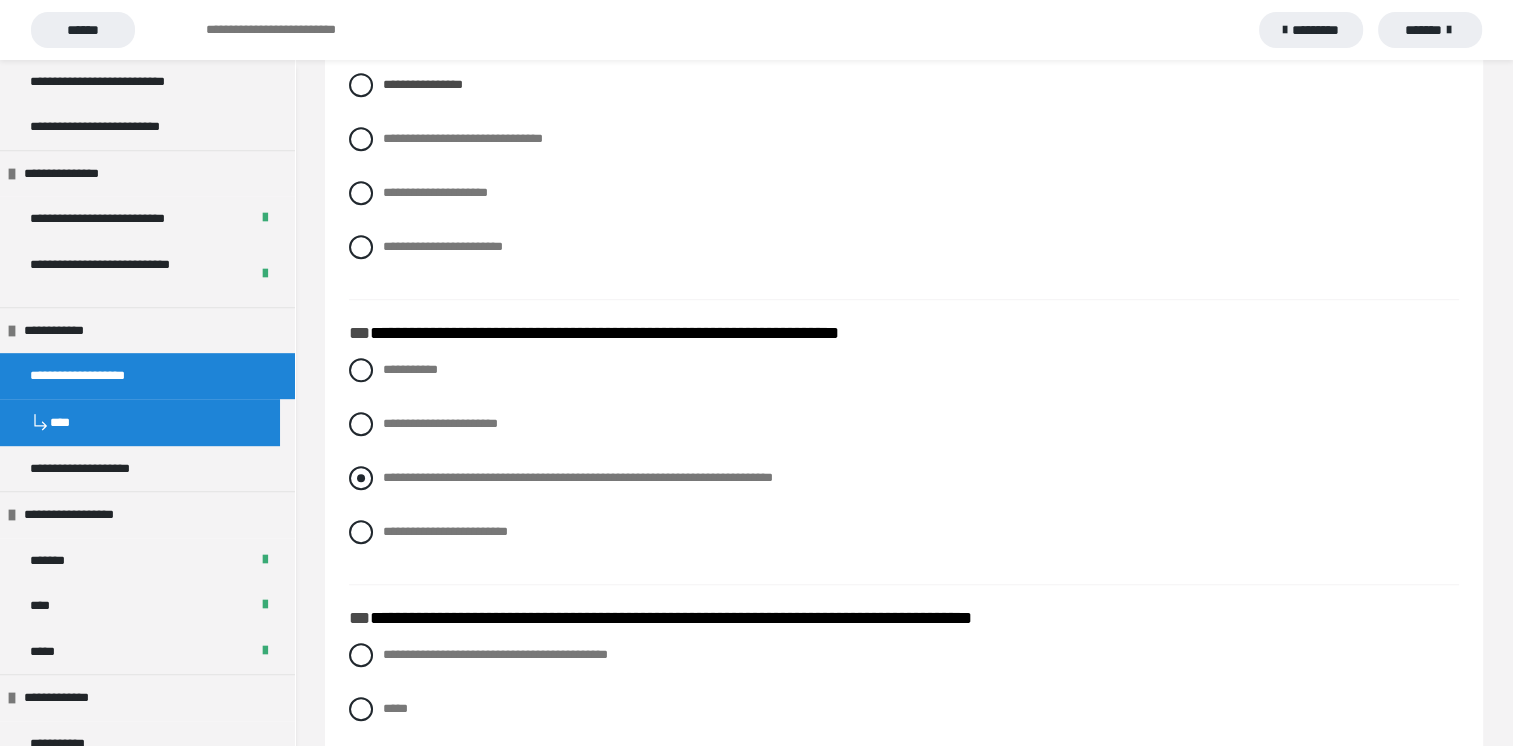 click at bounding box center [361, 478] 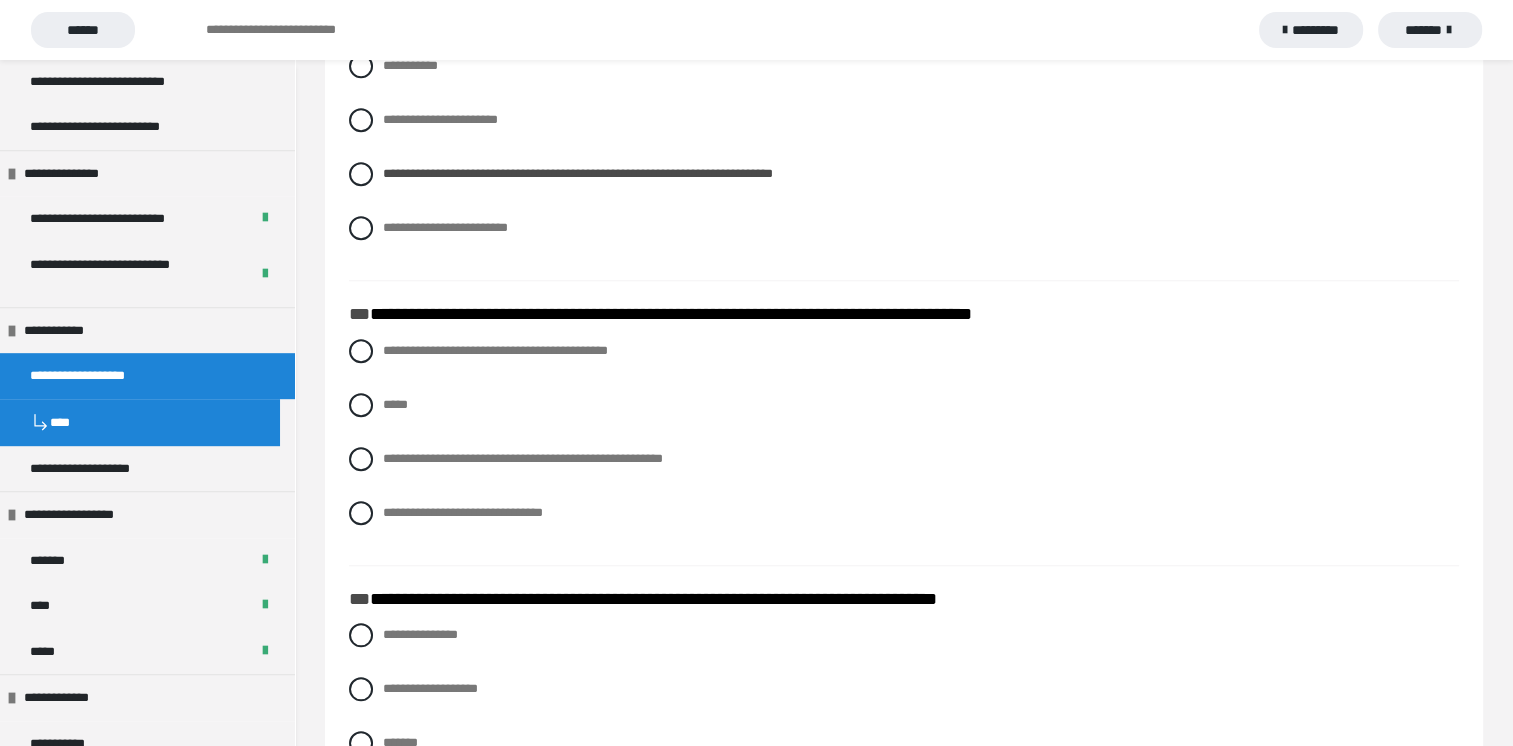 scroll, scrollTop: 1800, scrollLeft: 0, axis: vertical 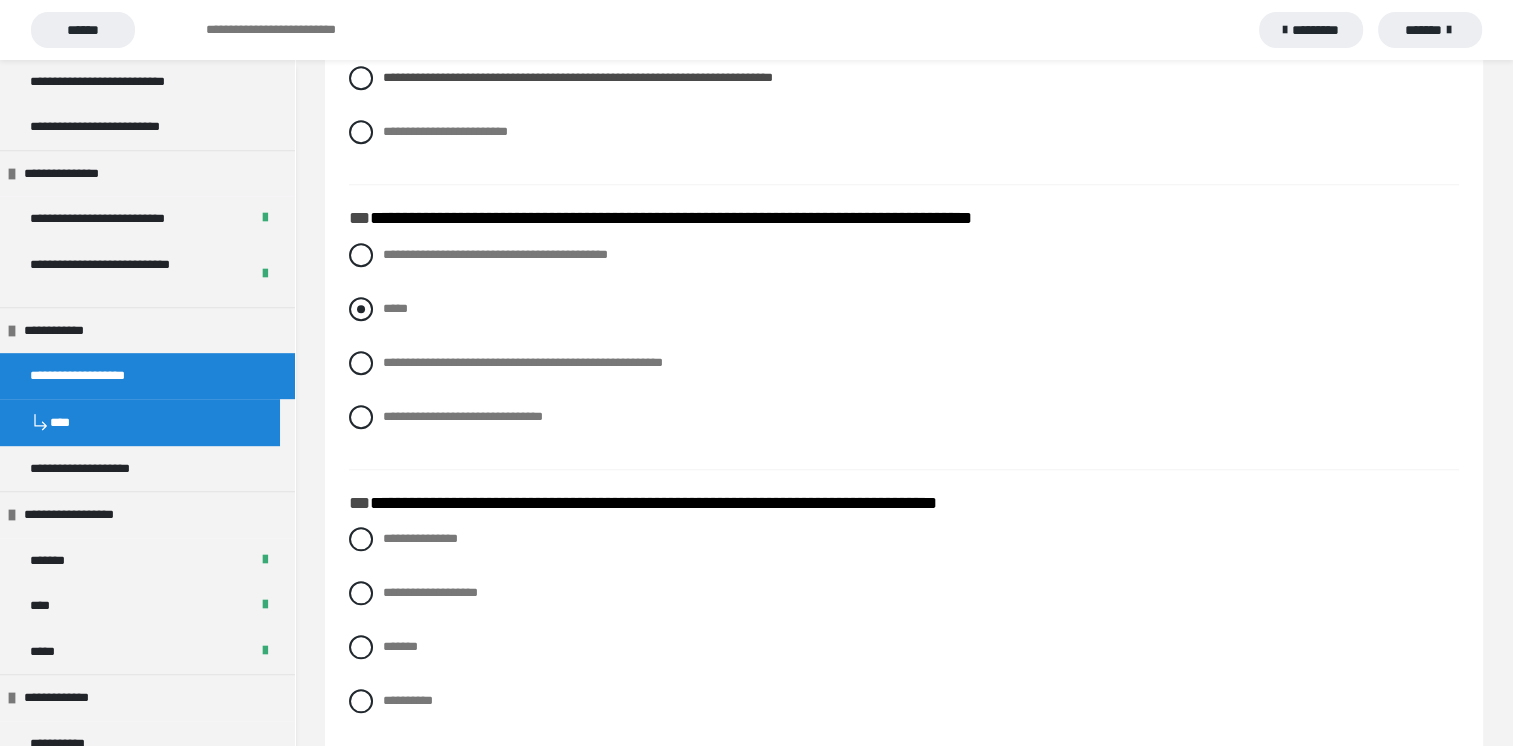 click at bounding box center (361, 309) 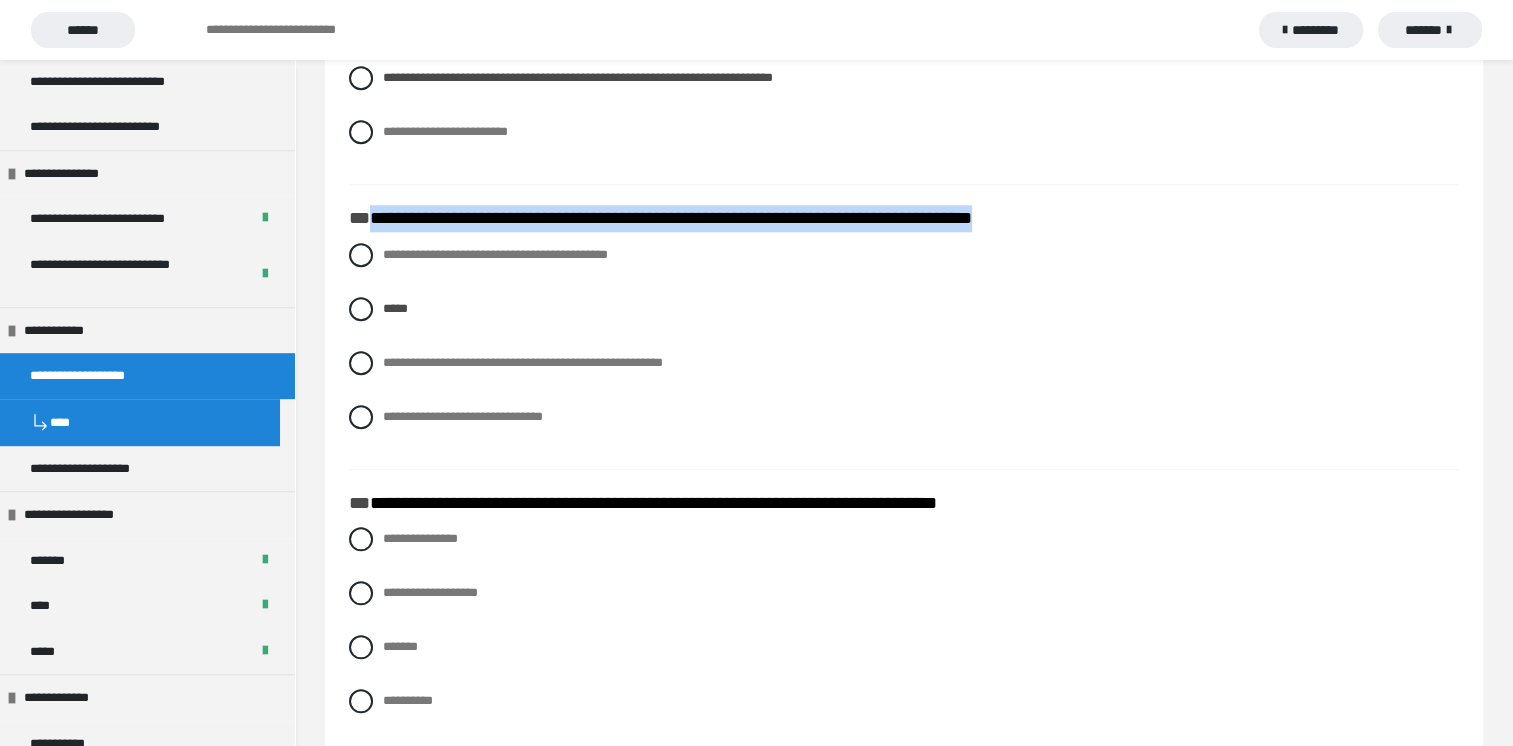 drag, startPoint x: 368, startPoint y: 216, endPoint x: 1089, endPoint y: 206, distance: 721.06934 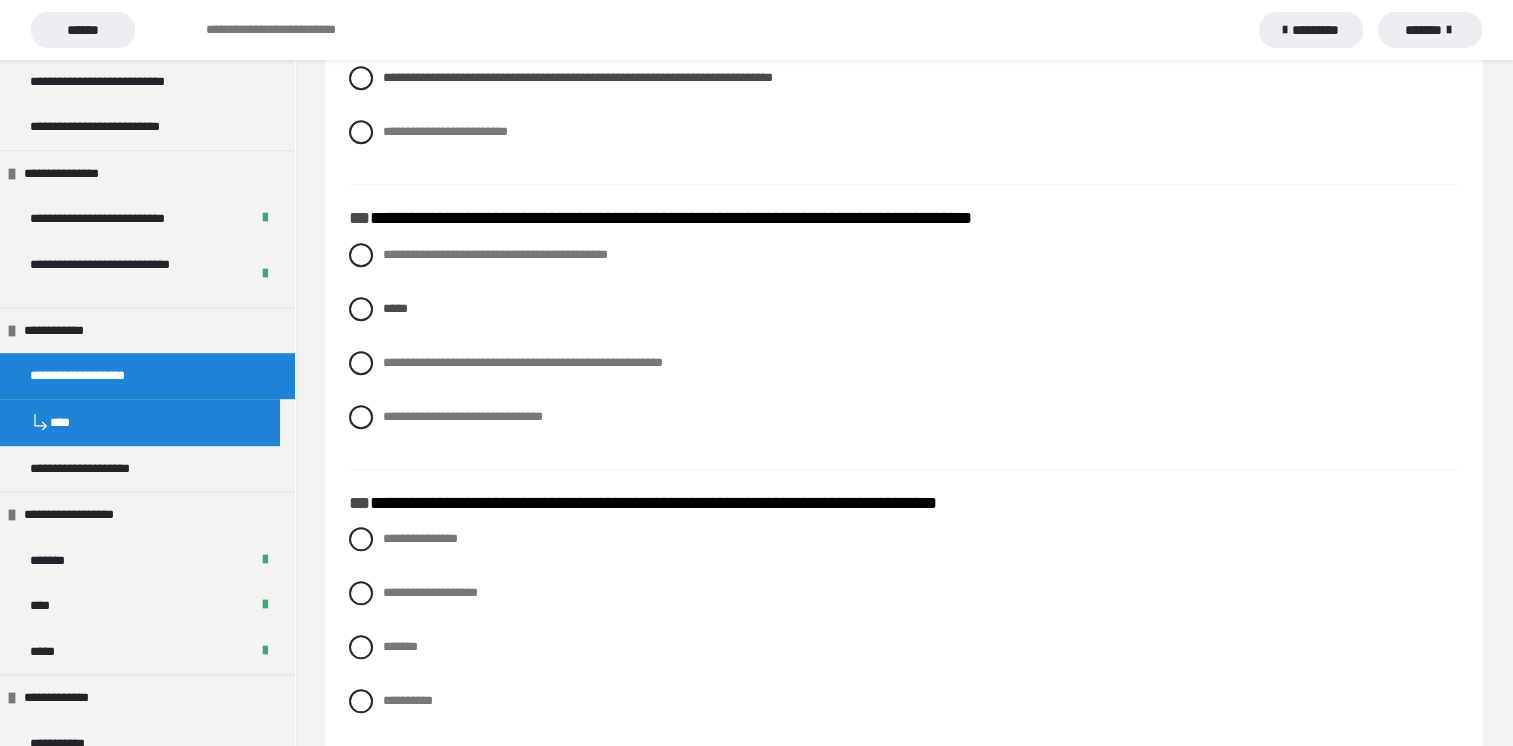click on "**********" at bounding box center [904, 351] 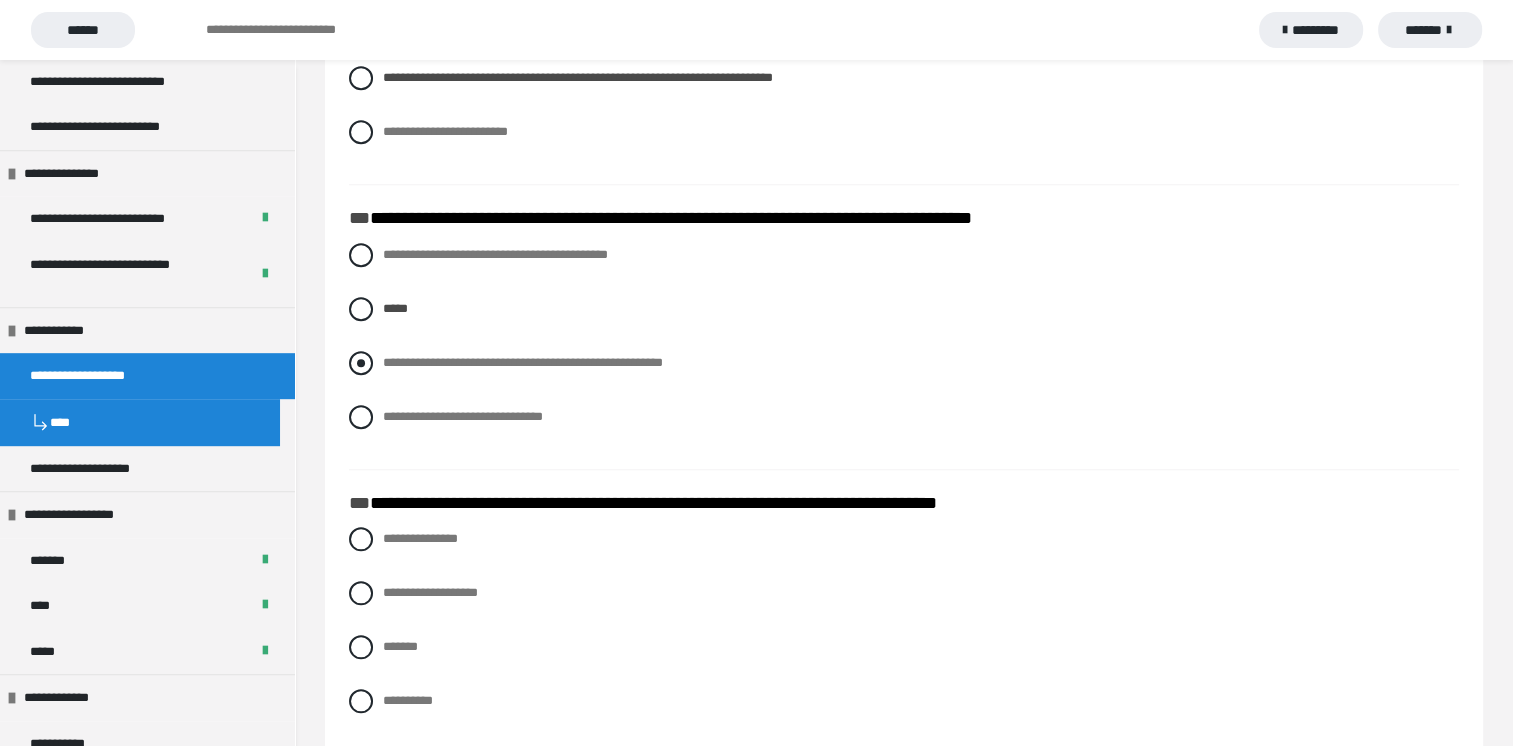click on "**********" at bounding box center [904, 363] 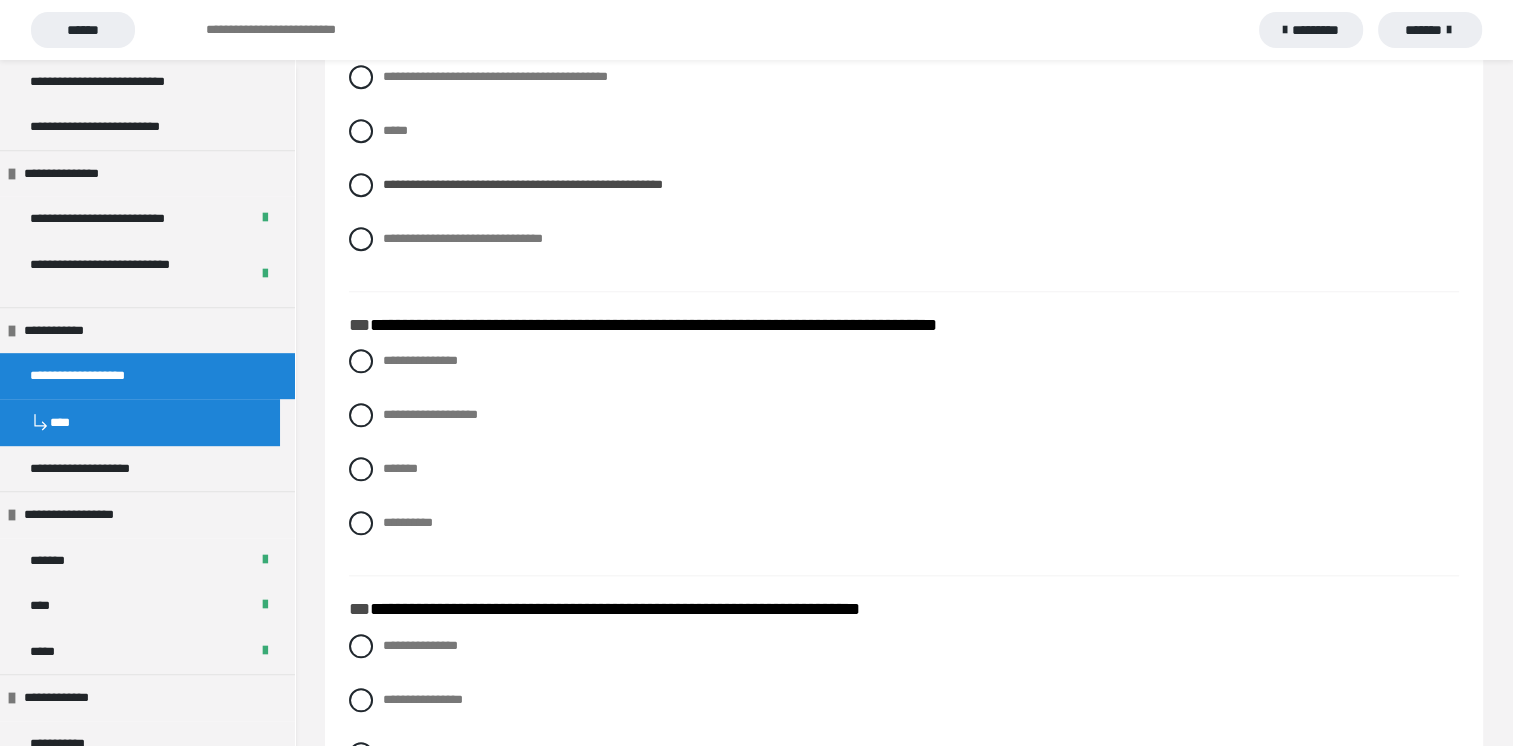 scroll, scrollTop: 2000, scrollLeft: 0, axis: vertical 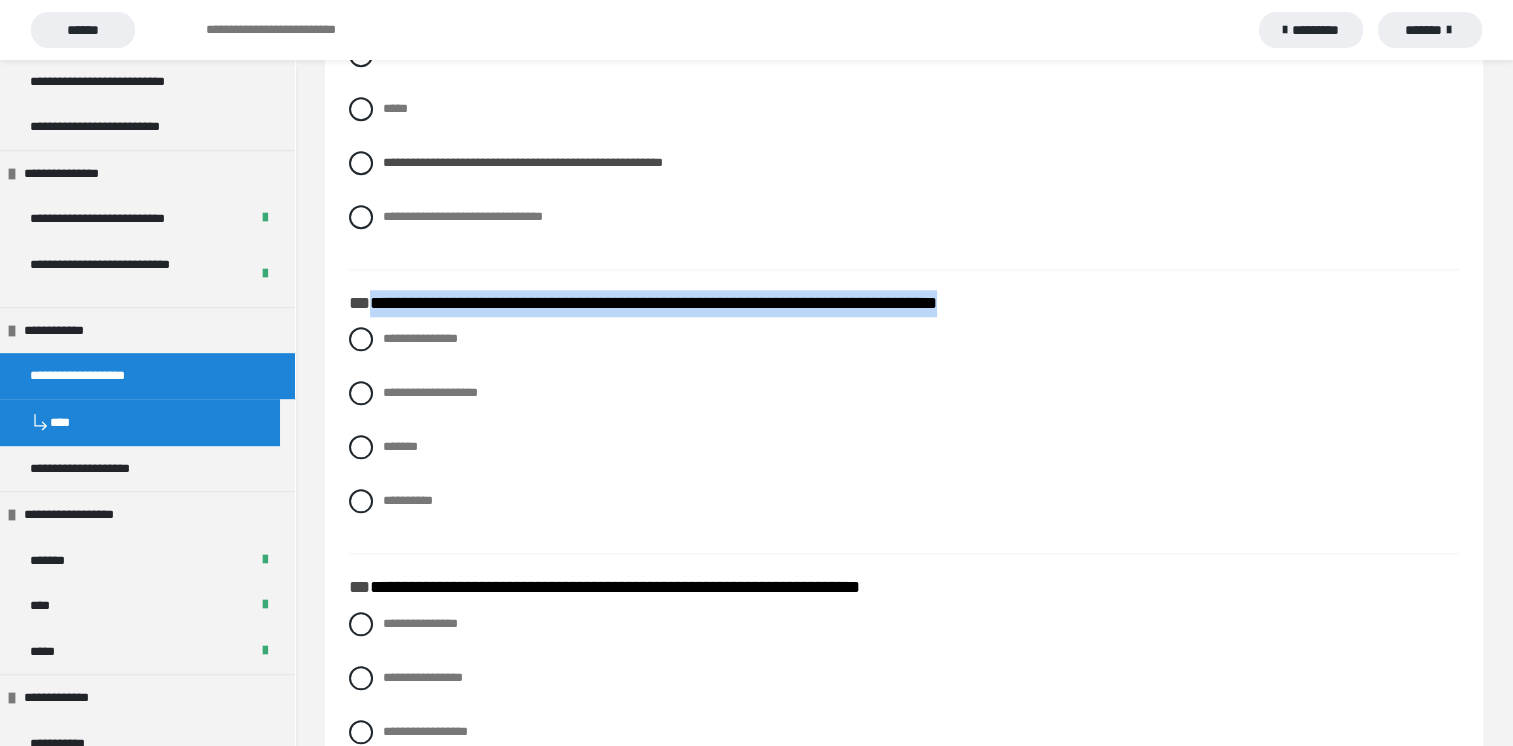 drag, startPoint x: 370, startPoint y: 302, endPoint x: 1100, endPoint y: 313, distance: 730.0829 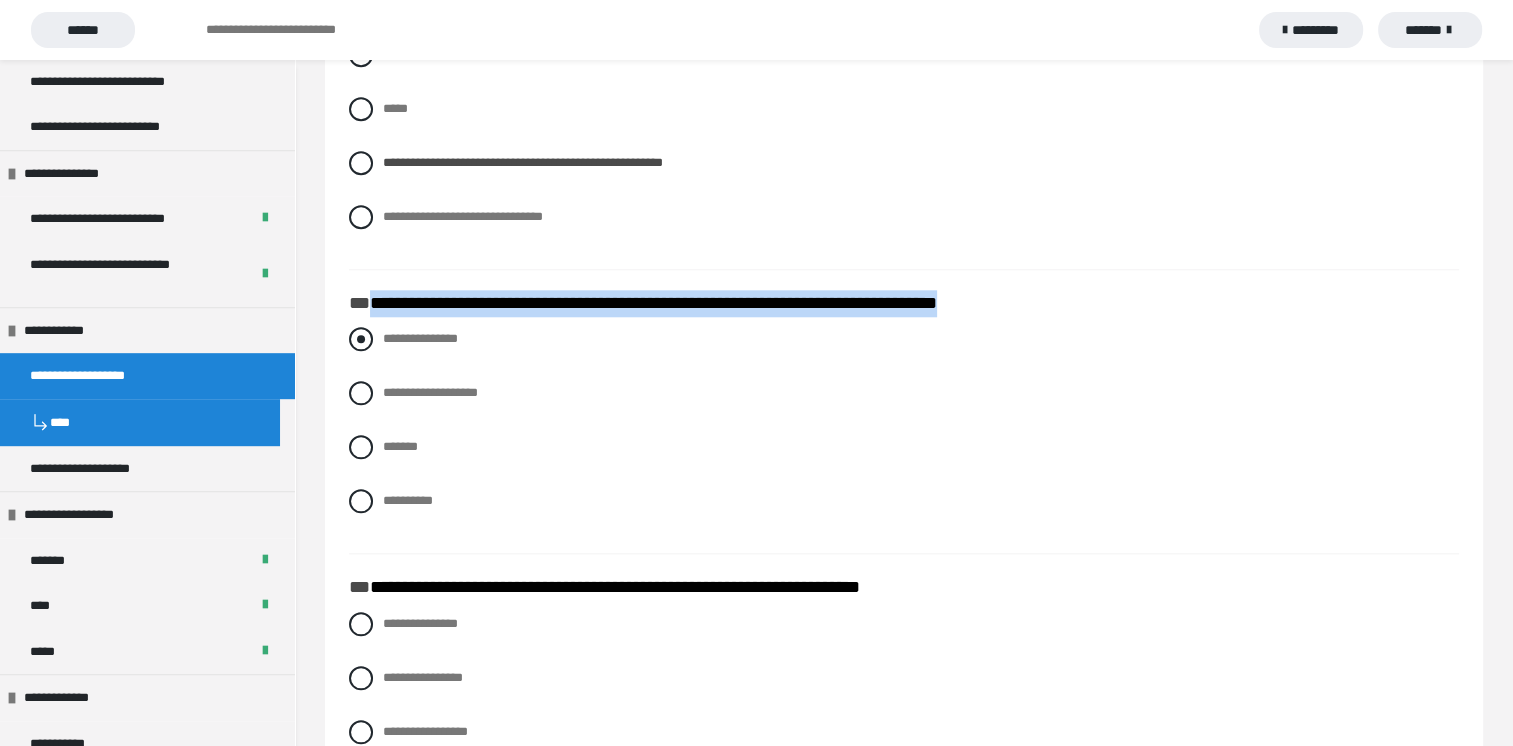 click on "**********" at bounding box center (389, 333) 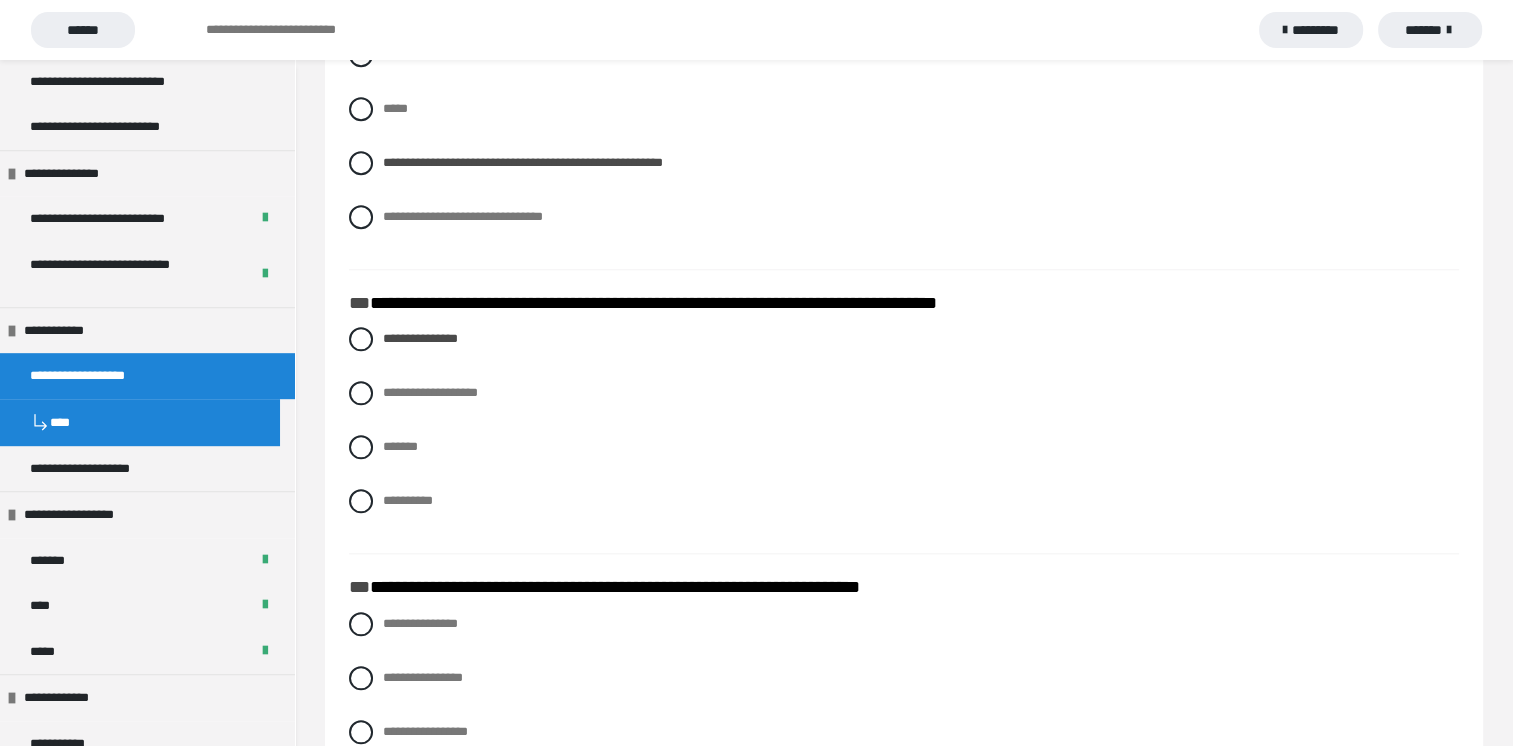 click on "**********" at bounding box center [904, 435] 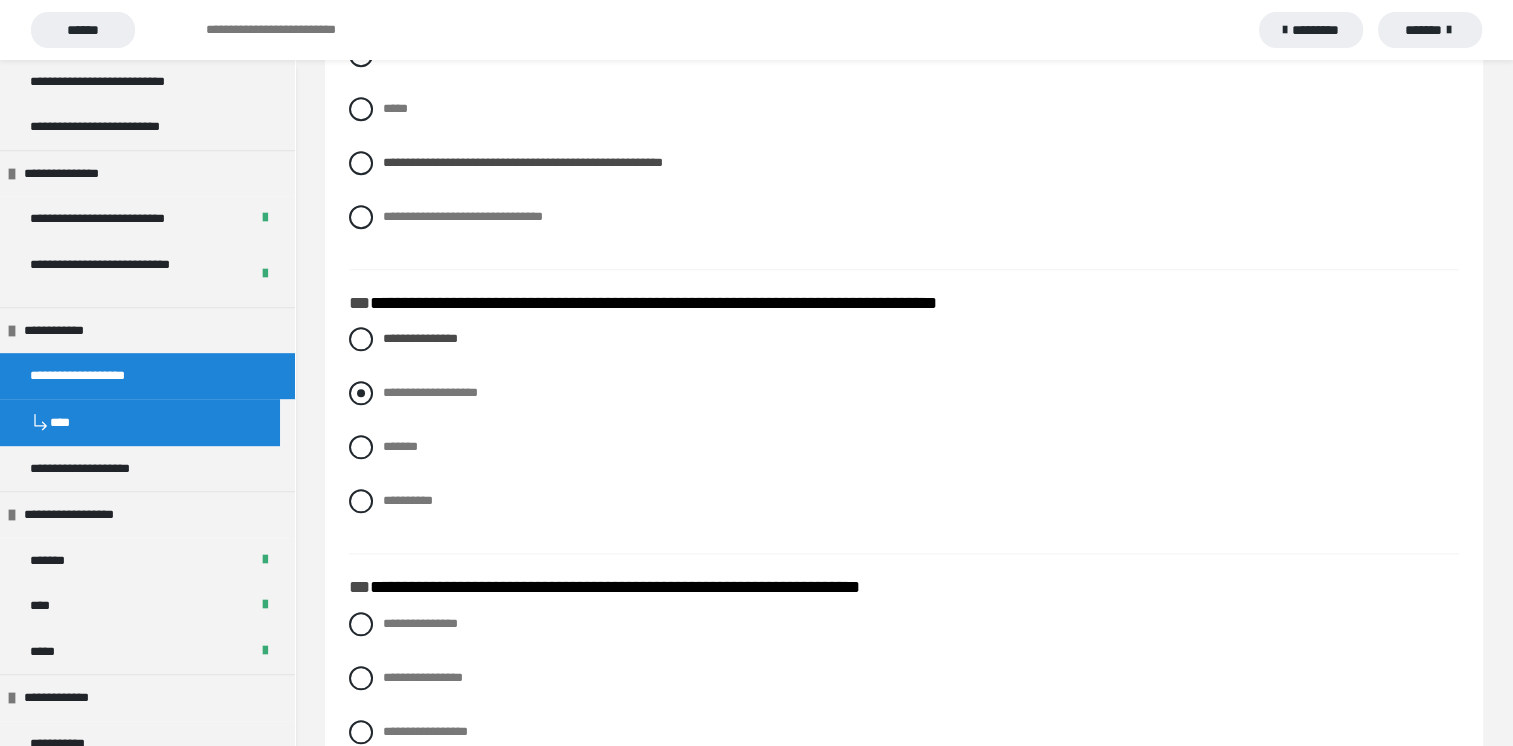 click on "**********" at bounding box center [430, 392] 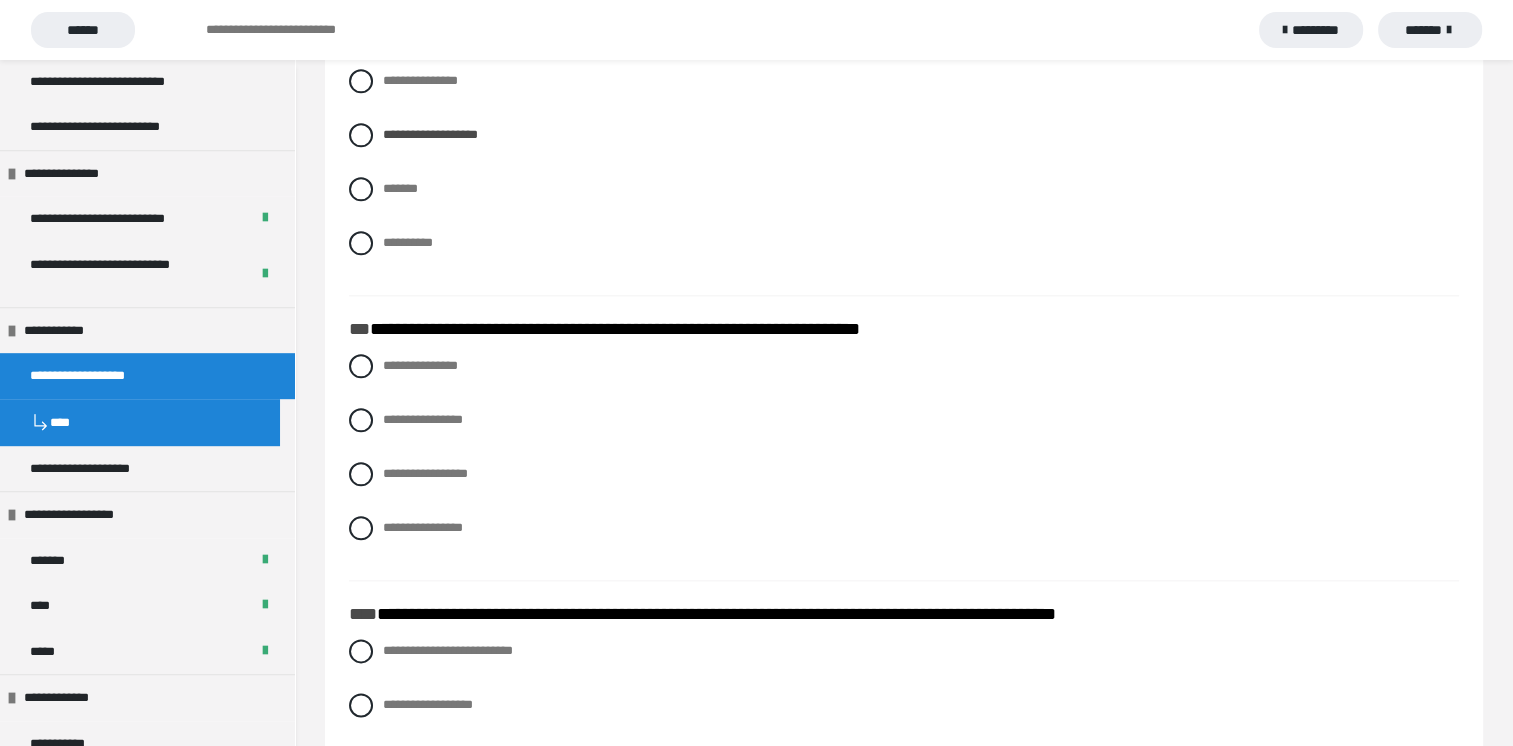 scroll, scrollTop: 2400, scrollLeft: 0, axis: vertical 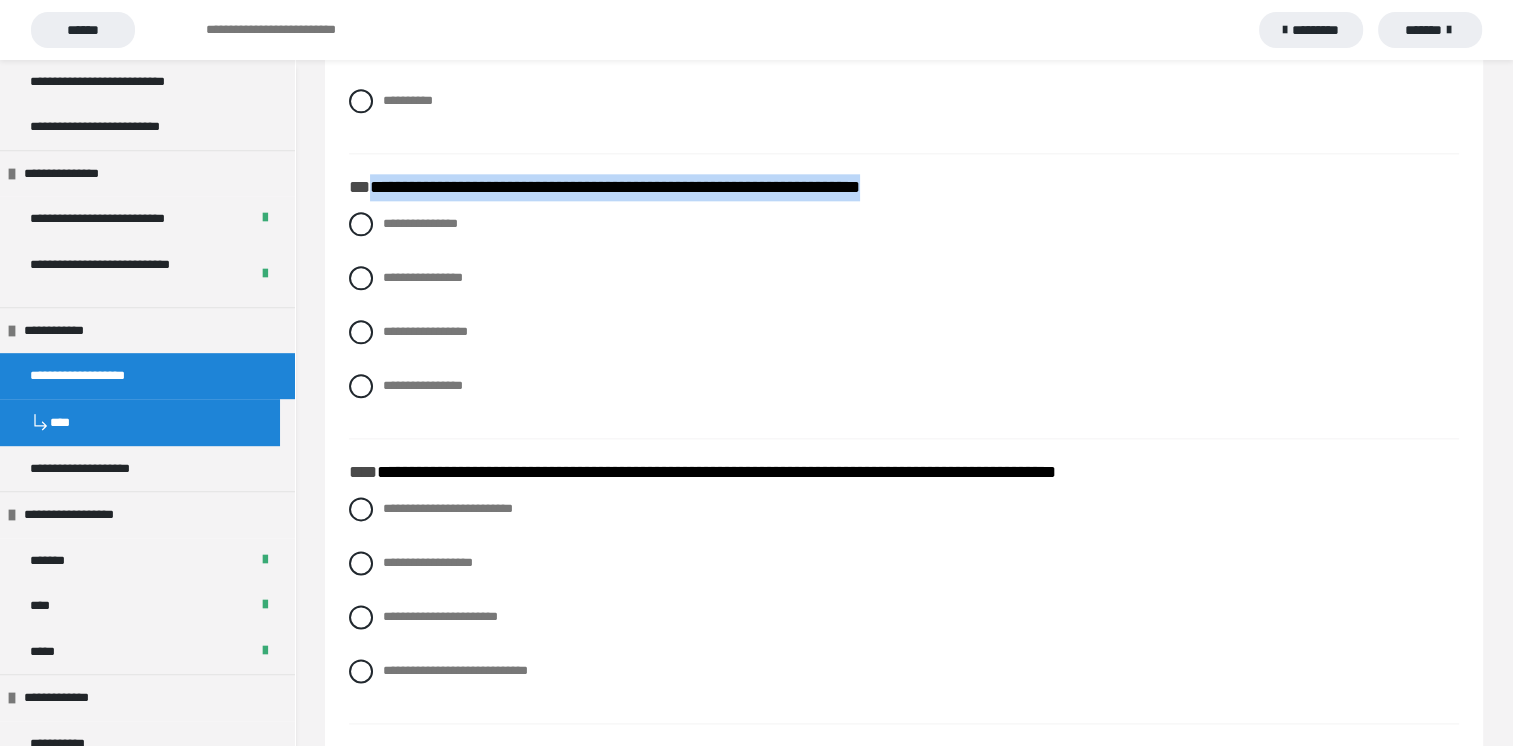 drag, startPoint x: 369, startPoint y: 185, endPoint x: 1108, endPoint y: 184, distance: 739.0007 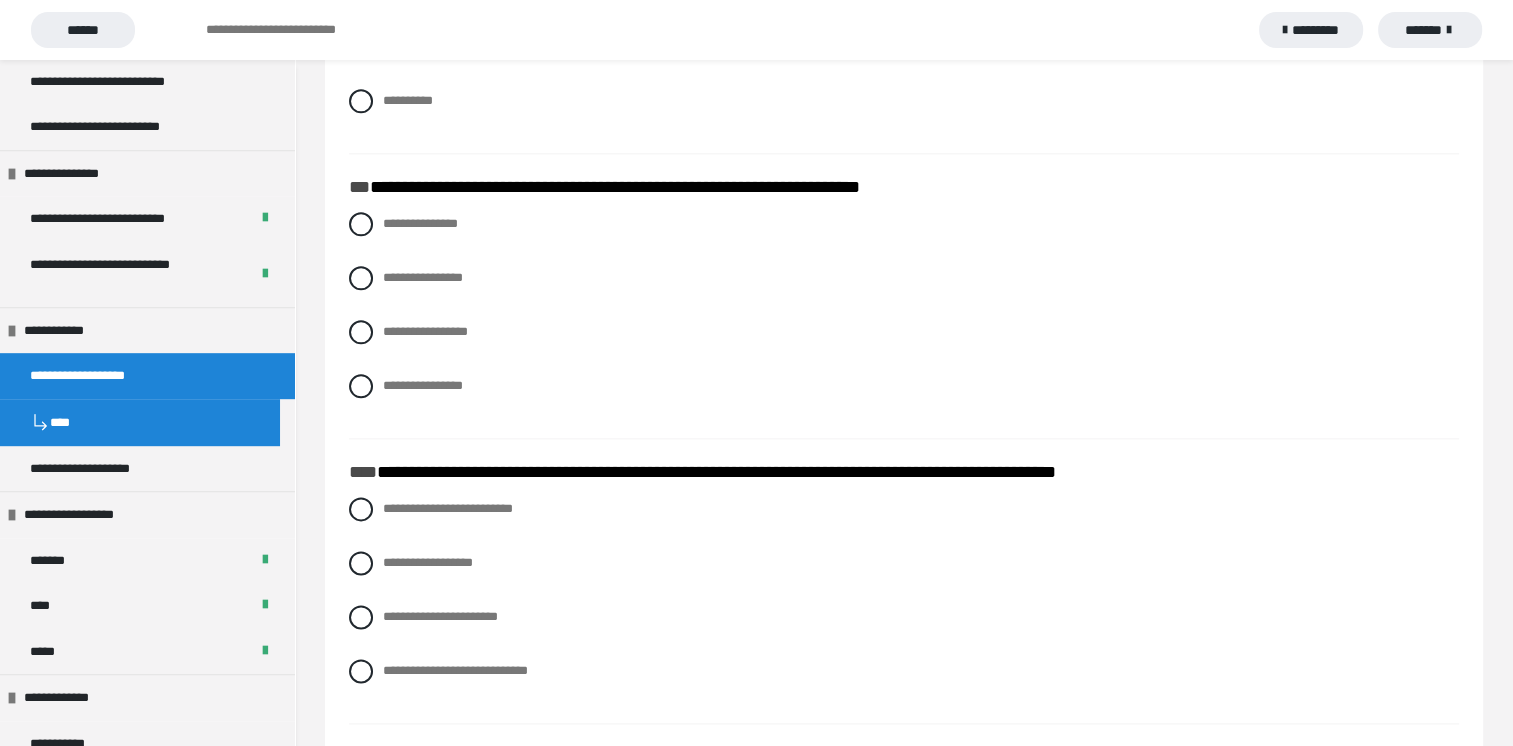 click on "**********" at bounding box center [904, 320] 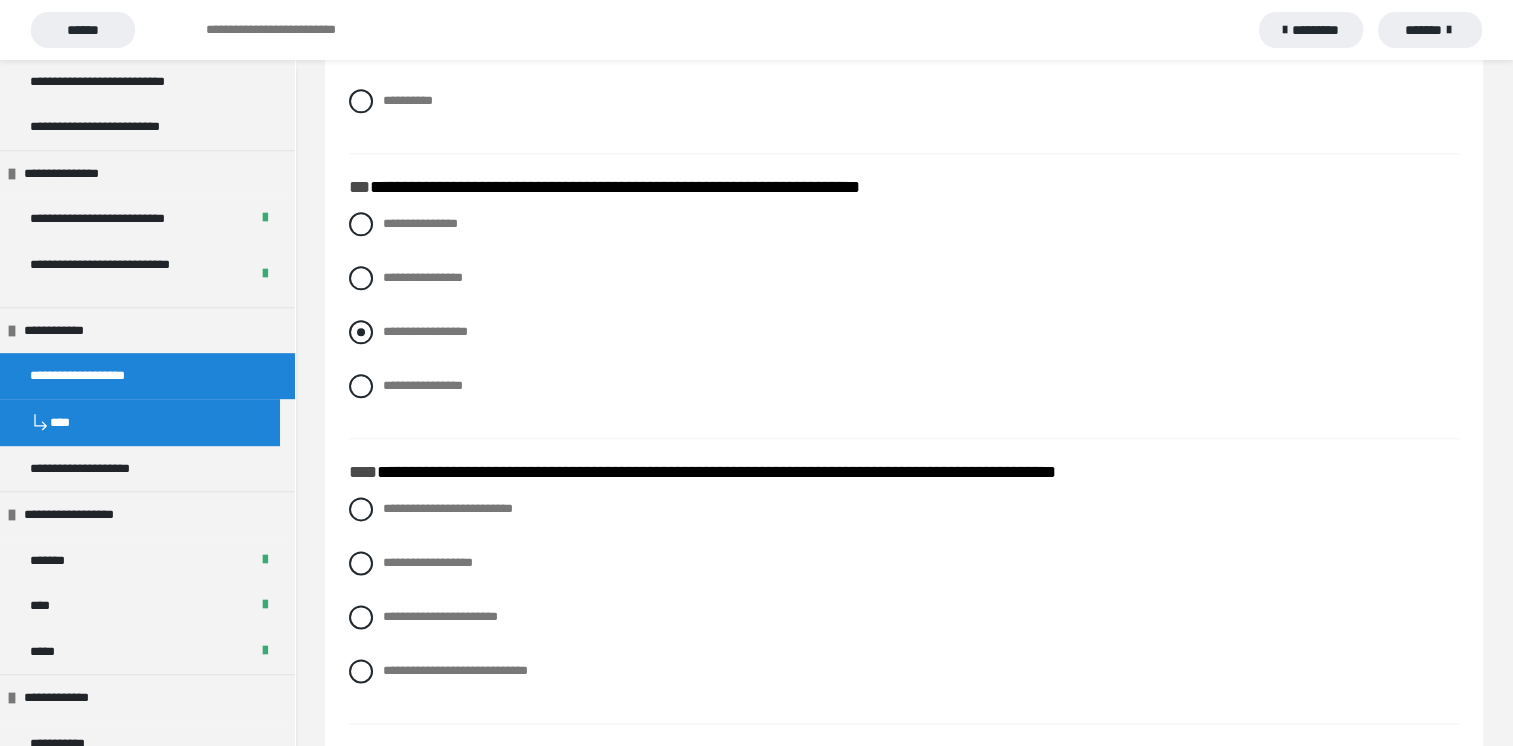 click at bounding box center (361, 332) 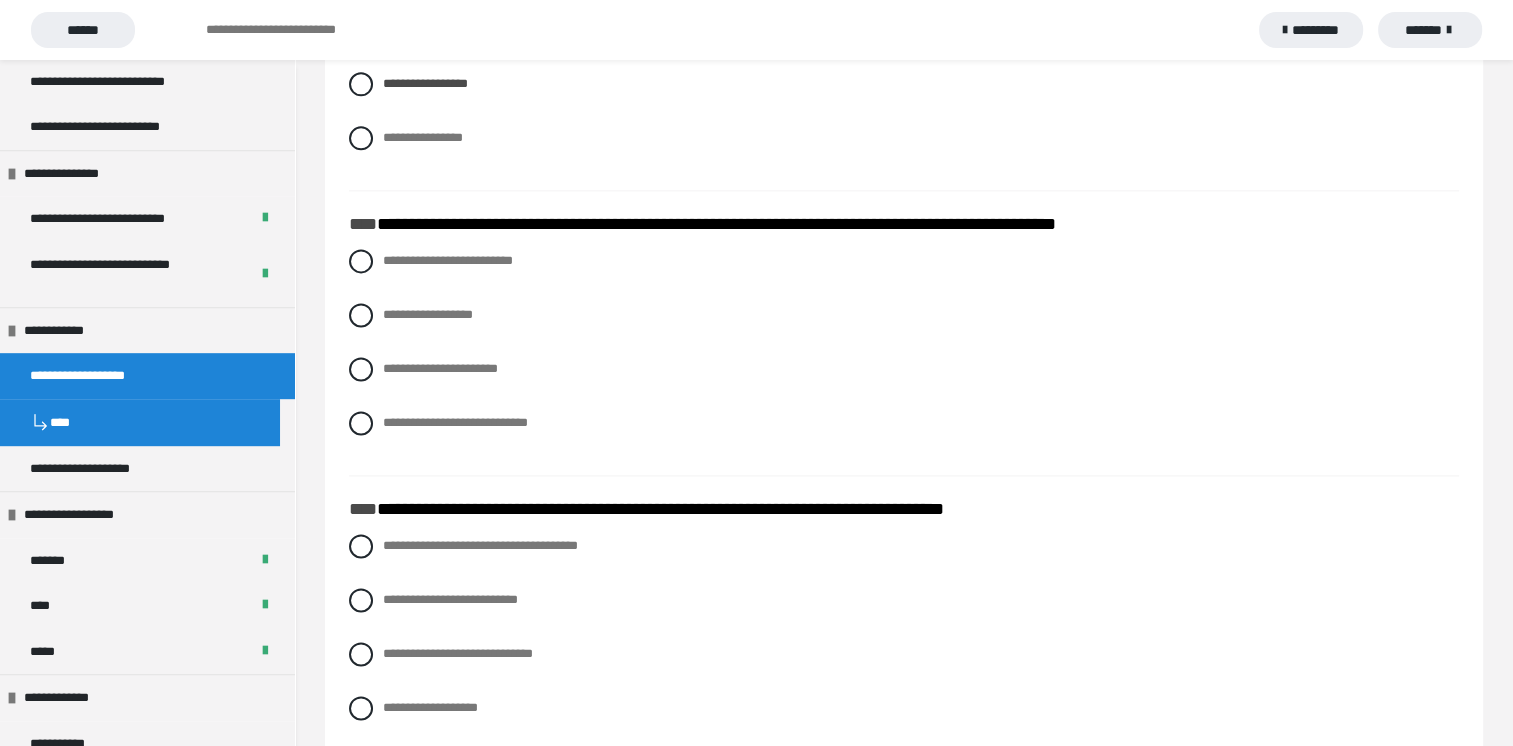 scroll, scrollTop: 2700, scrollLeft: 0, axis: vertical 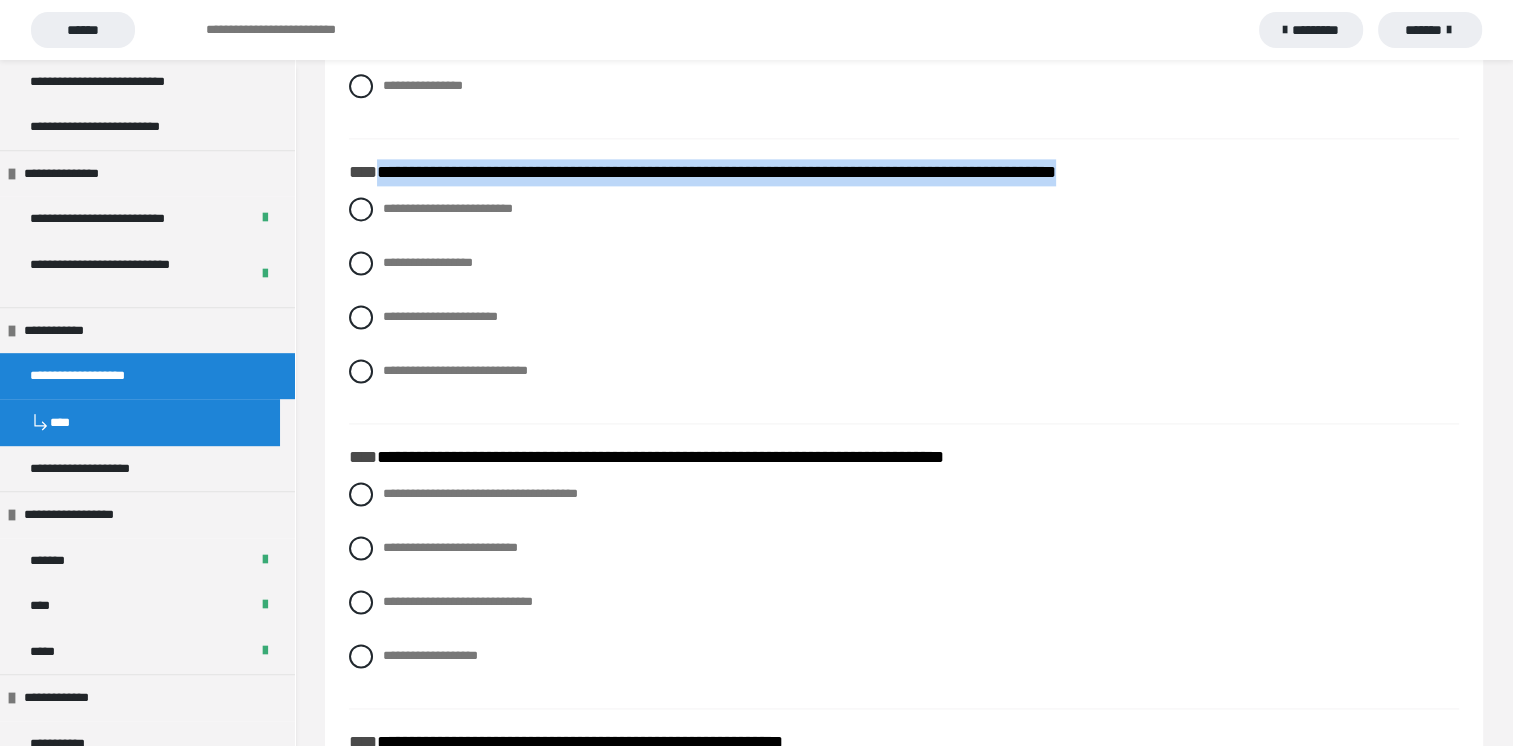 drag, startPoint x: 381, startPoint y: 176, endPoint x: 1196, endPoint y: 159, distance: 815.1773 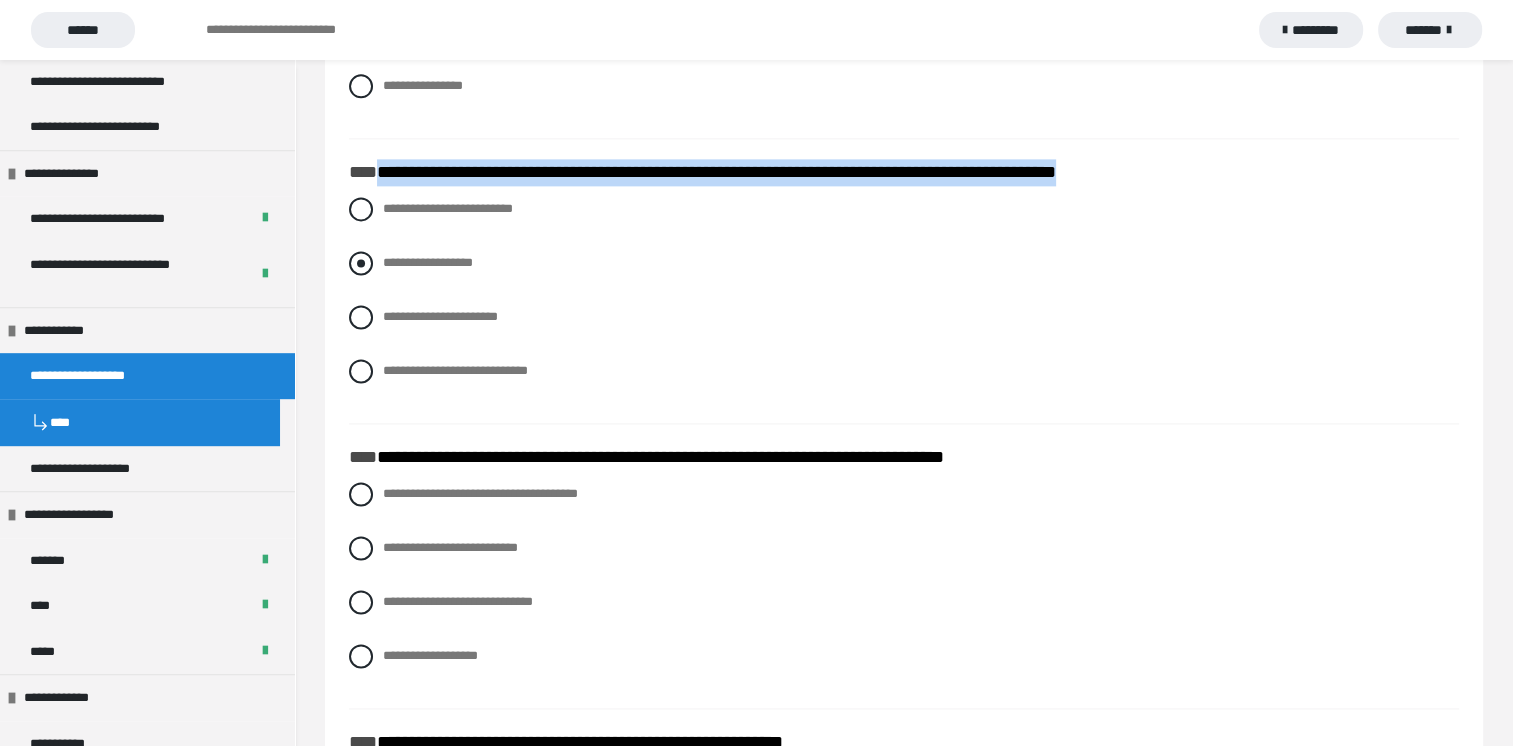 click at bounding box center (361, 263) 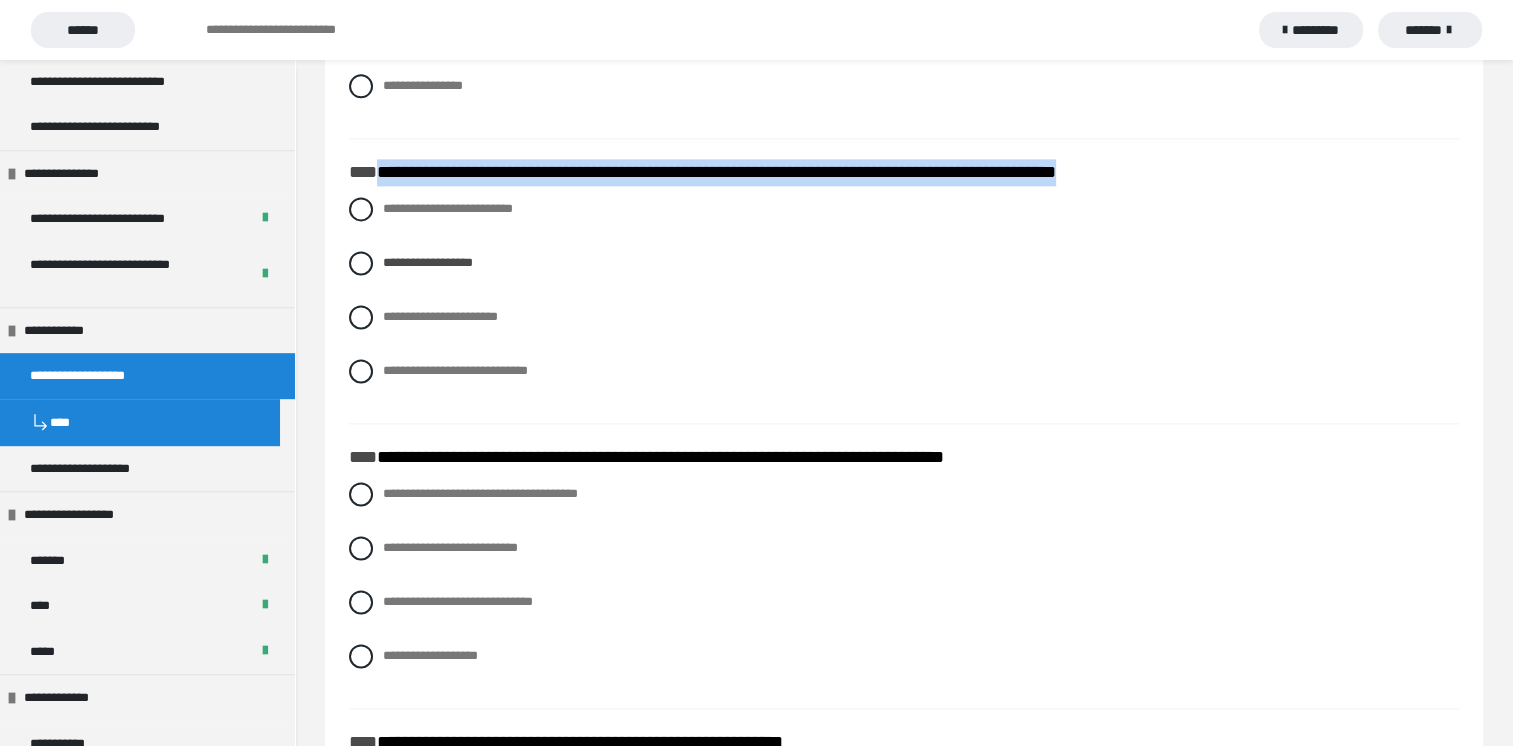 click on "**********" at bounding box center (904, 173) 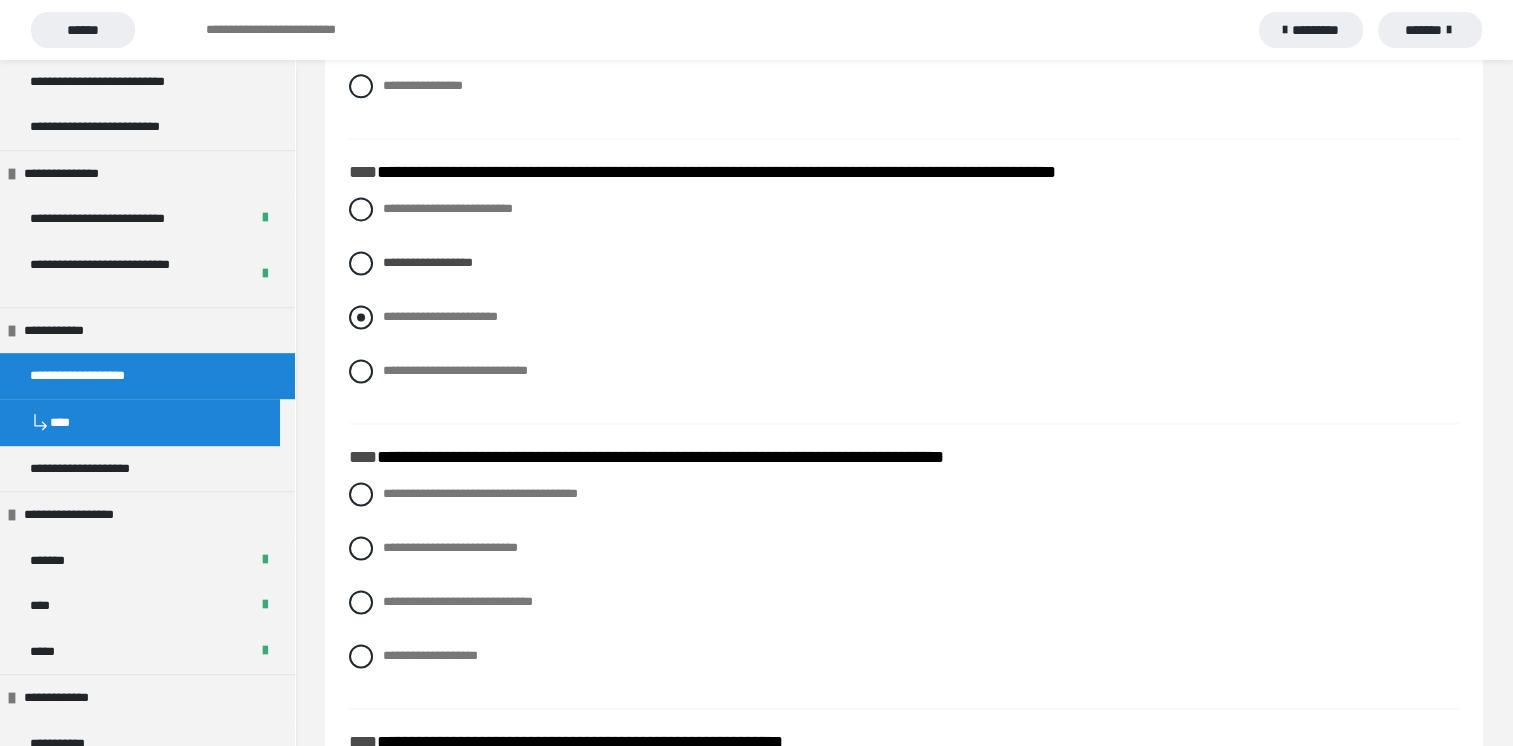 click on "**********" at bounding box center (440, 316) 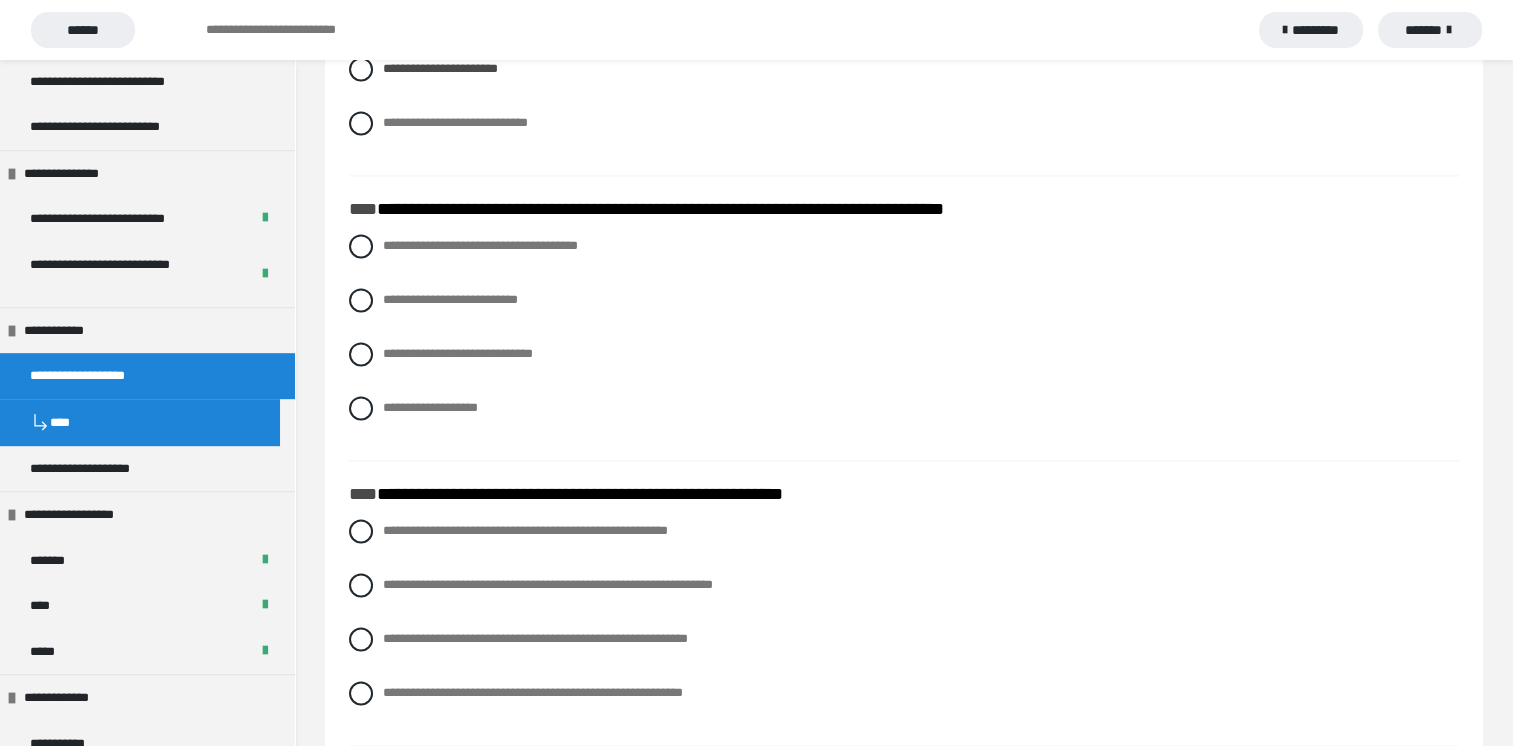 scroll, scrollTop: 3000, scrollLeft: 0, axis: vertical 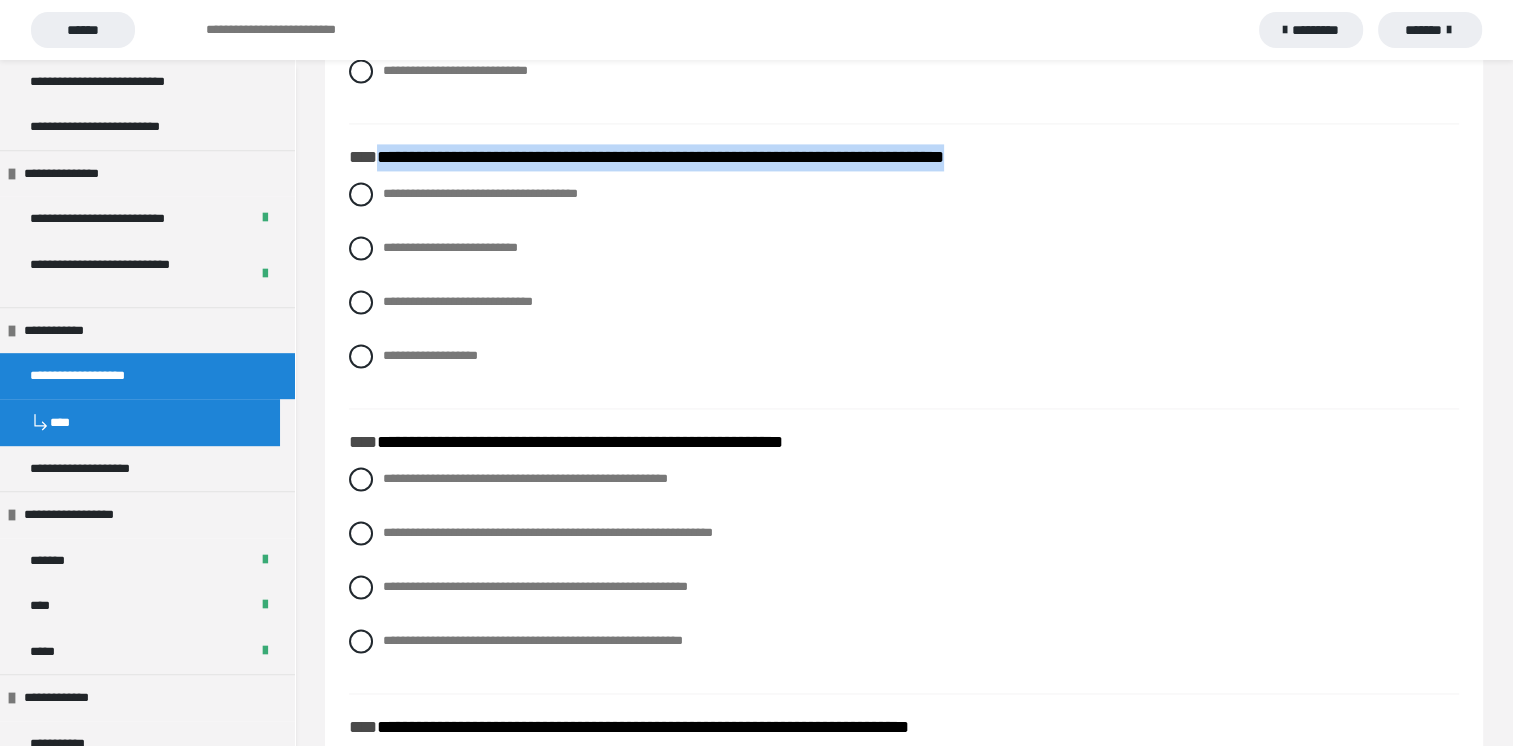 drag, startPoint x: 380, startPoint y: 156, endPoint x: 1089, endPoint y: 171, distance: 709.1586 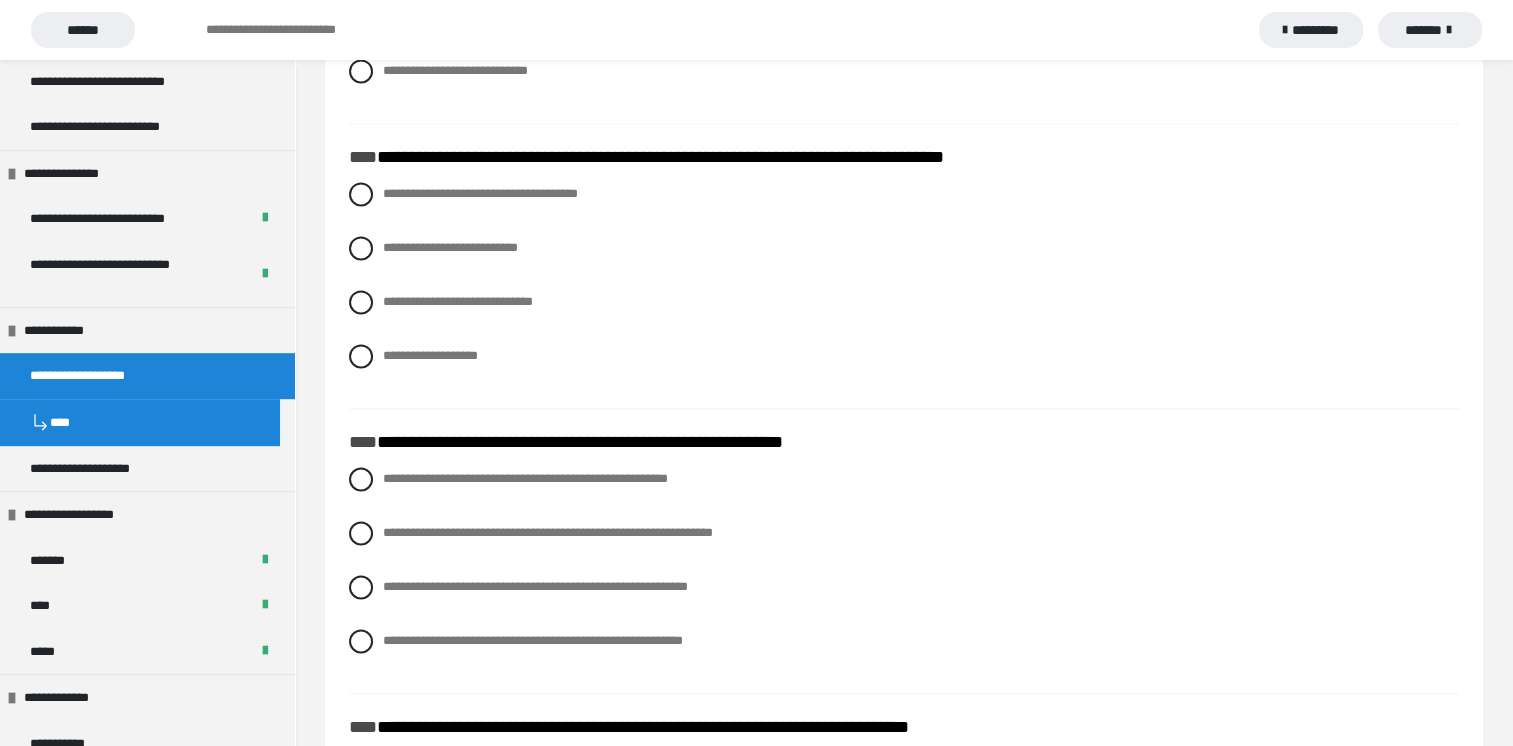 click on "**********" at bounding box center (904, 290) 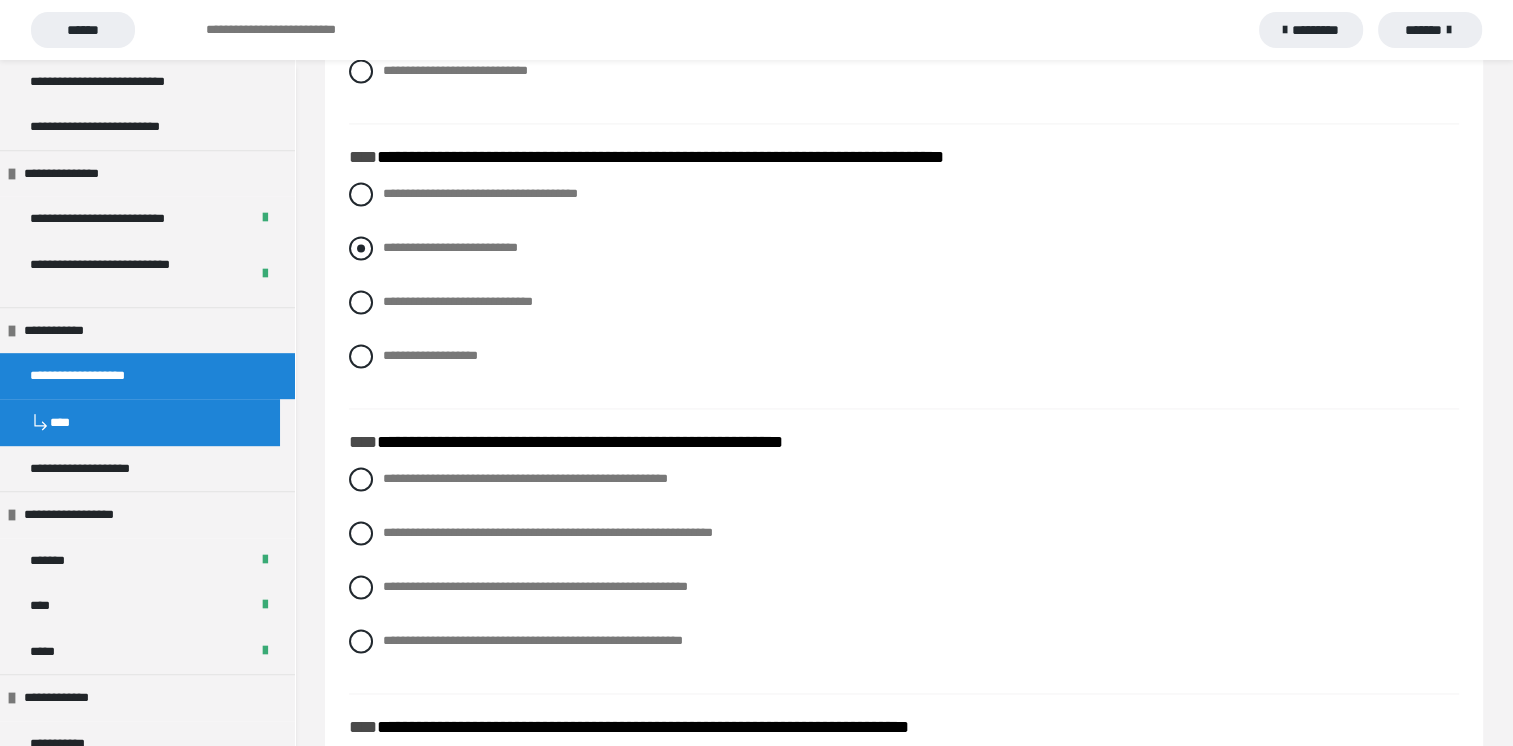 click on "**********" at bounding box center (904, 248) 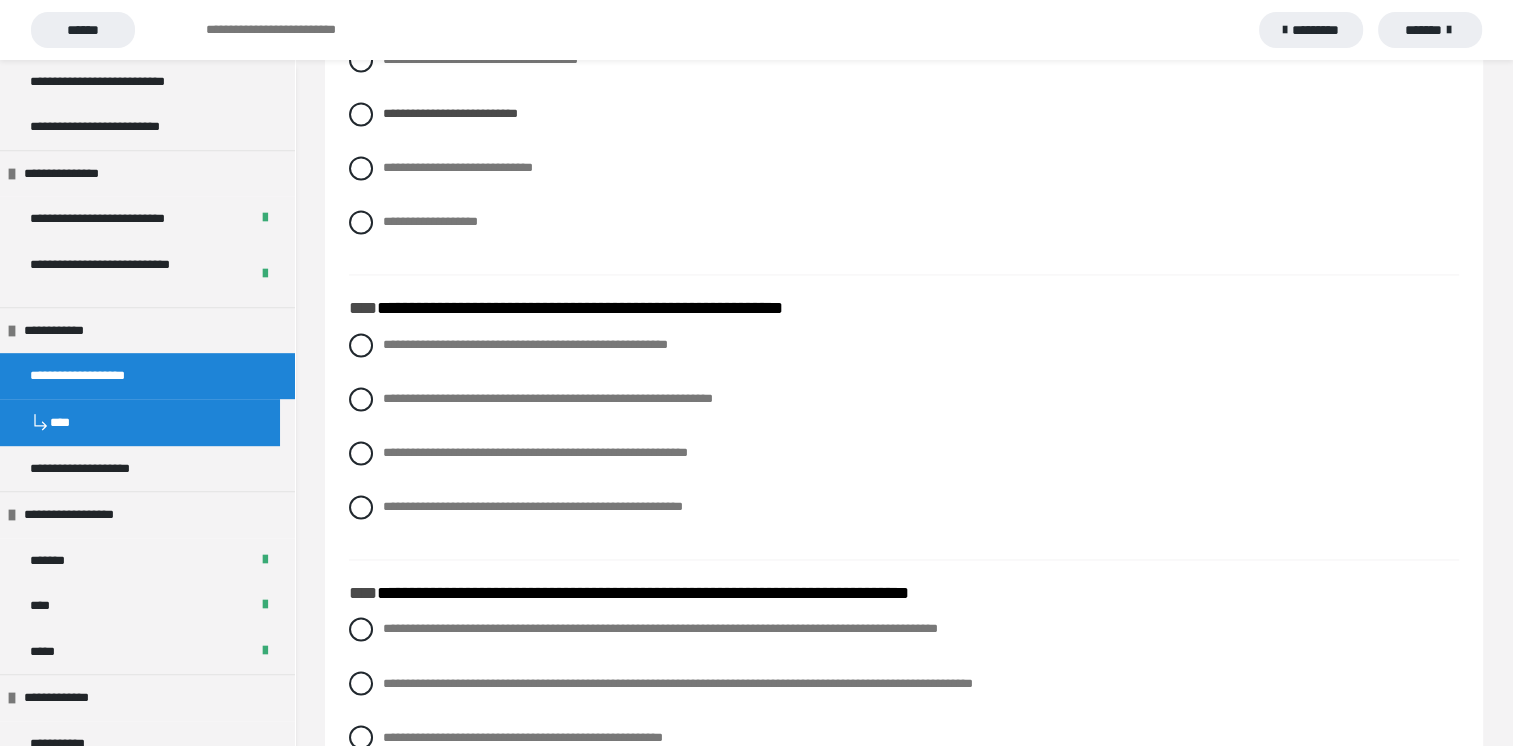 scroll, scrollTop: 3200, scrollLeft: 0, axis: vertical 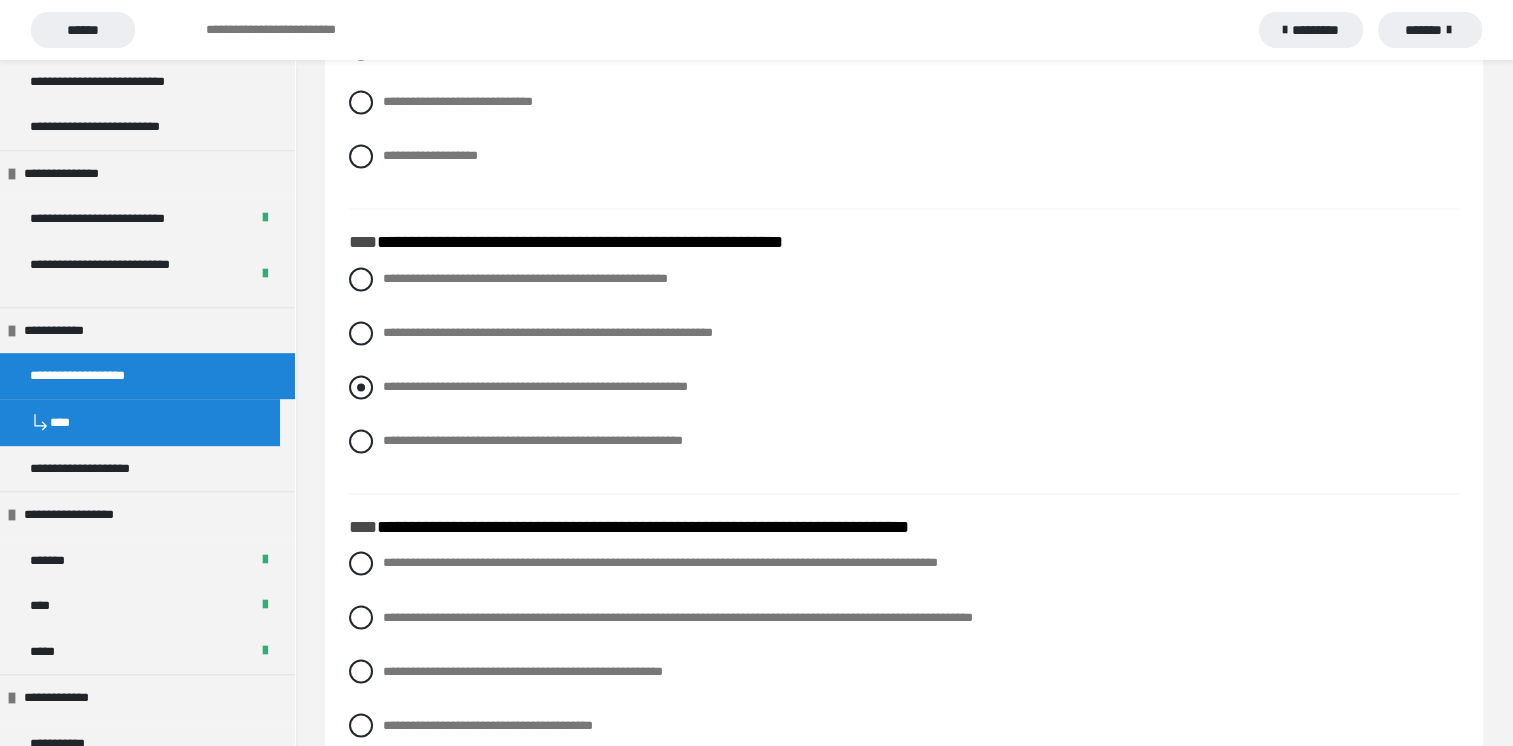 click at bounding box center [361, 387] 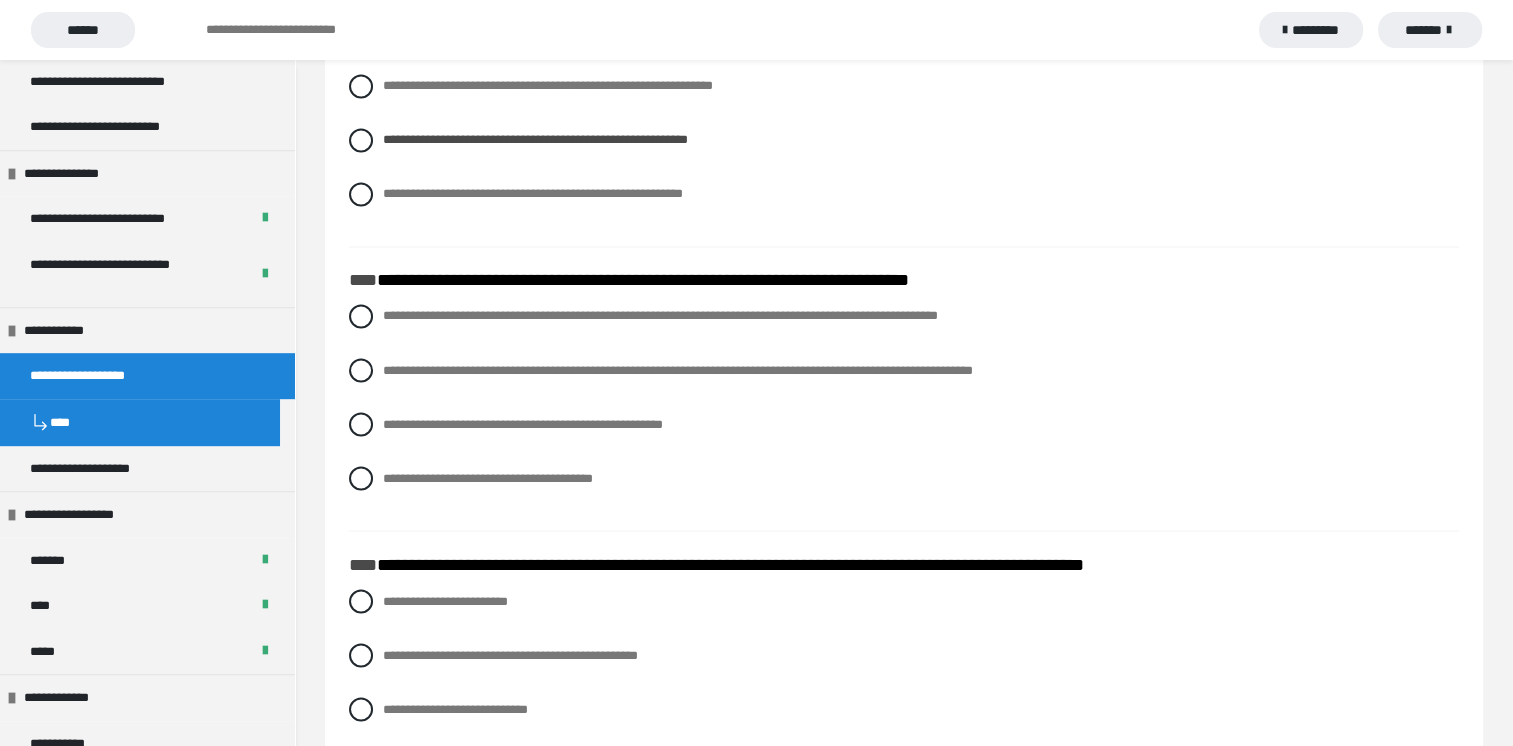 scroll, scrollTop: 3500, scrollLeft: 0, axis: vertical 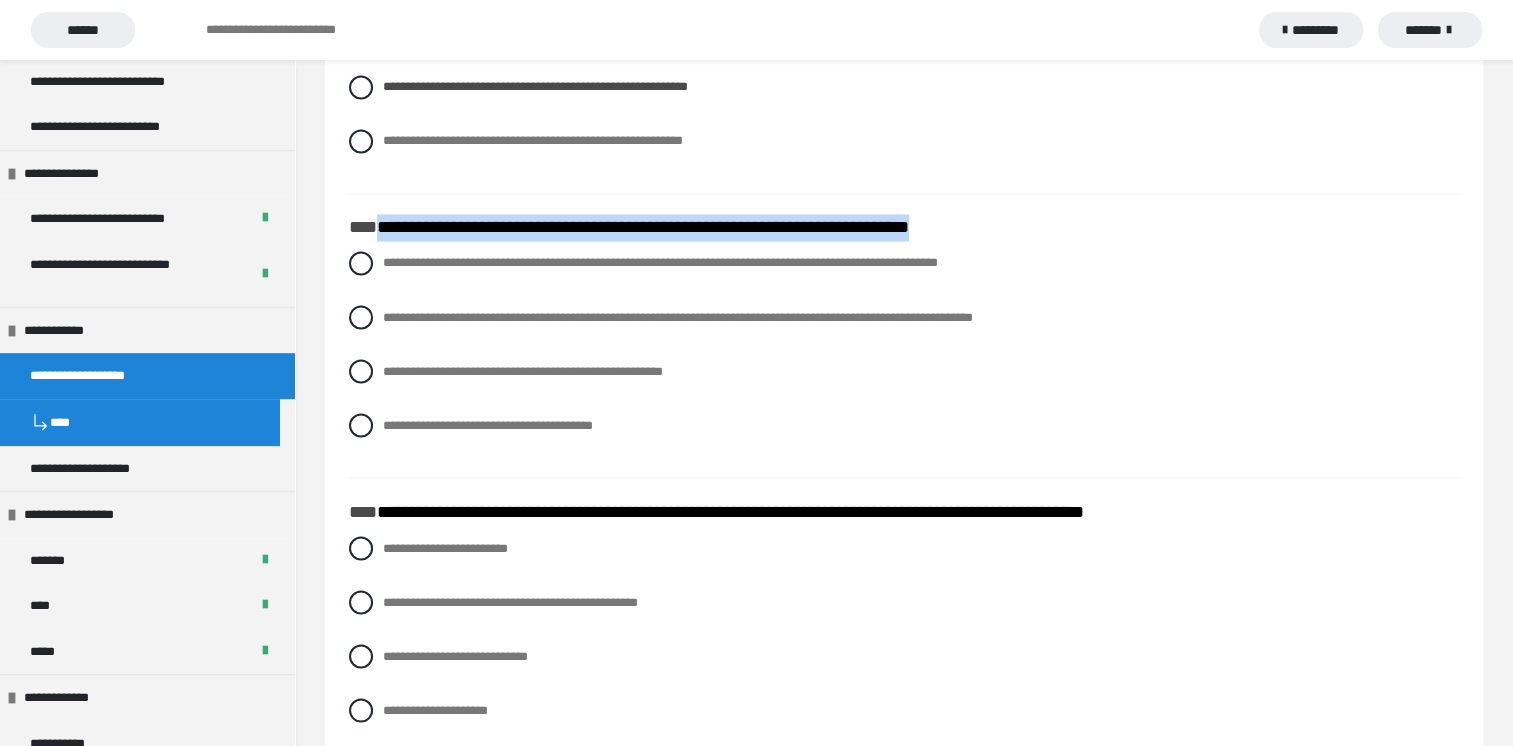 drag, startPoint x: 380, startPoint y: 224, endPoint x: 1069, endPoint y: 229, distance: 689.0181 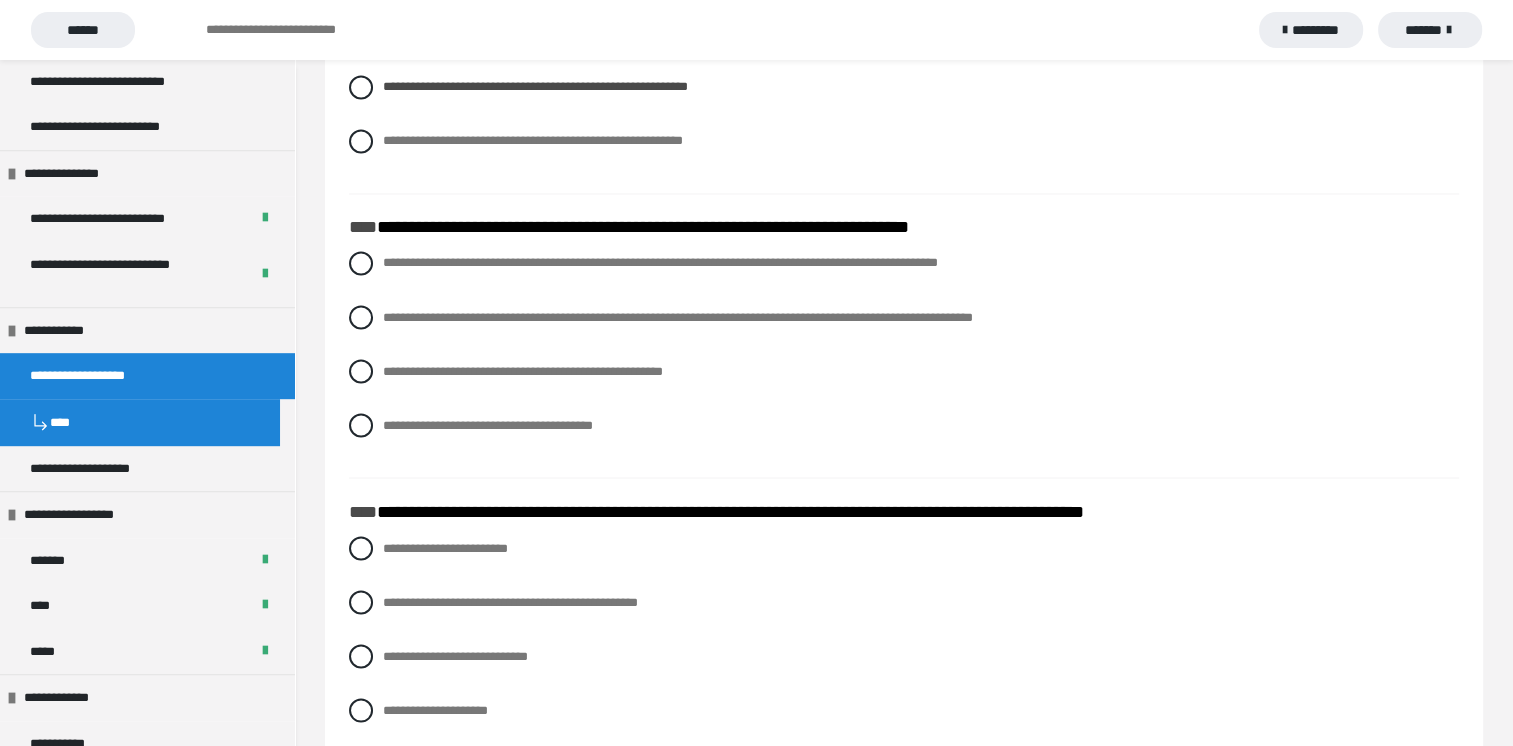 click on "**********" at bounding box center [904, 359] 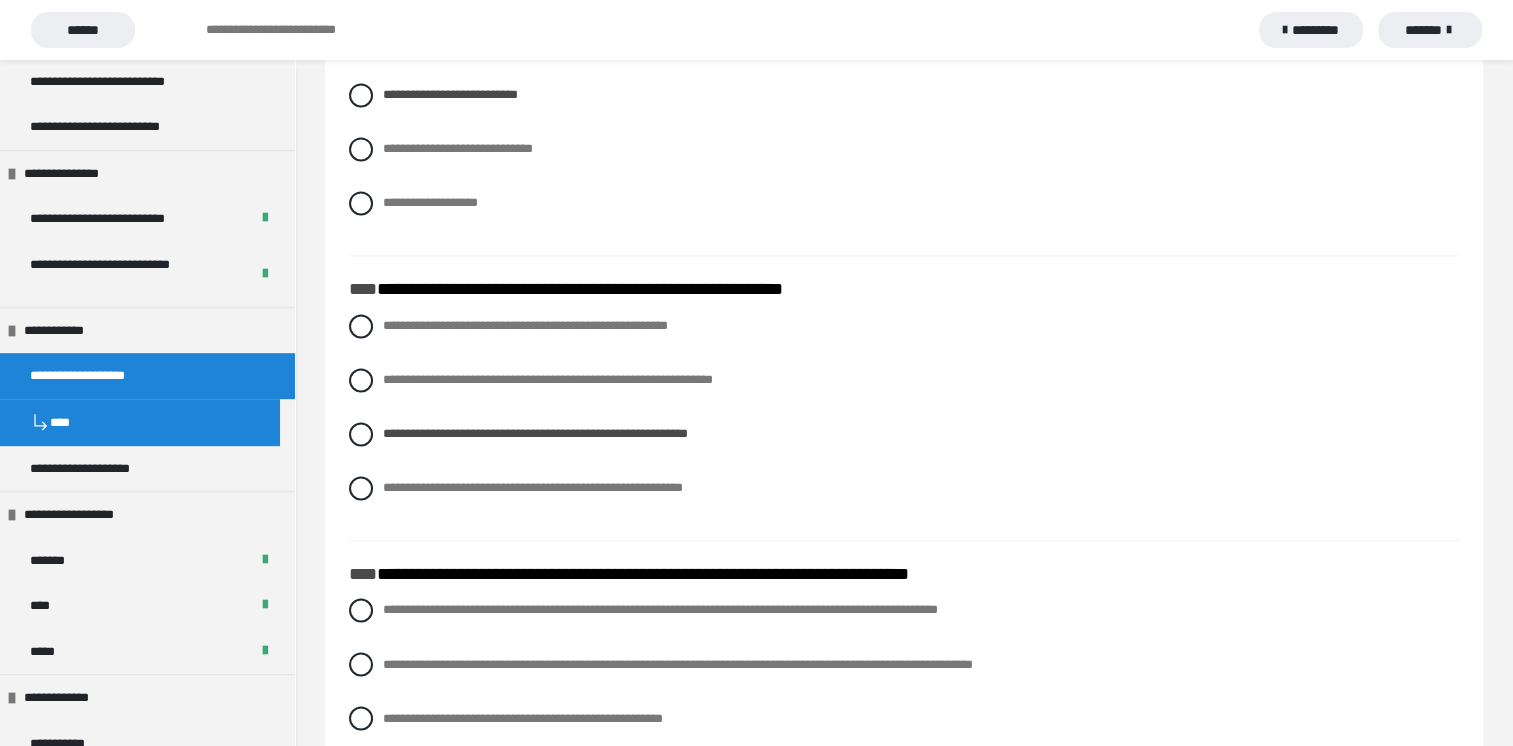 scroll, scrollTop: 3100, scrollLeft: 0, axis: vertical 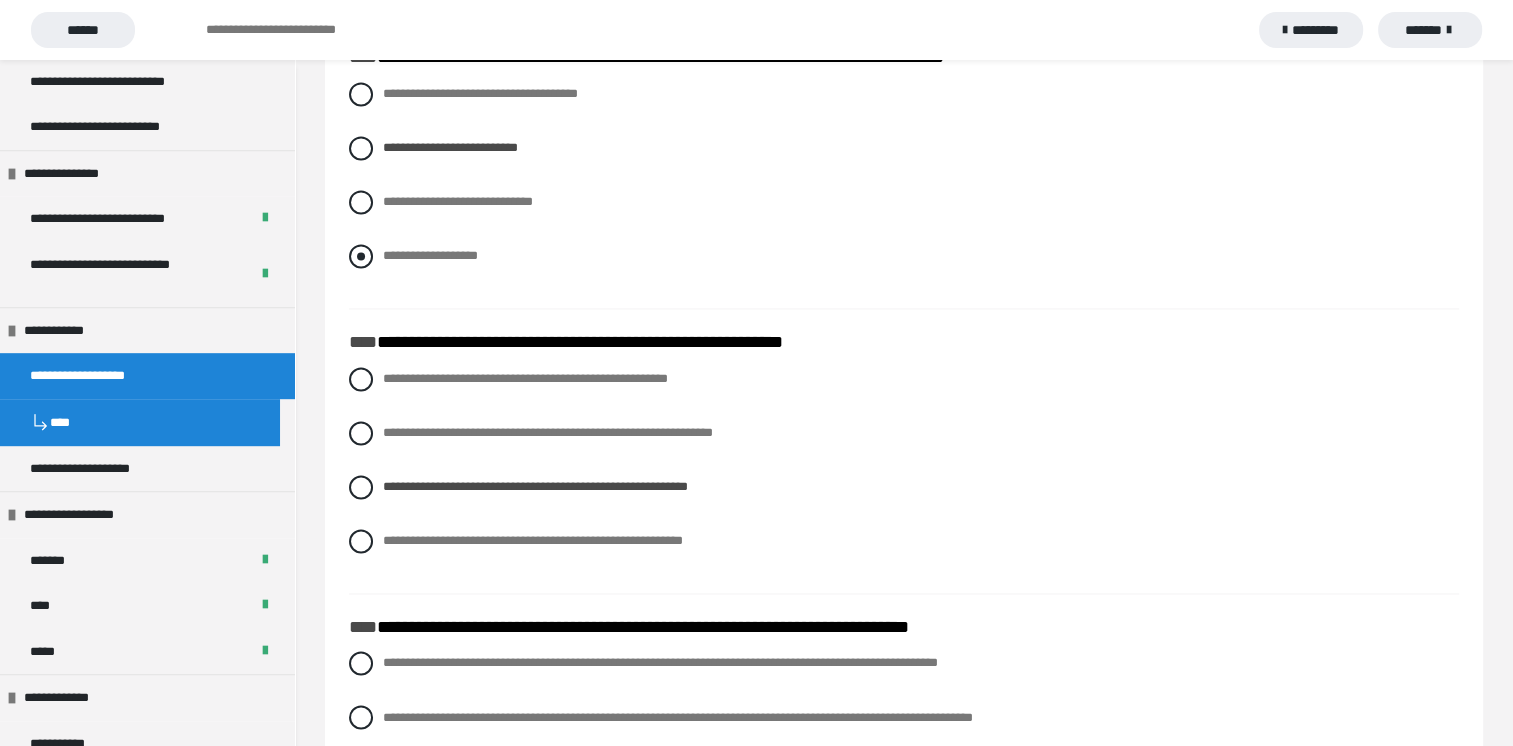 click at bounding box center (361, 256) 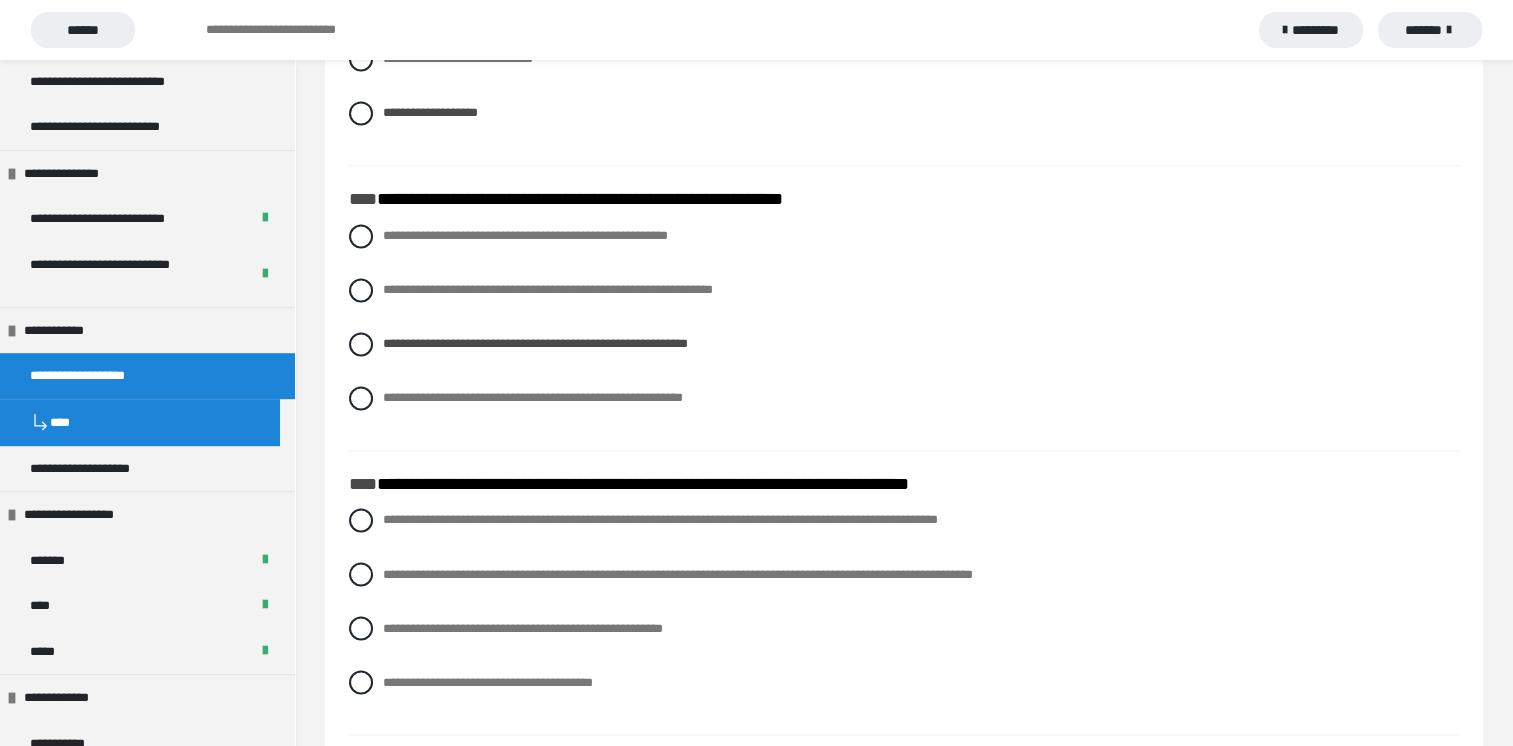 scroll, scrollTop: 3454, scrollLeft: 0, axis: vertical 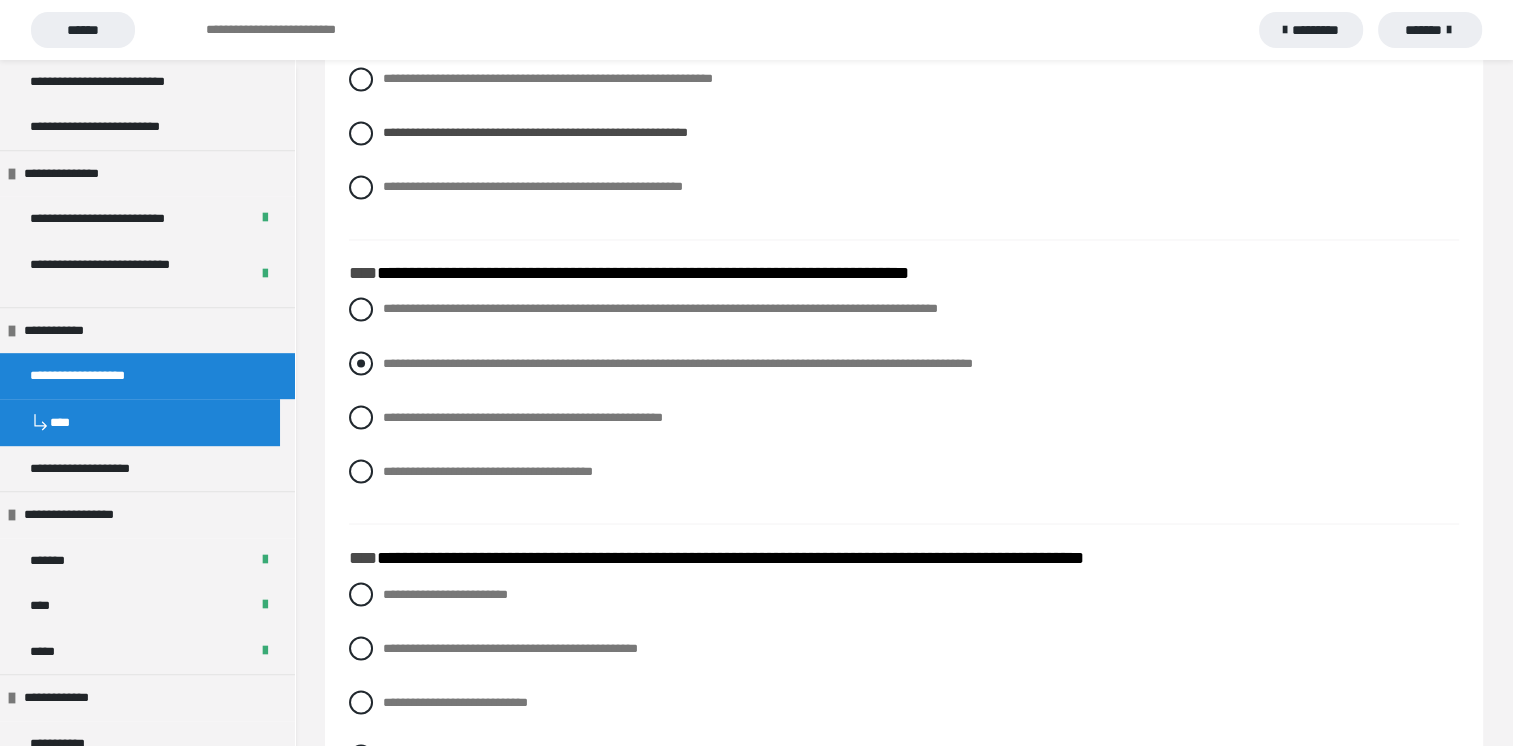 click at bounding box center [361, 363] 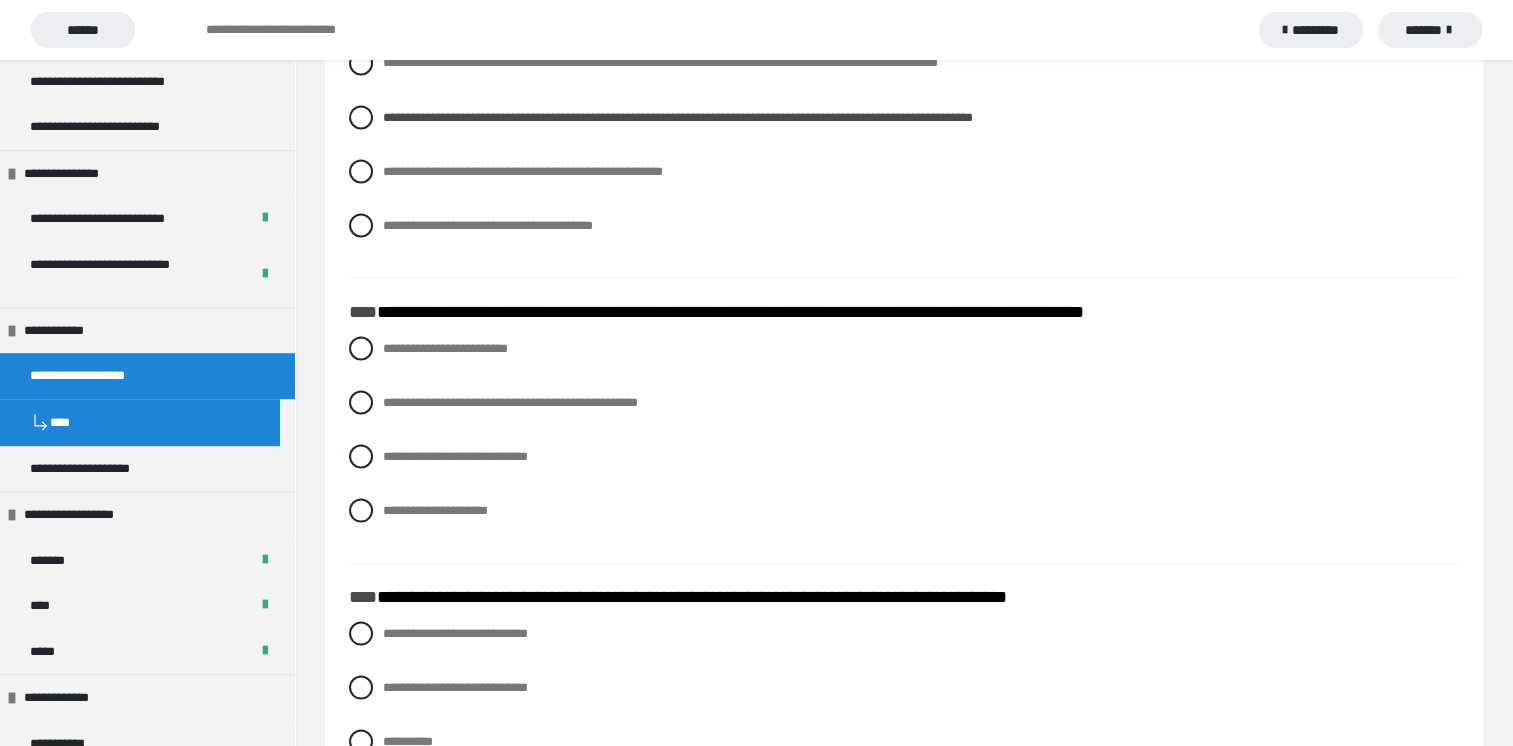 scroll, scrollTop: 3954, scrollLeft: 0, axis: vertical 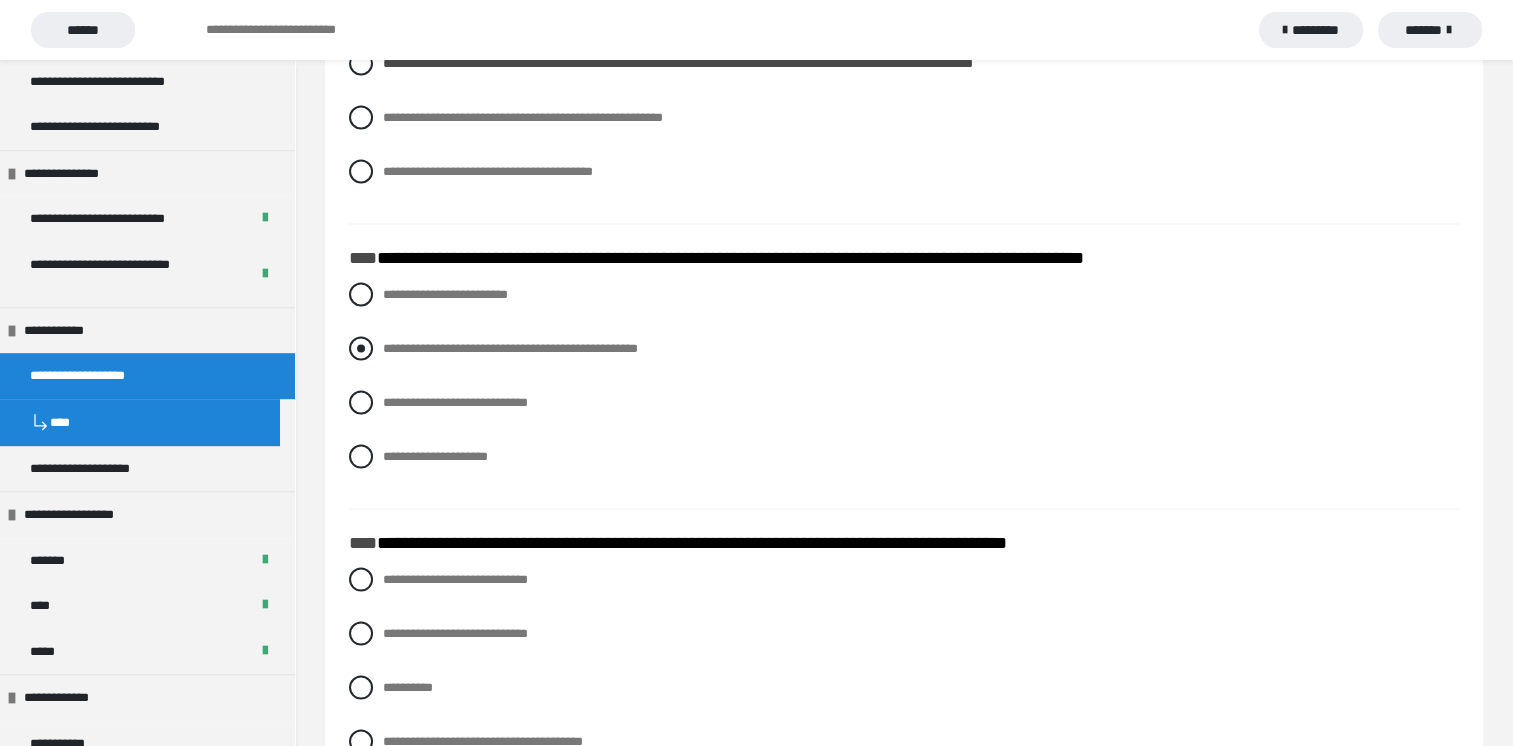 click at bounding box center [361, 348] 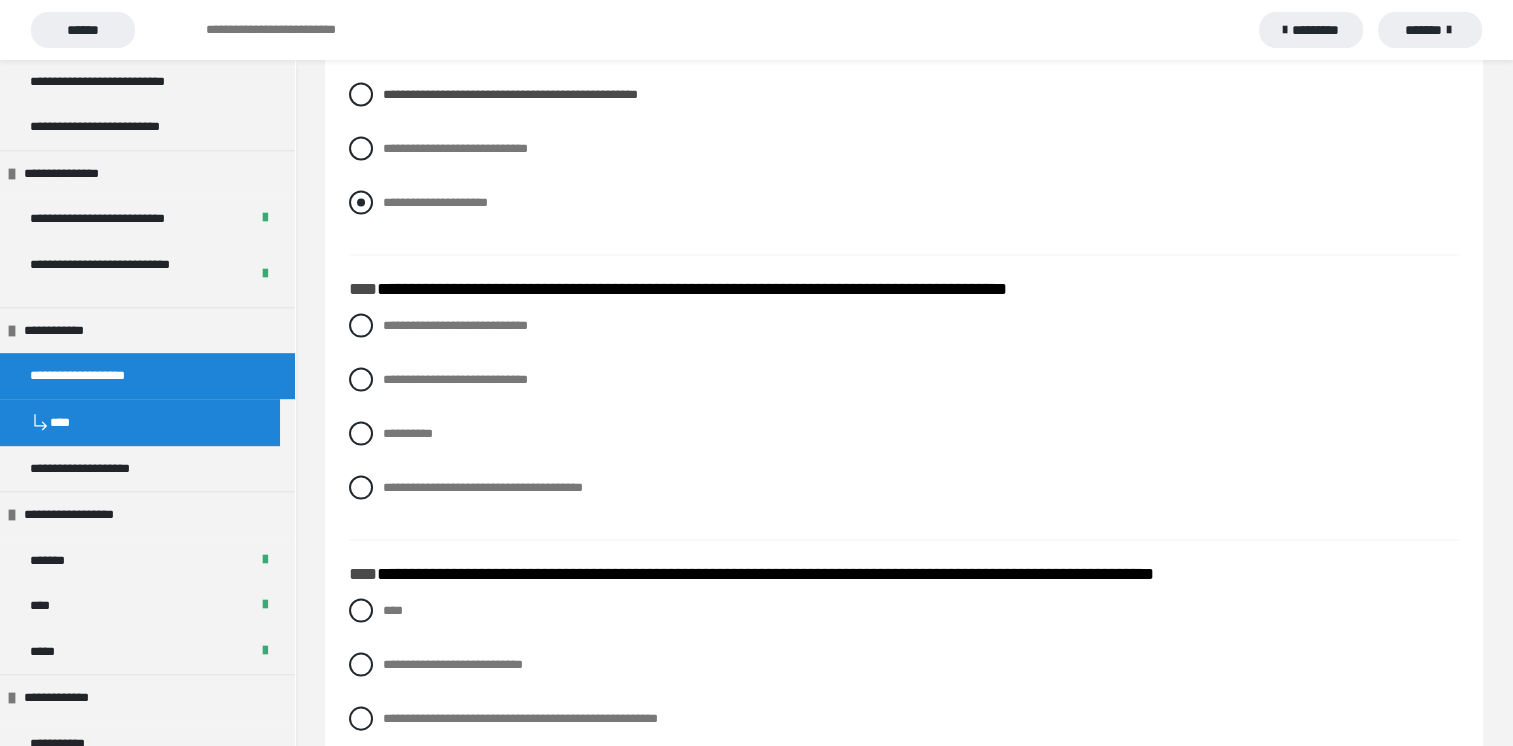 scroll, scrollTop: 4154, scrollLeft: 0, axis: vertical 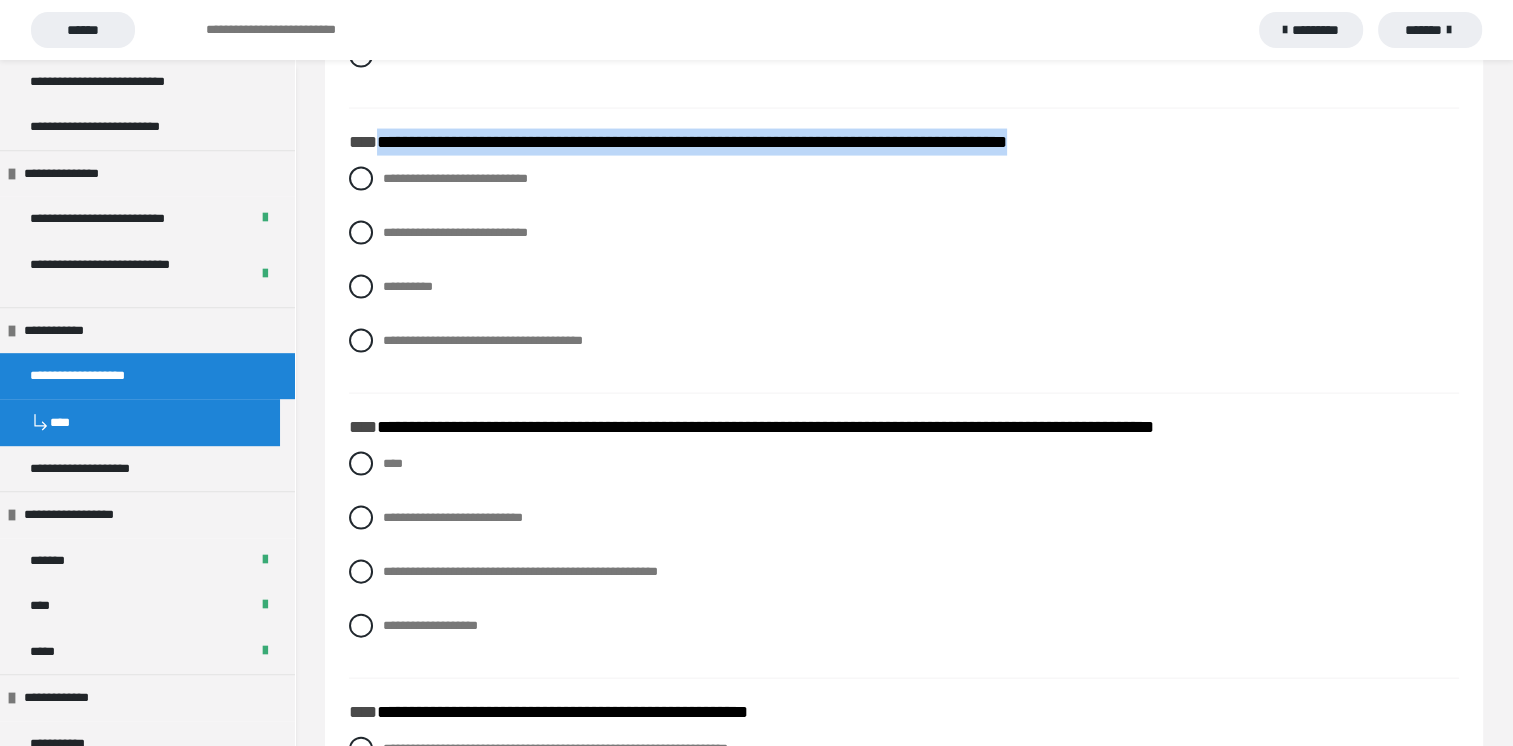 drag, startPoint x: 380, startPoint y: 142, endPoint x: 1107, endPoint y: 117, distance: 727.42975 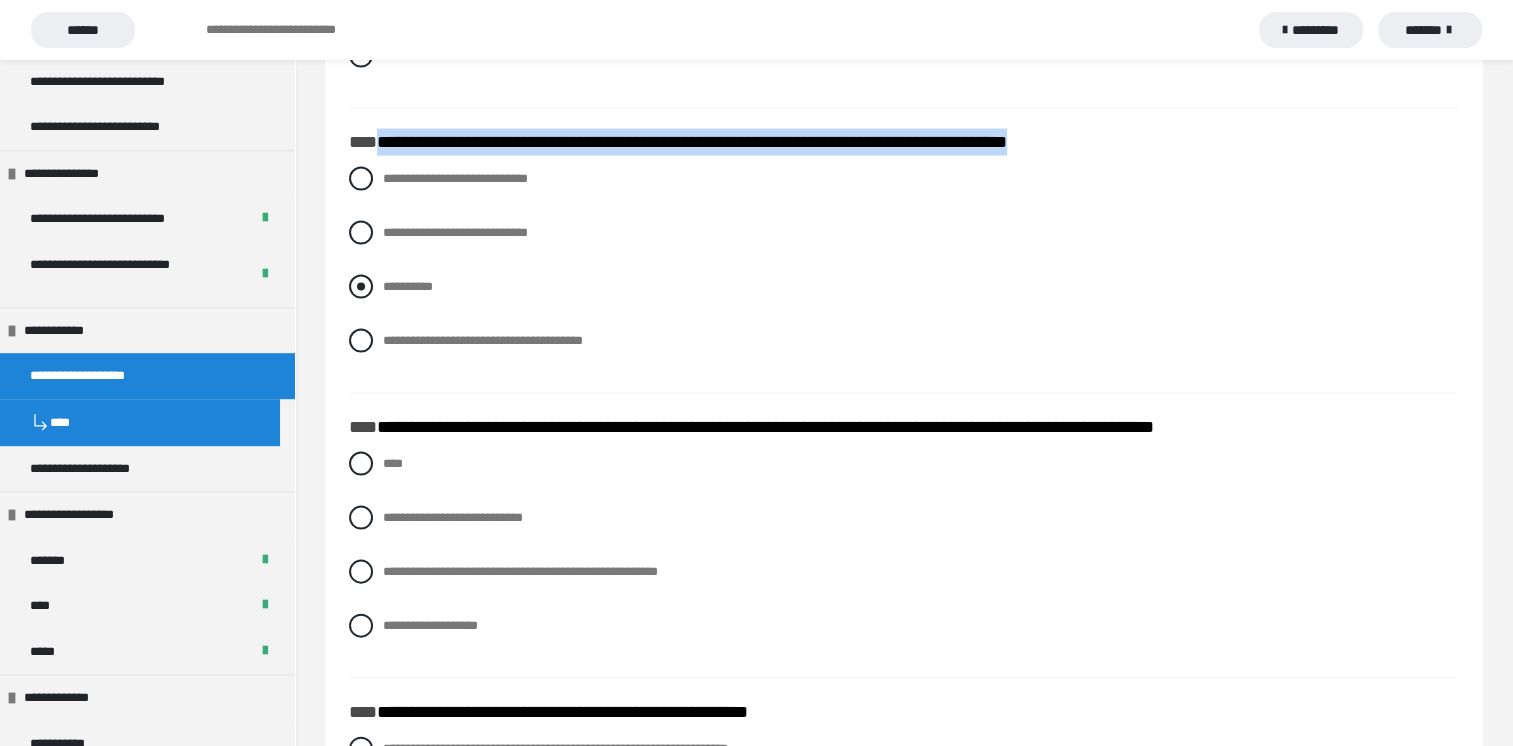 click on "**********" at bounding box center (904, 287) 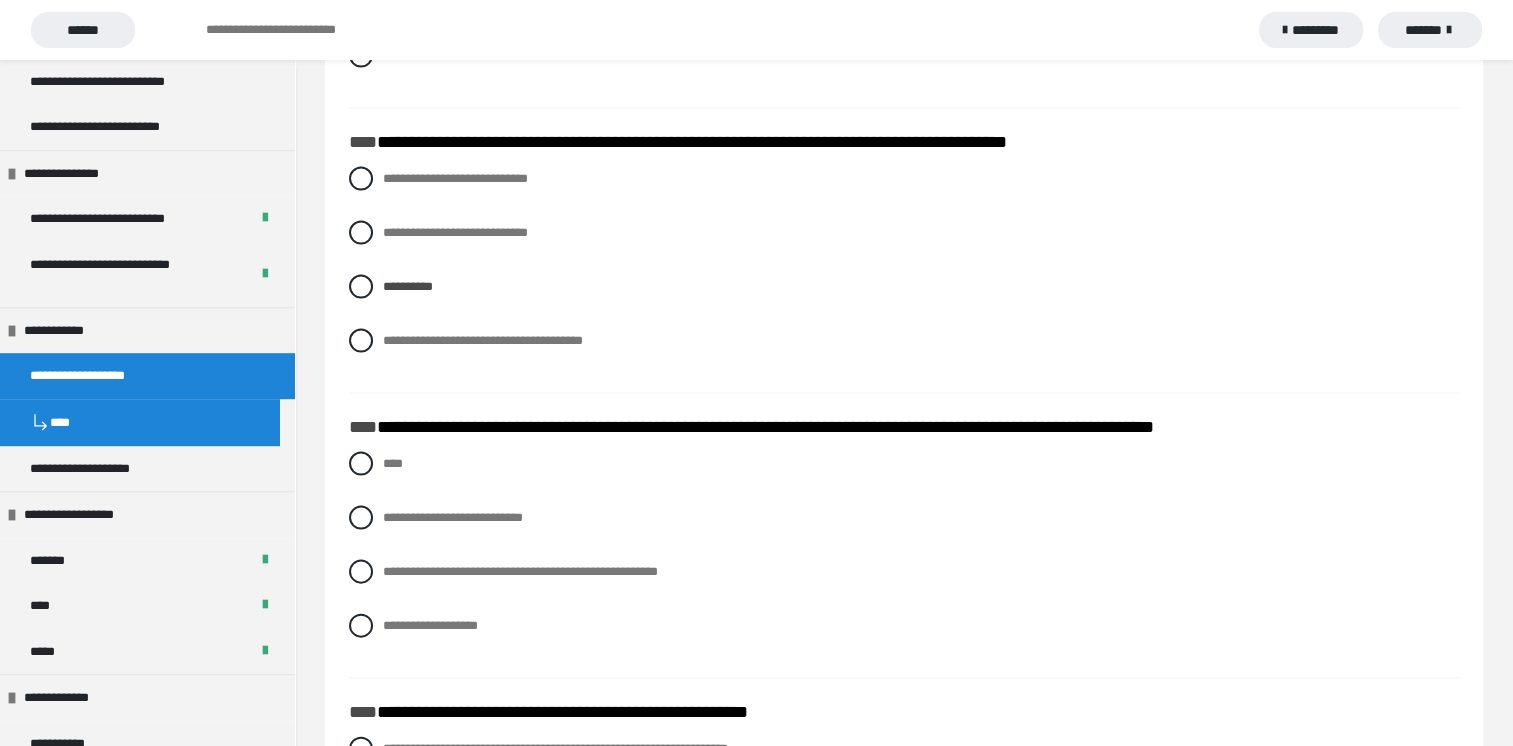 click on "**********" at bounding box center (904, 275) 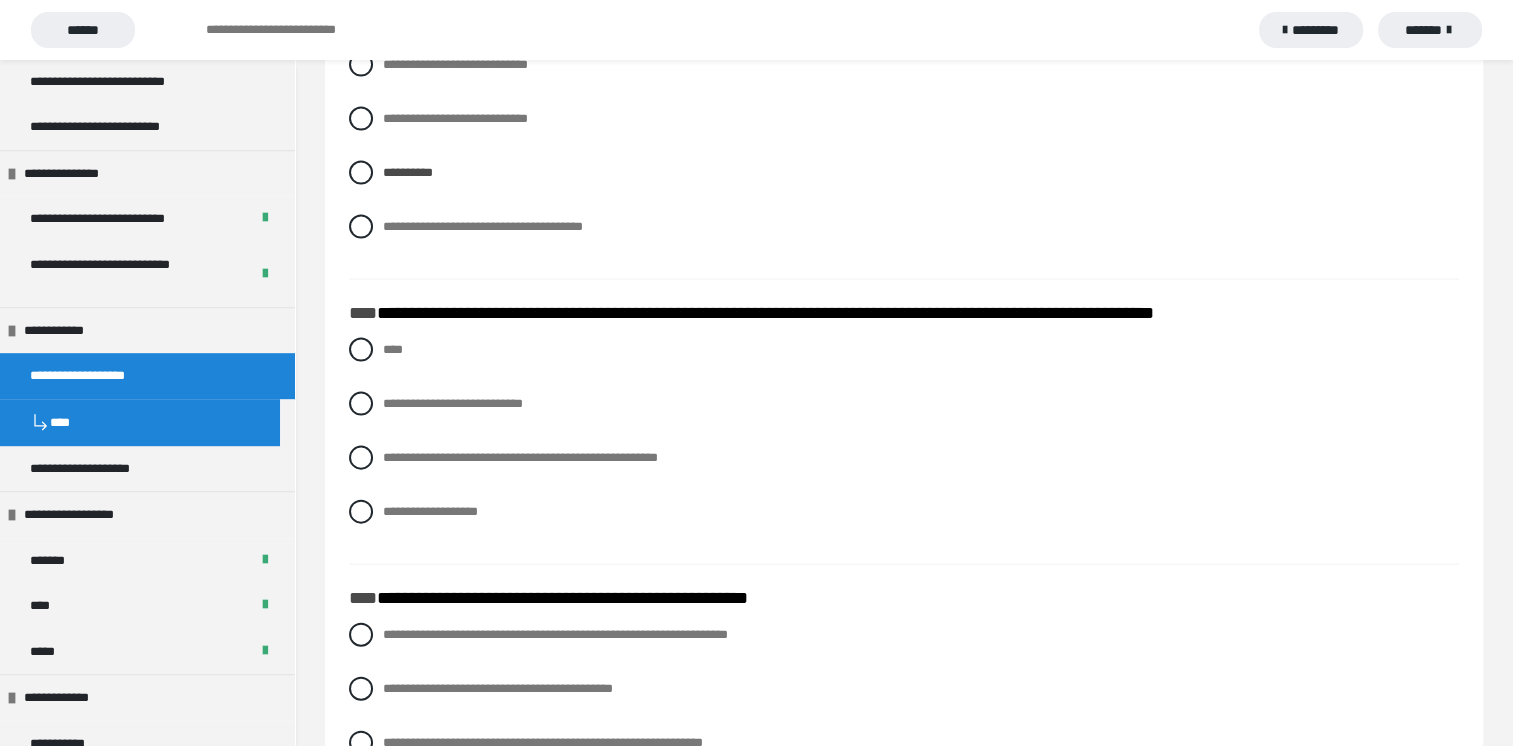 scroll, scrollTop: 4354, scrollLeft: 0, axis: vertical 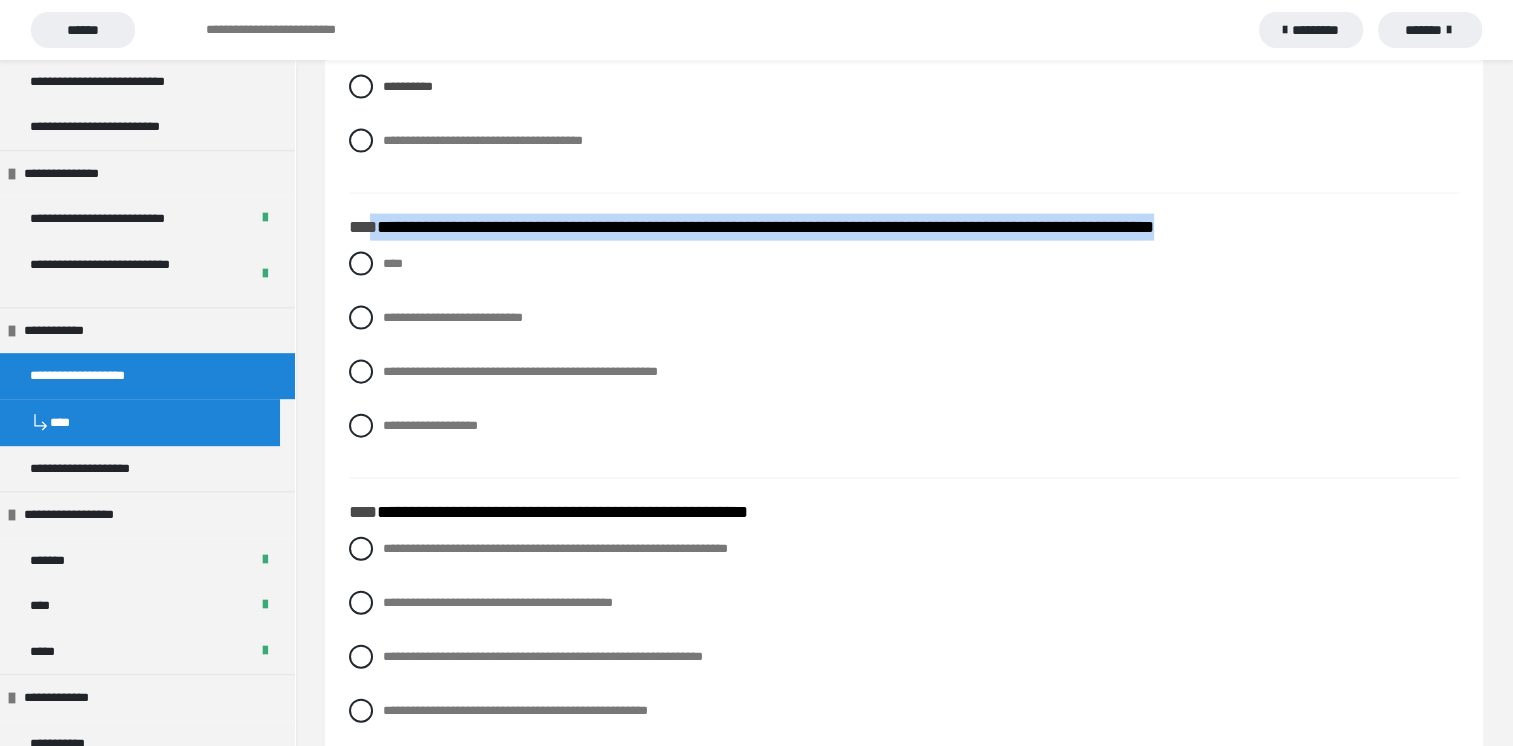 drag, startPoint x: 373, startPoint y: 225, endPoint x: 1368, endPoint y: 226, distance: 995.0005 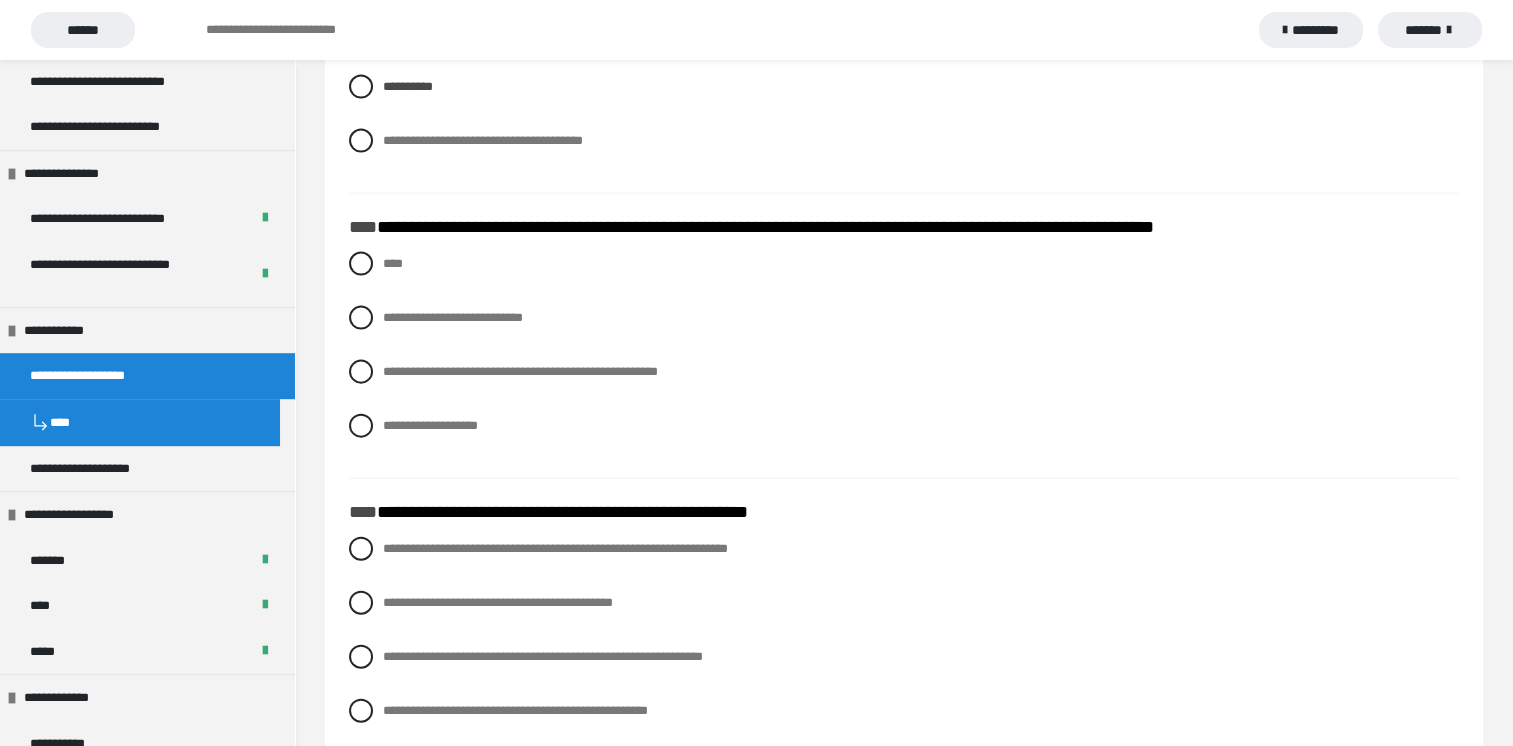 click on "**********" at bounding box center (904, 360) 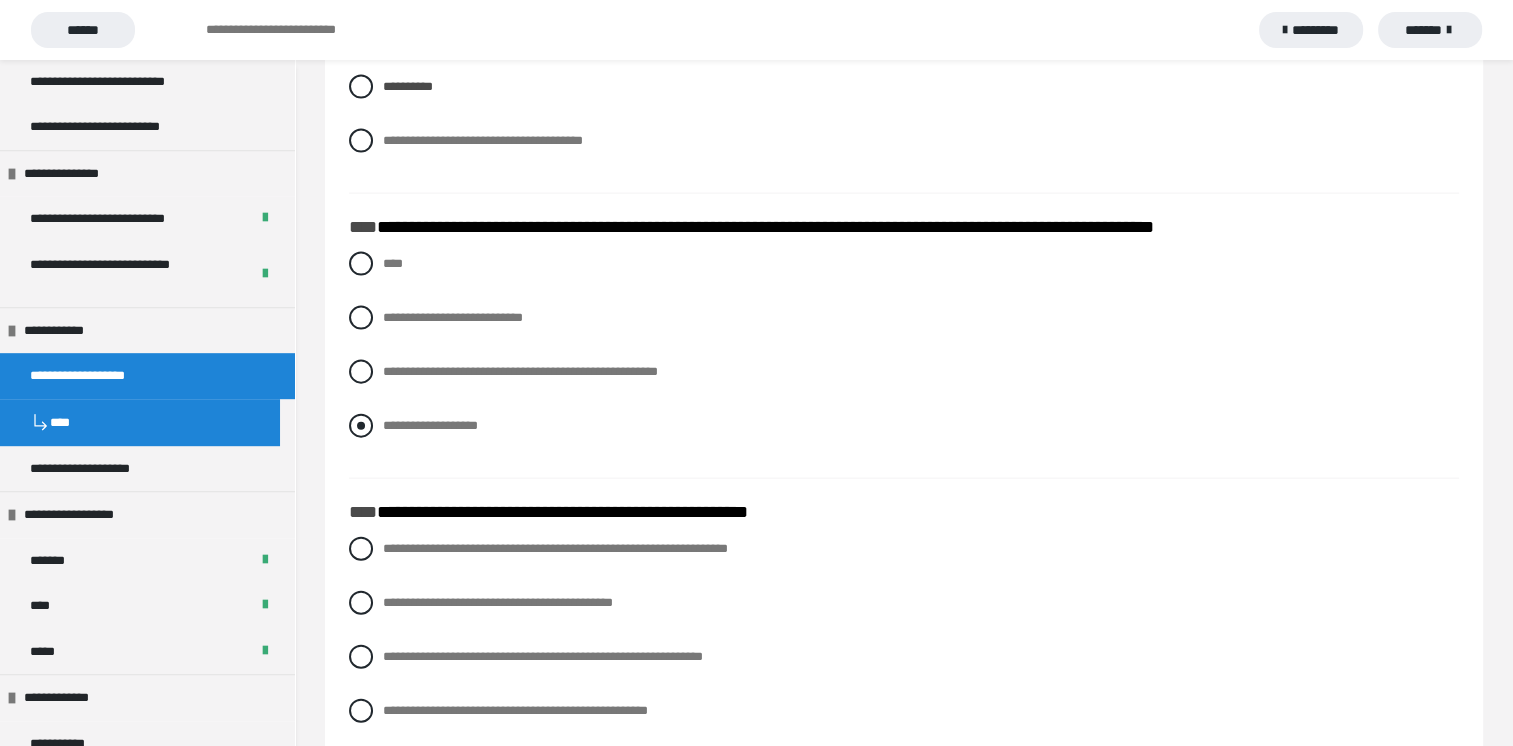 click at bounding box center (361, 426) 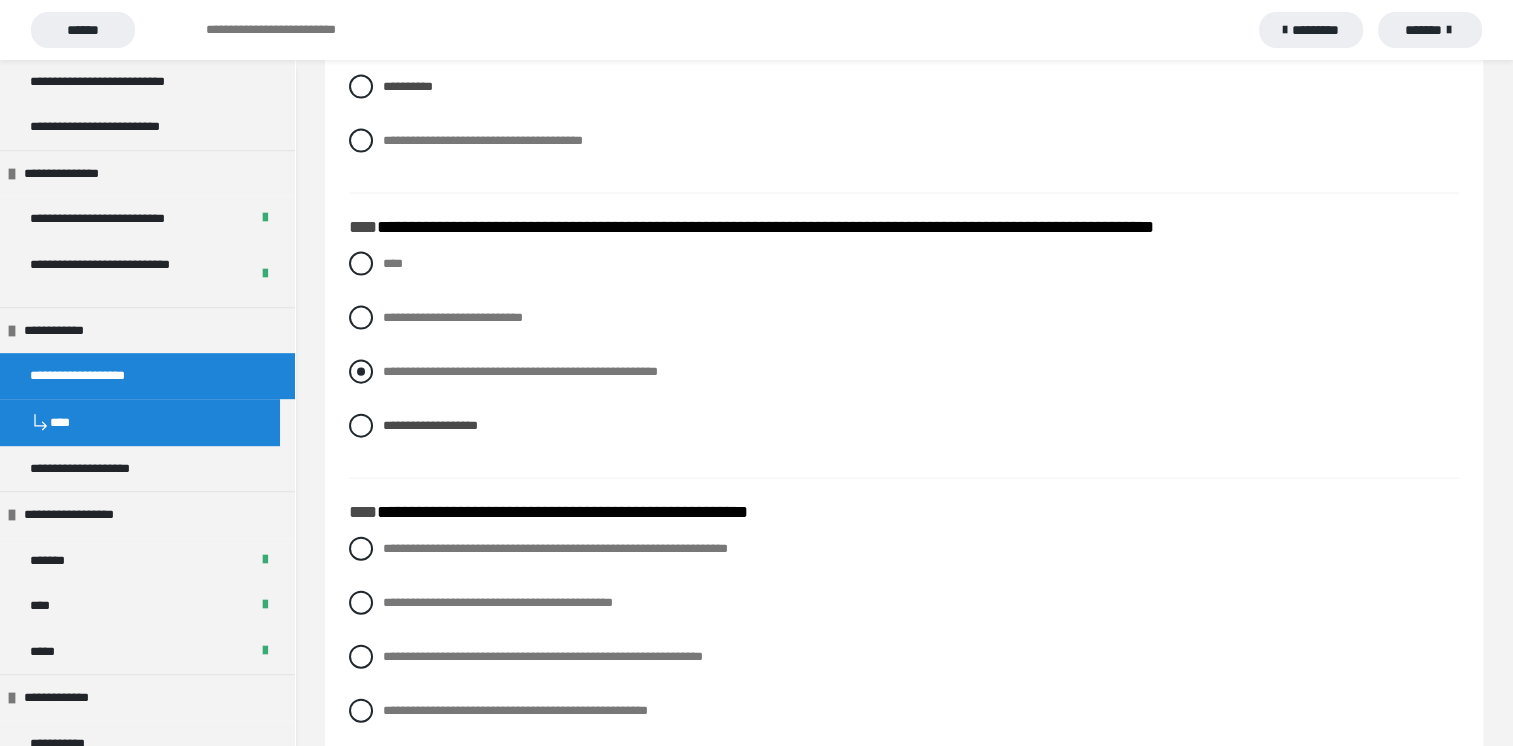 click on "**********" at bounding box center [520, 371] 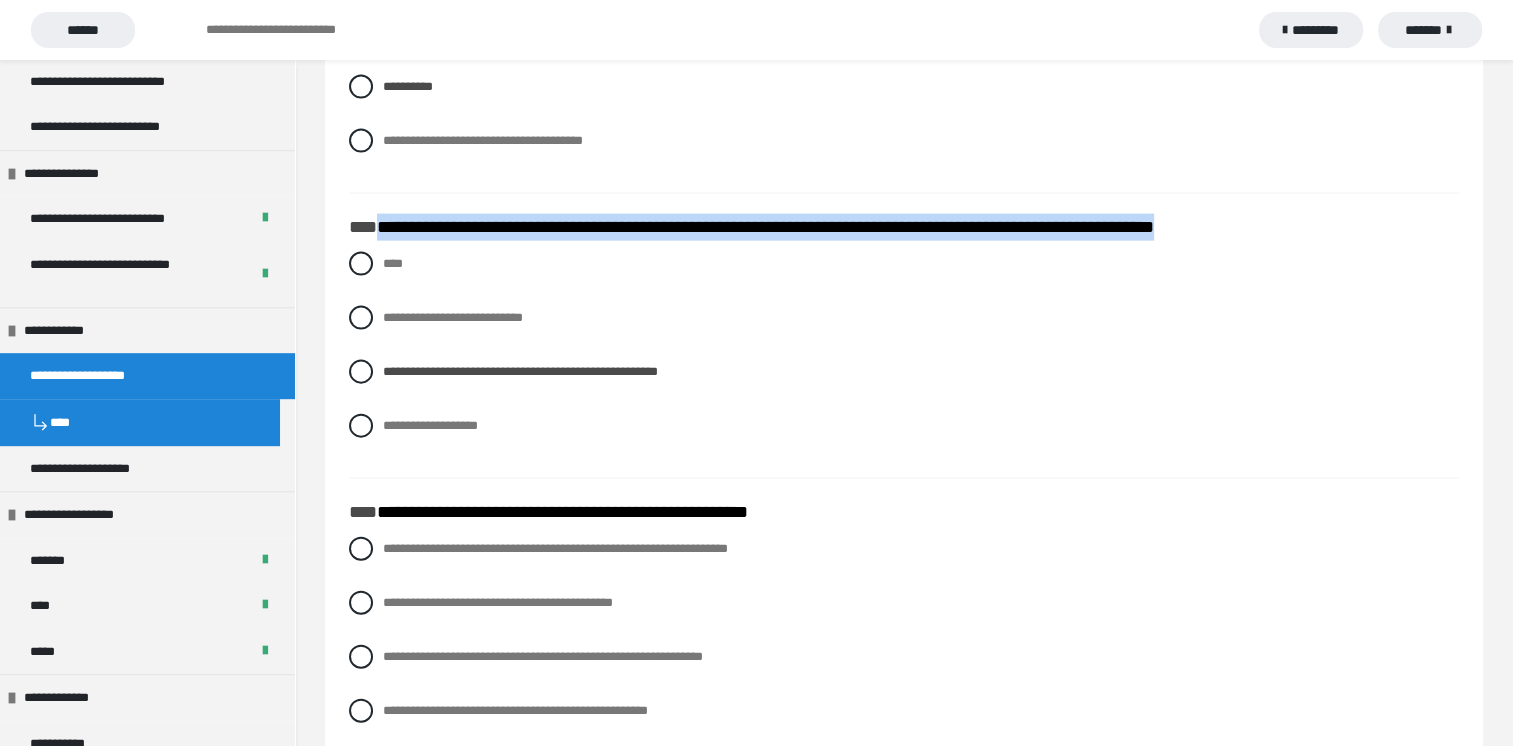 drag, startPoint x: 380, startPoint y: 222, endPoint x: 1365, endPoint y: 238, distance: 985.12994 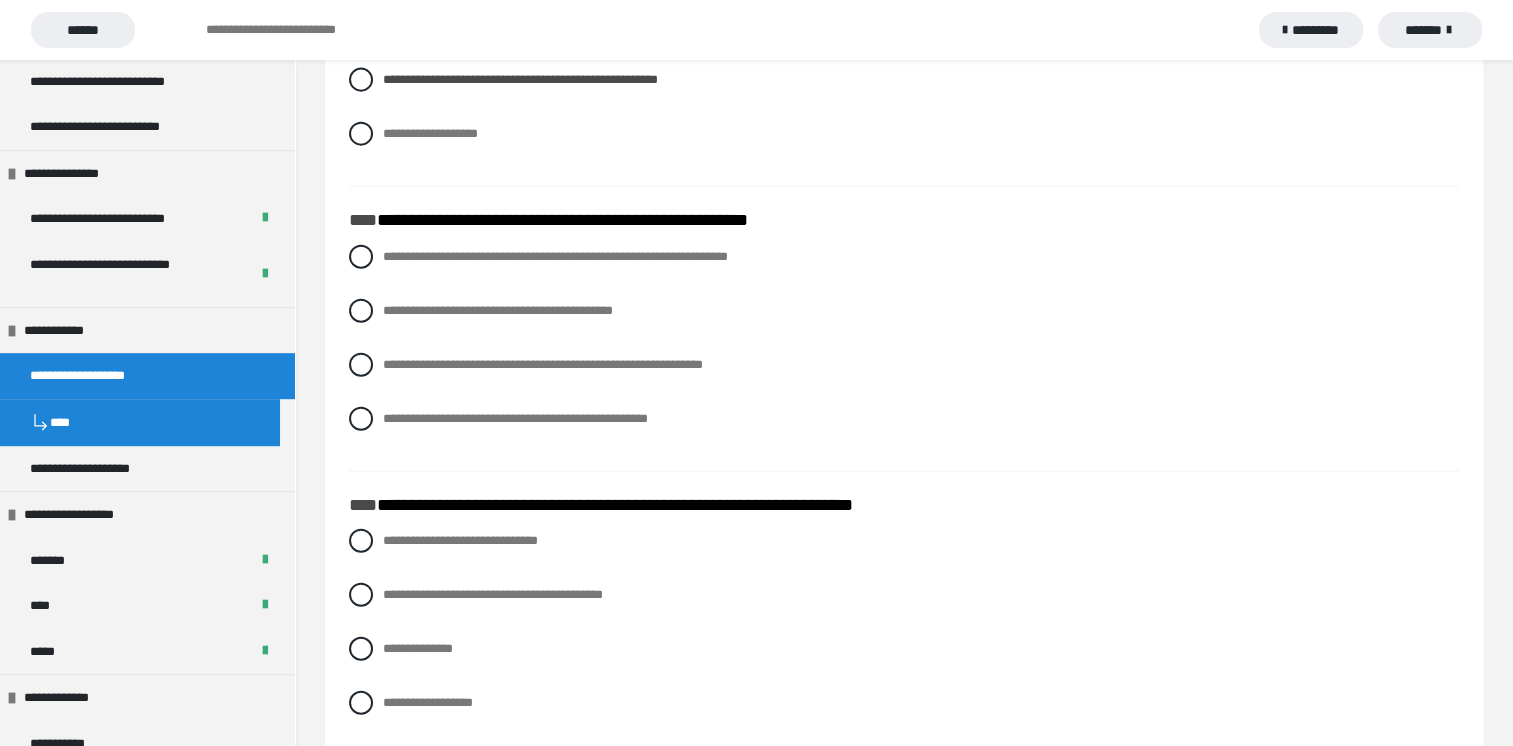 scroll, scrollTop: 4654, scrollLeft: 0, axis: vertical 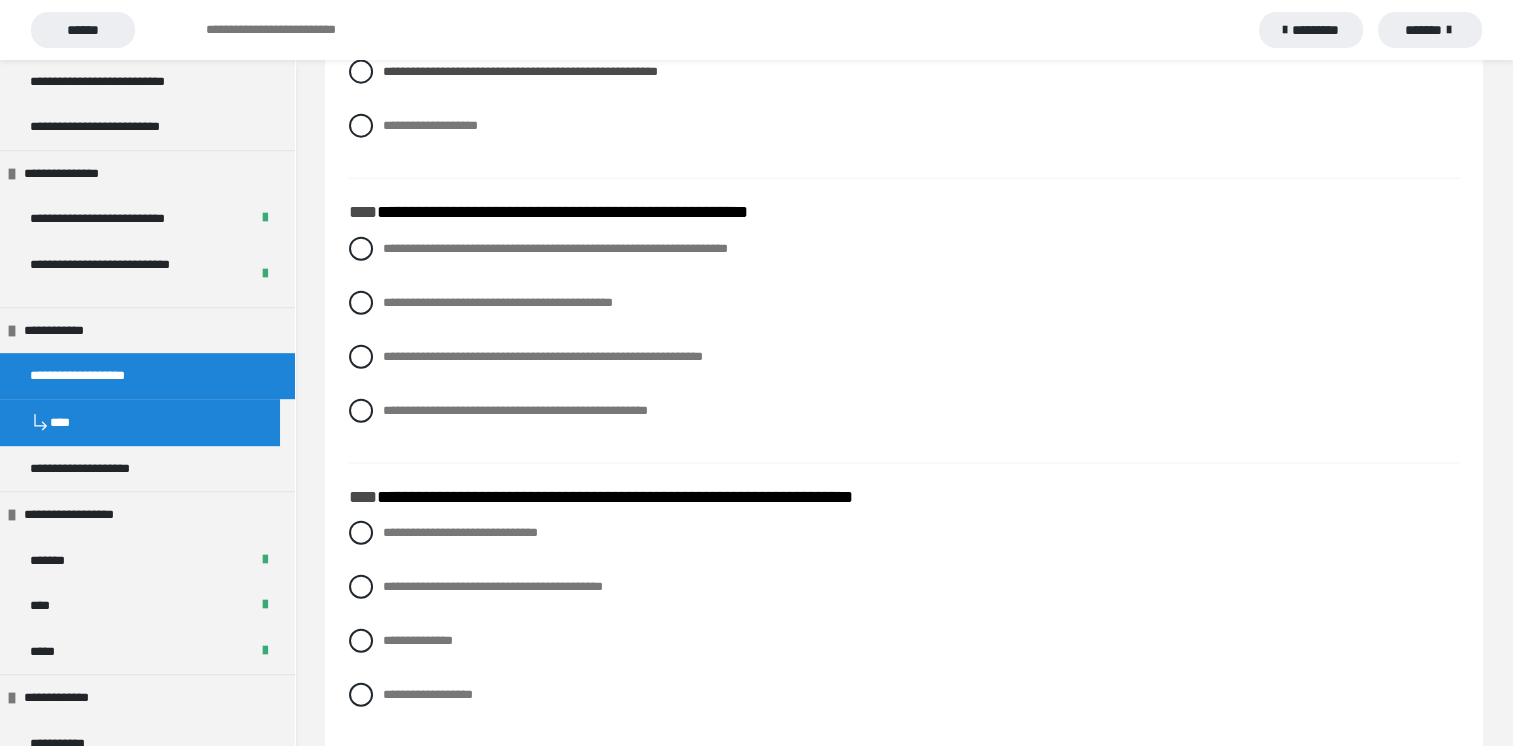 click on "**********" at bounding box center (904, -1082) 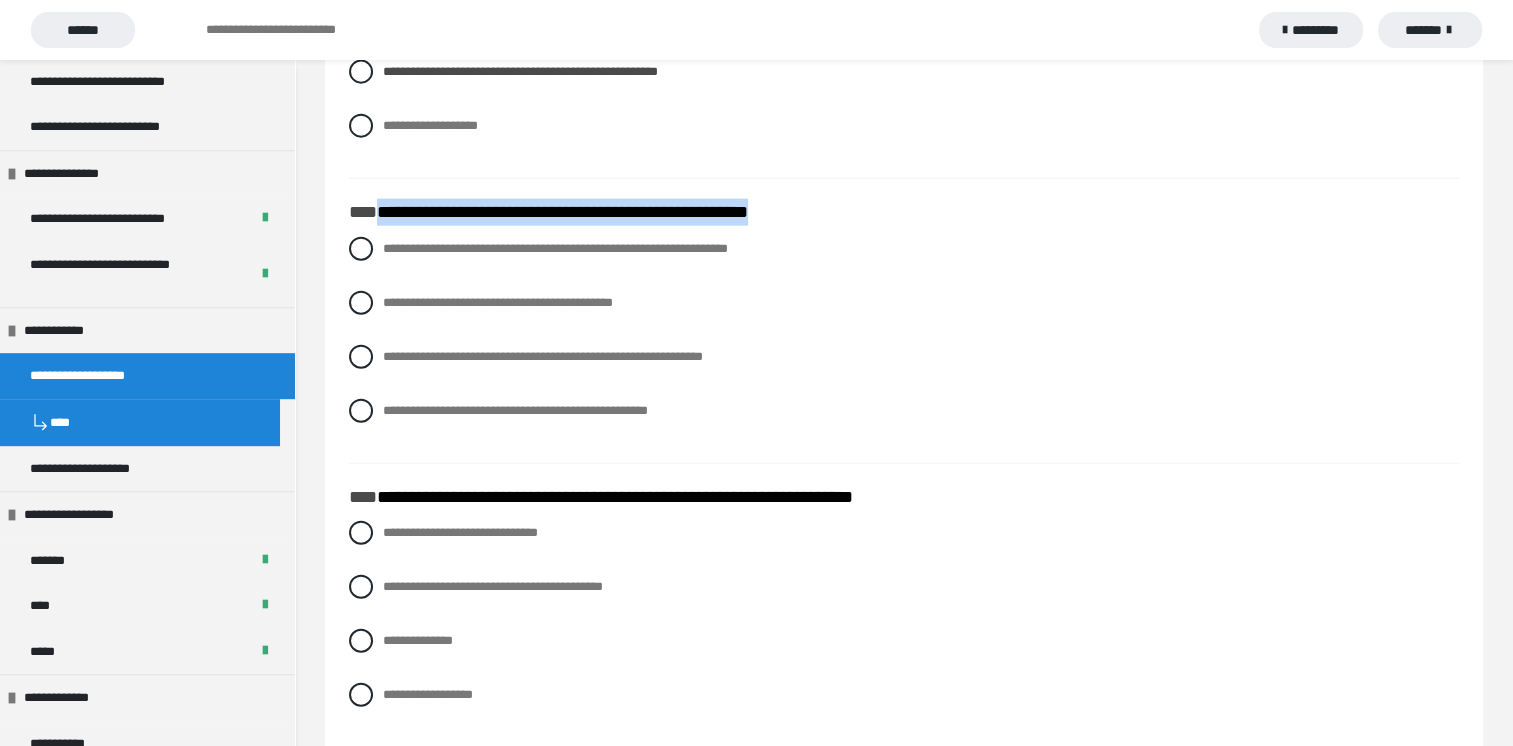 drag, startPoint x: 377, startPoint y: 208, endPoint x: 825, endPoint y: 213, distance: 448.0279 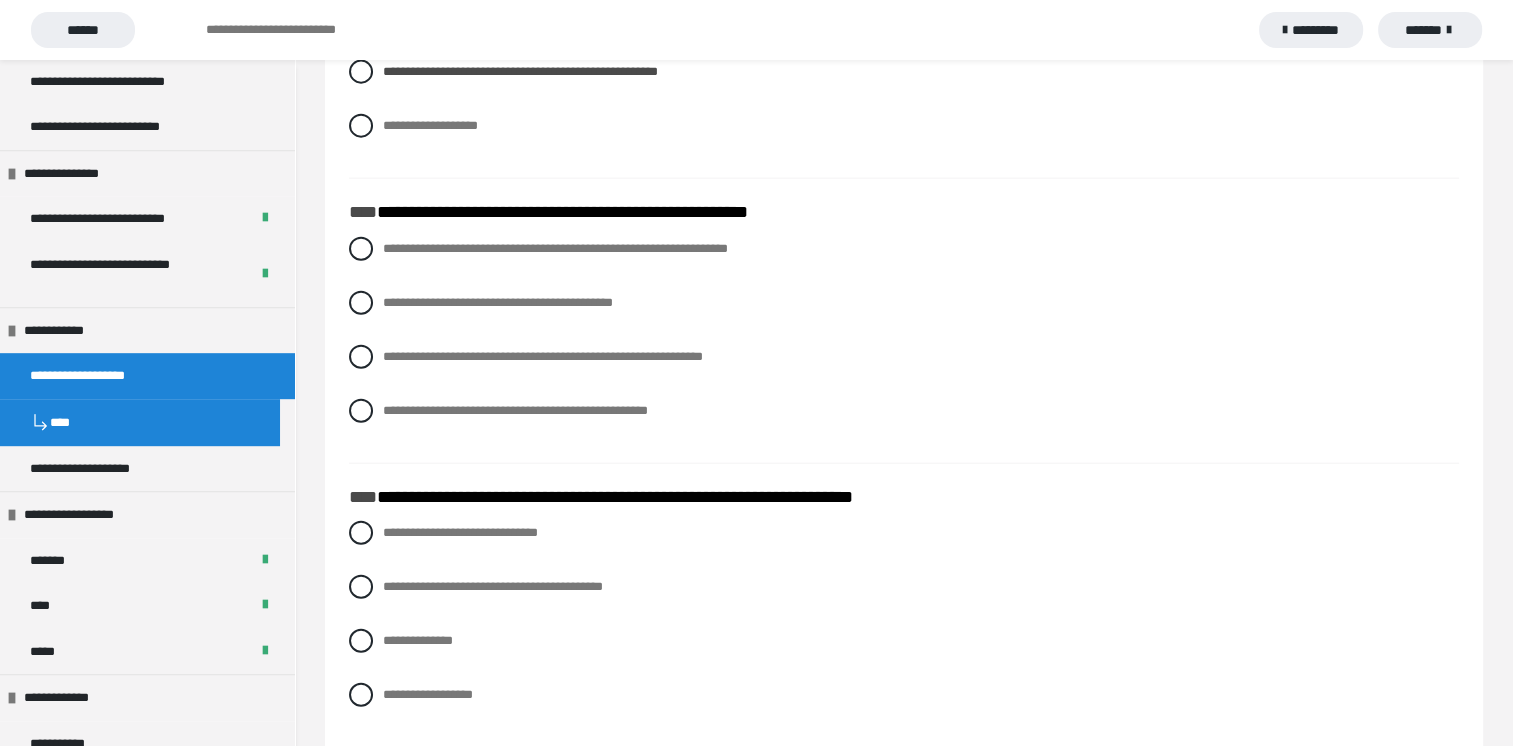 click on "**********" at bounding box center (904, 345) 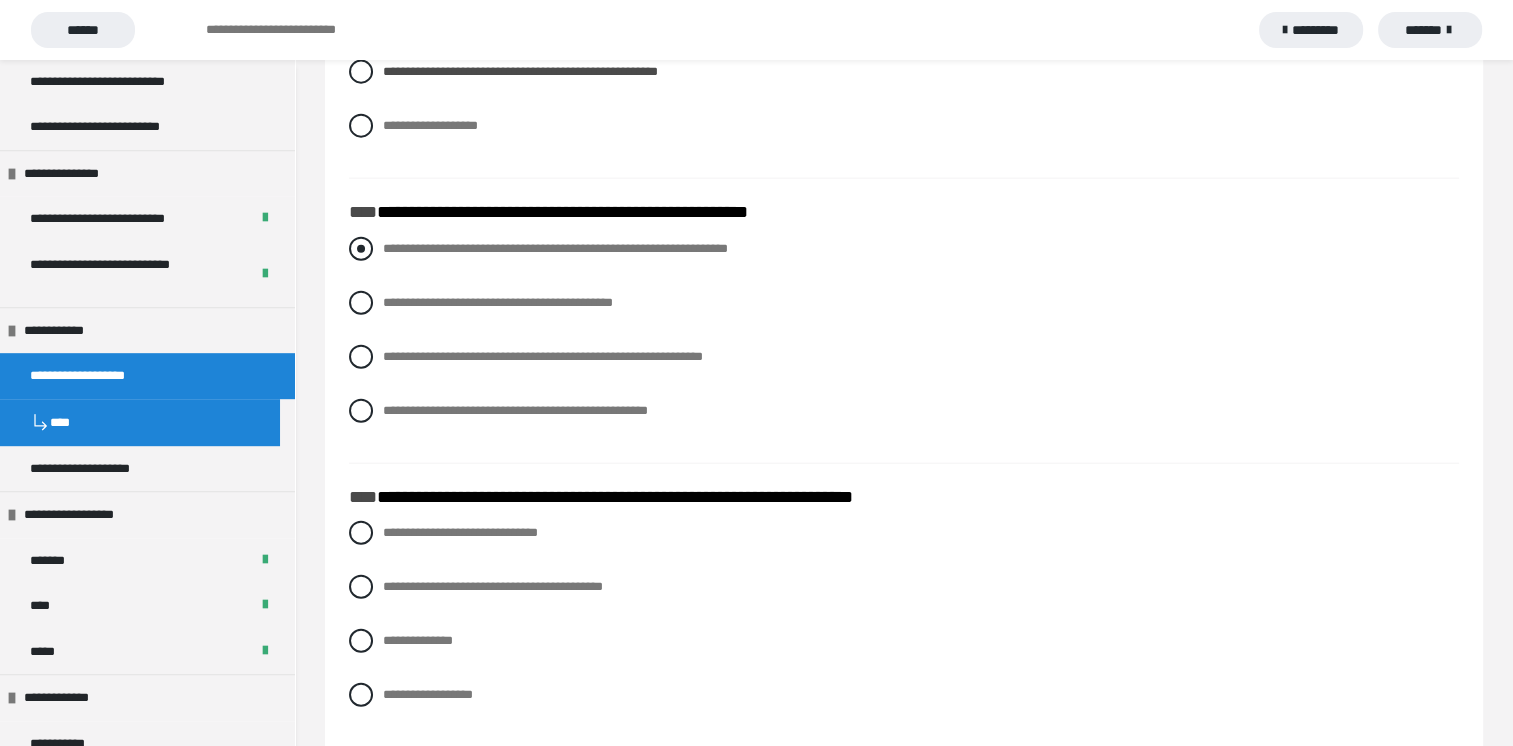 drag, startPoint x: 867, startPoint y: 250, endPoint x: 469, endPoint y: 241, distance: 398.10175 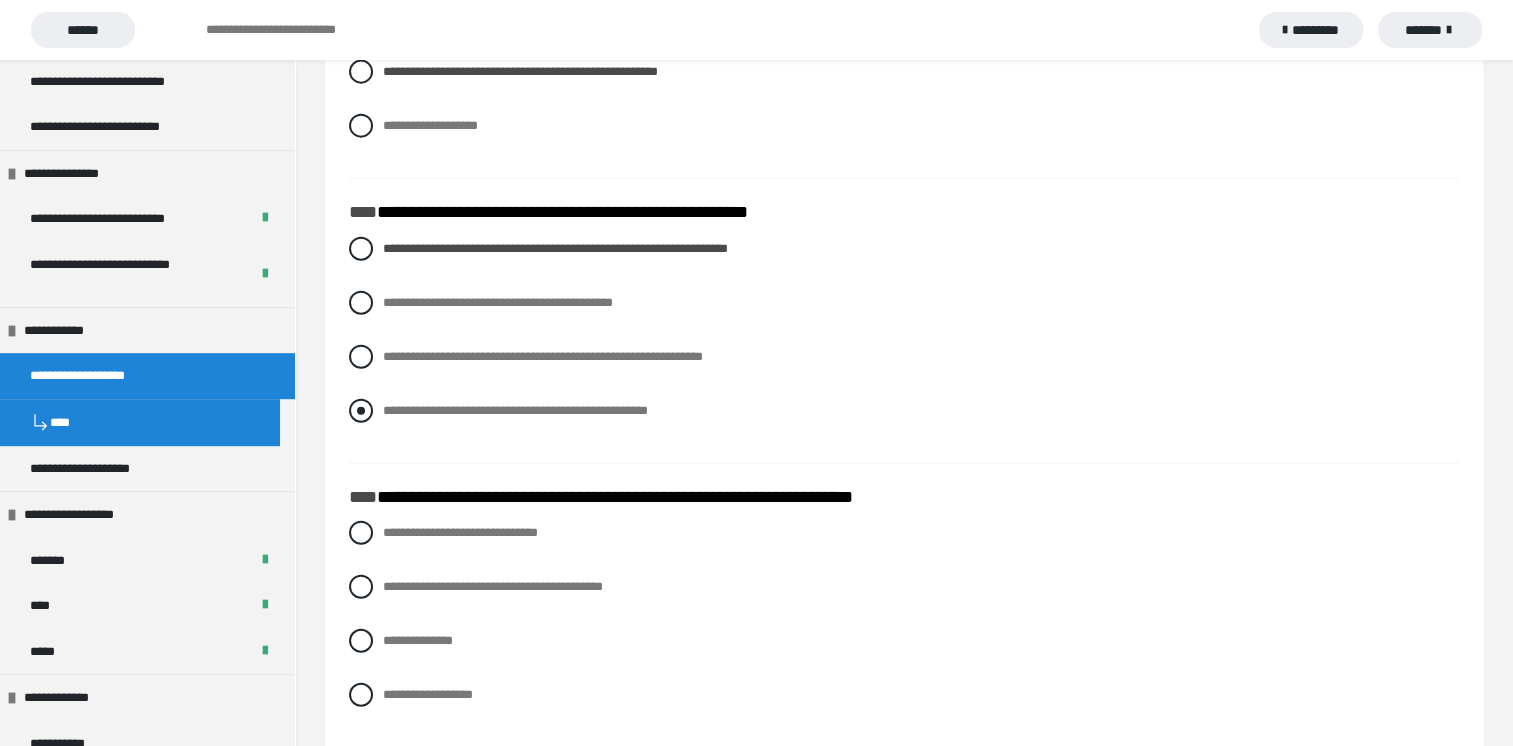 click at bounding box center (361, 411) 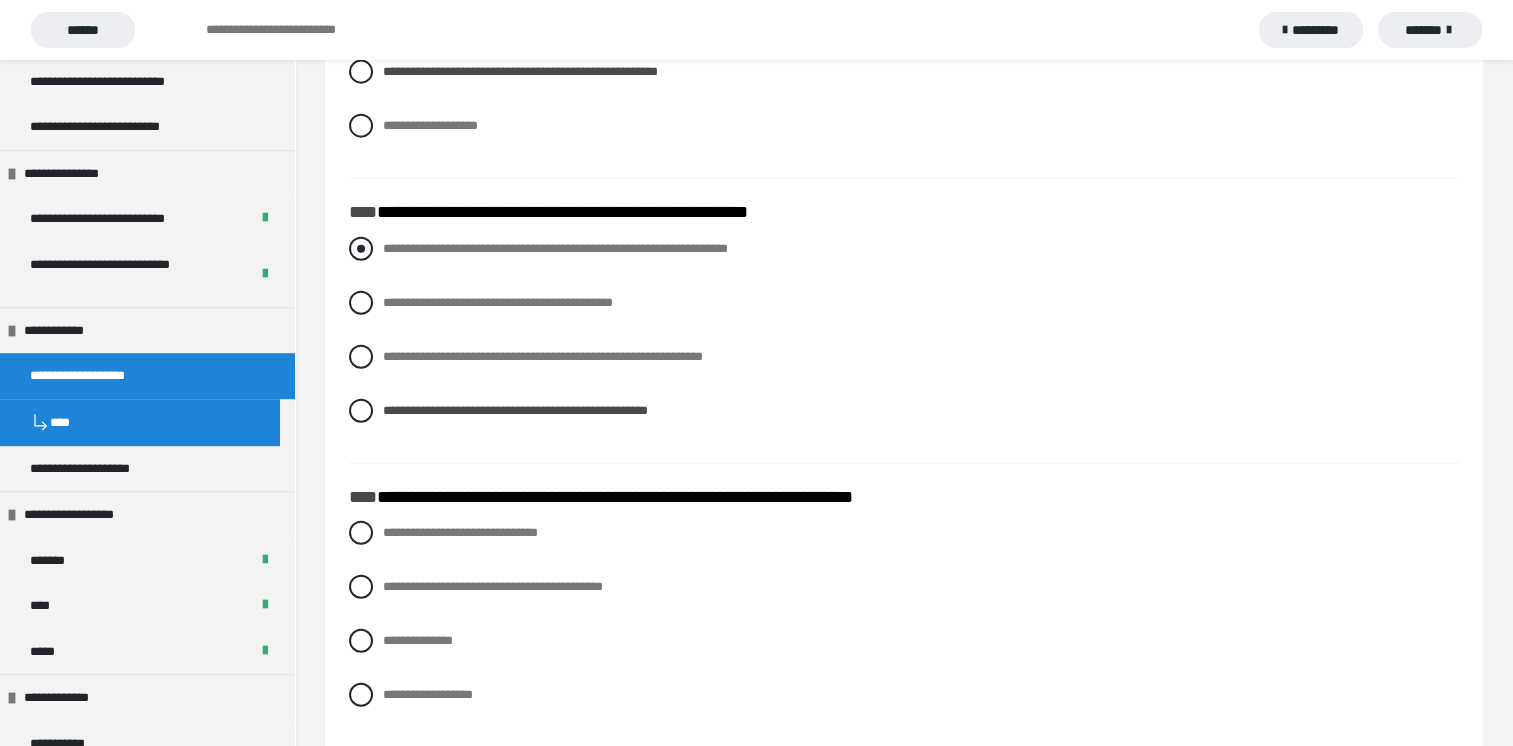 click at bounding box center (361, 249) 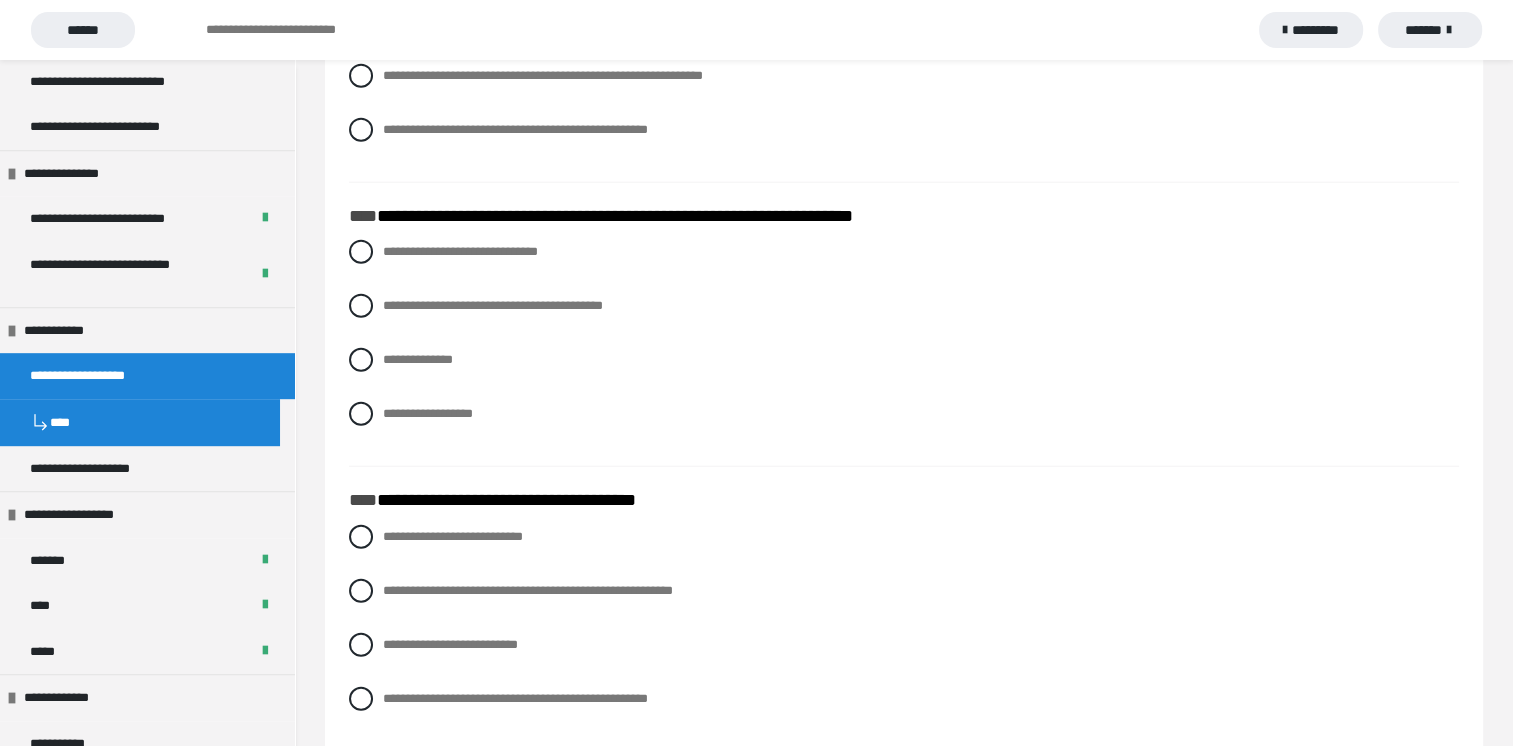 scroll, scrollTop: 4954, scrollLeft: 0, axis: vertical 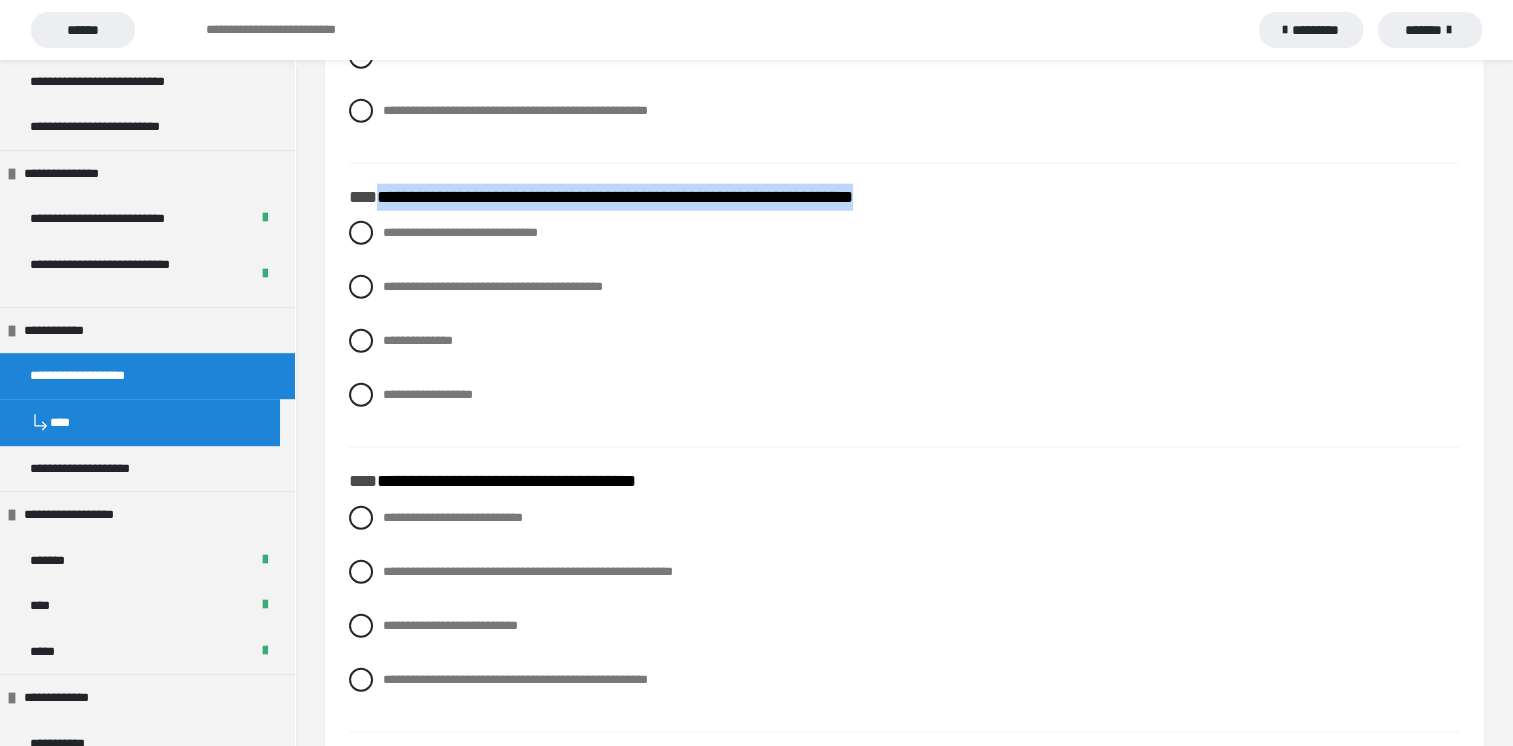 drag, startPoint x: 376, startPoint y: 190, endPoint x: 940, endPoint y: 191, distance: 564.0009 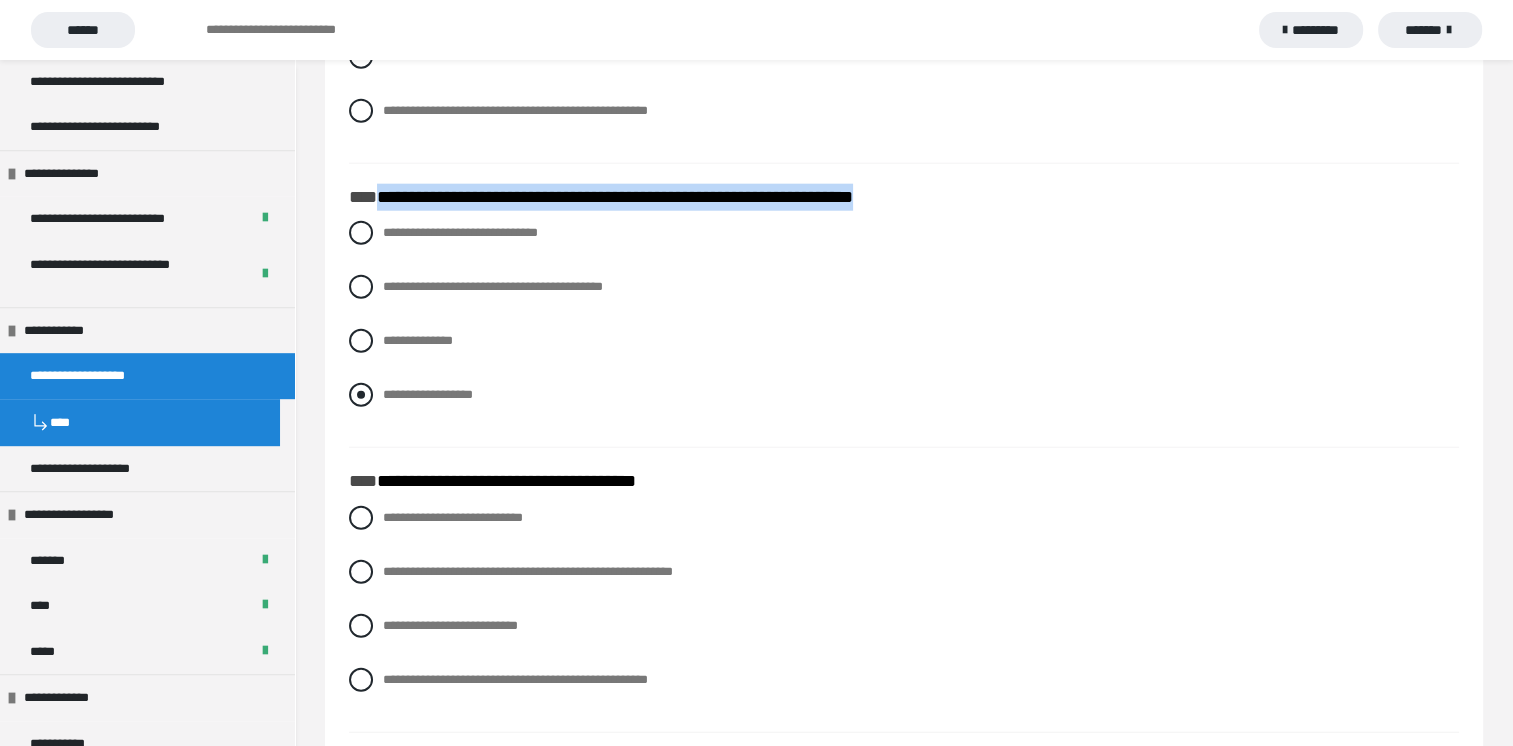 click at bounding box center (361, 395) 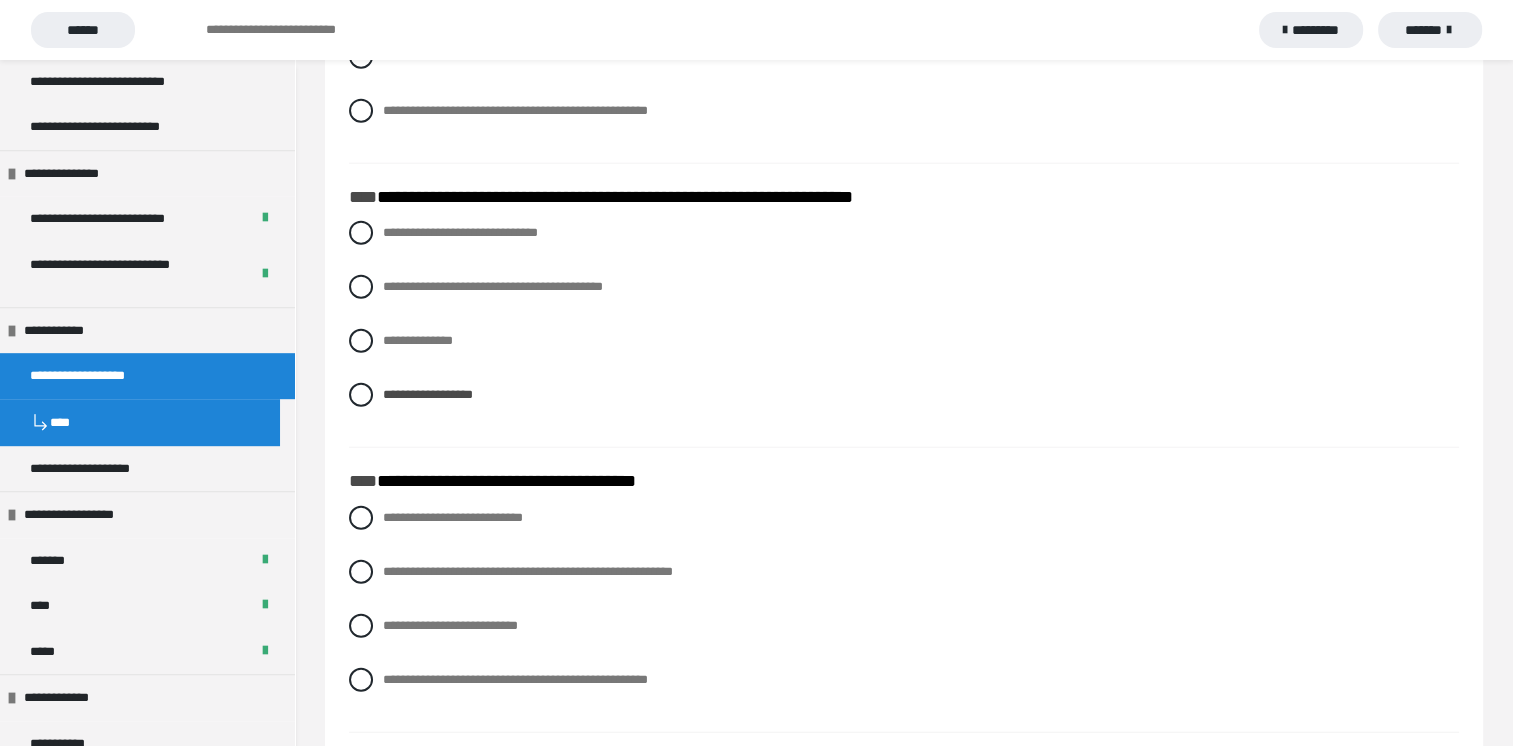 click on "**********" at bounding box center [904, -1382] 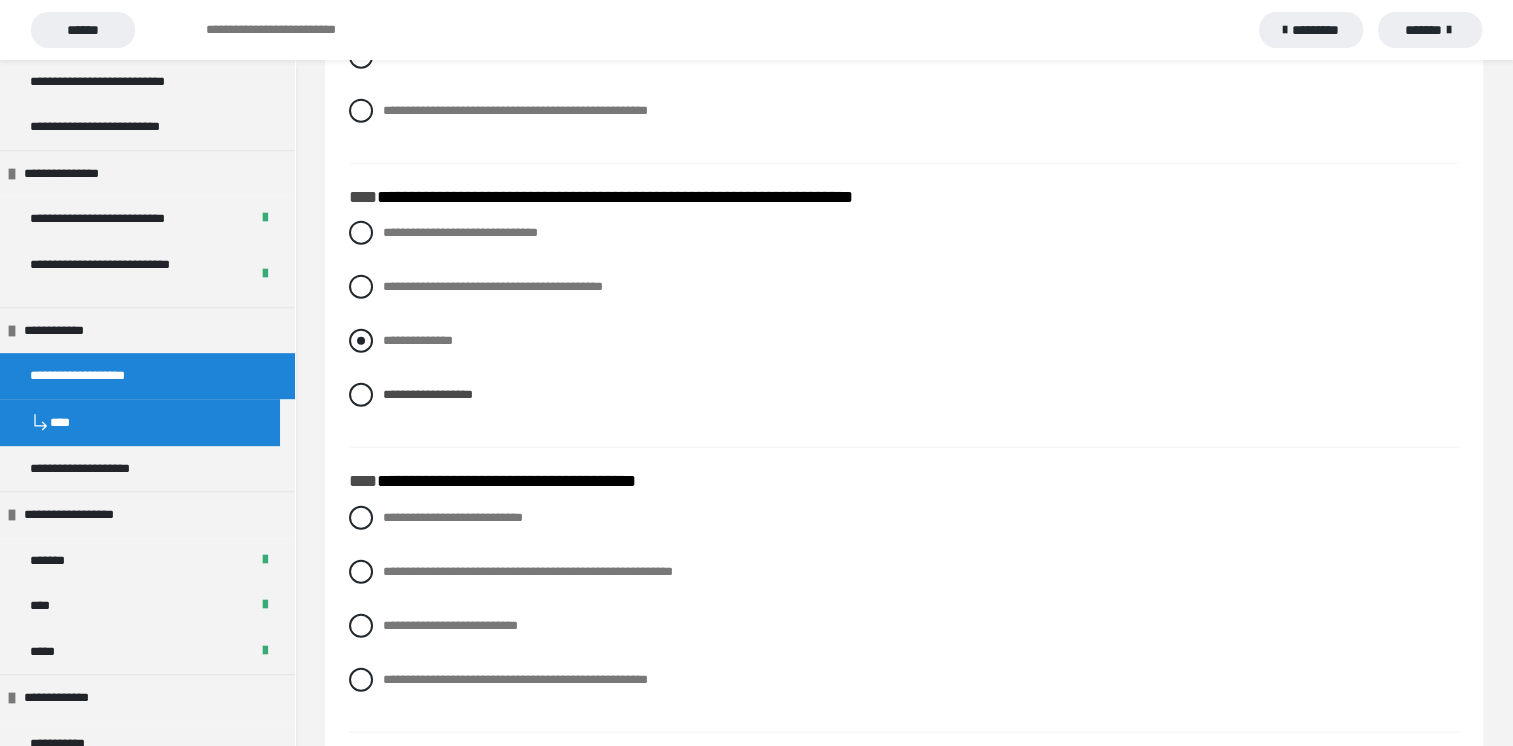 click at bounding box center [361, 341] 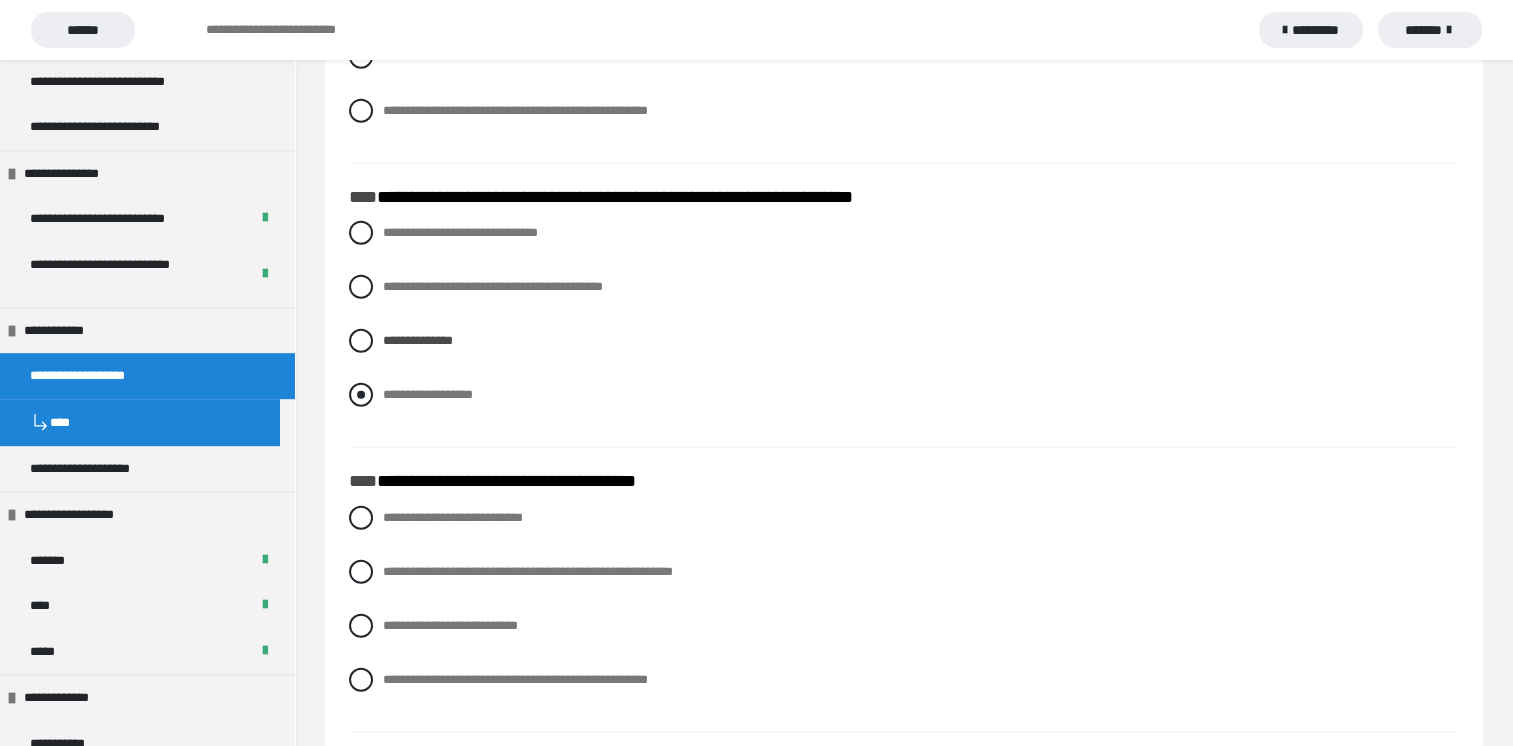 click at bounding box center (361, 395) 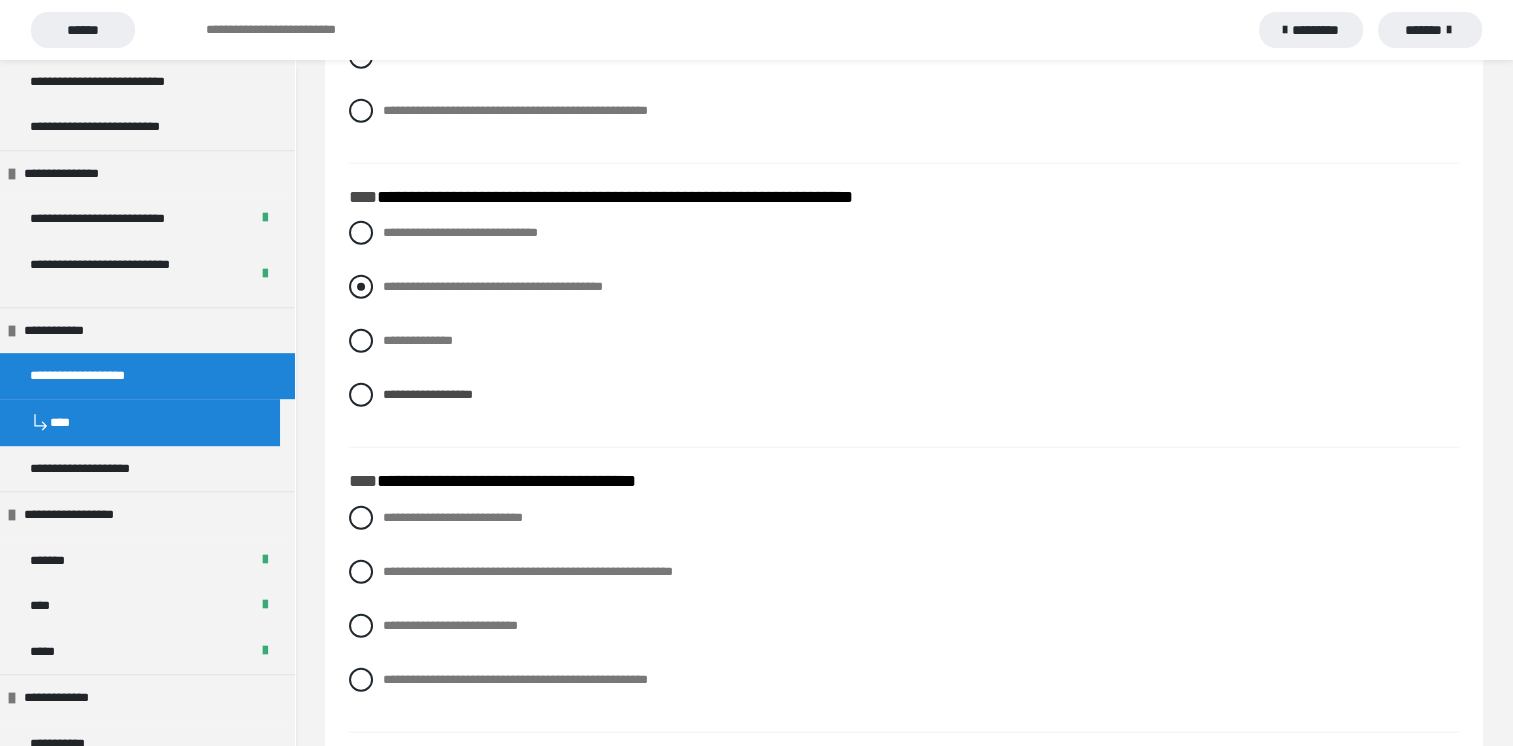 click on "**********" at bounding box center [904, 287] 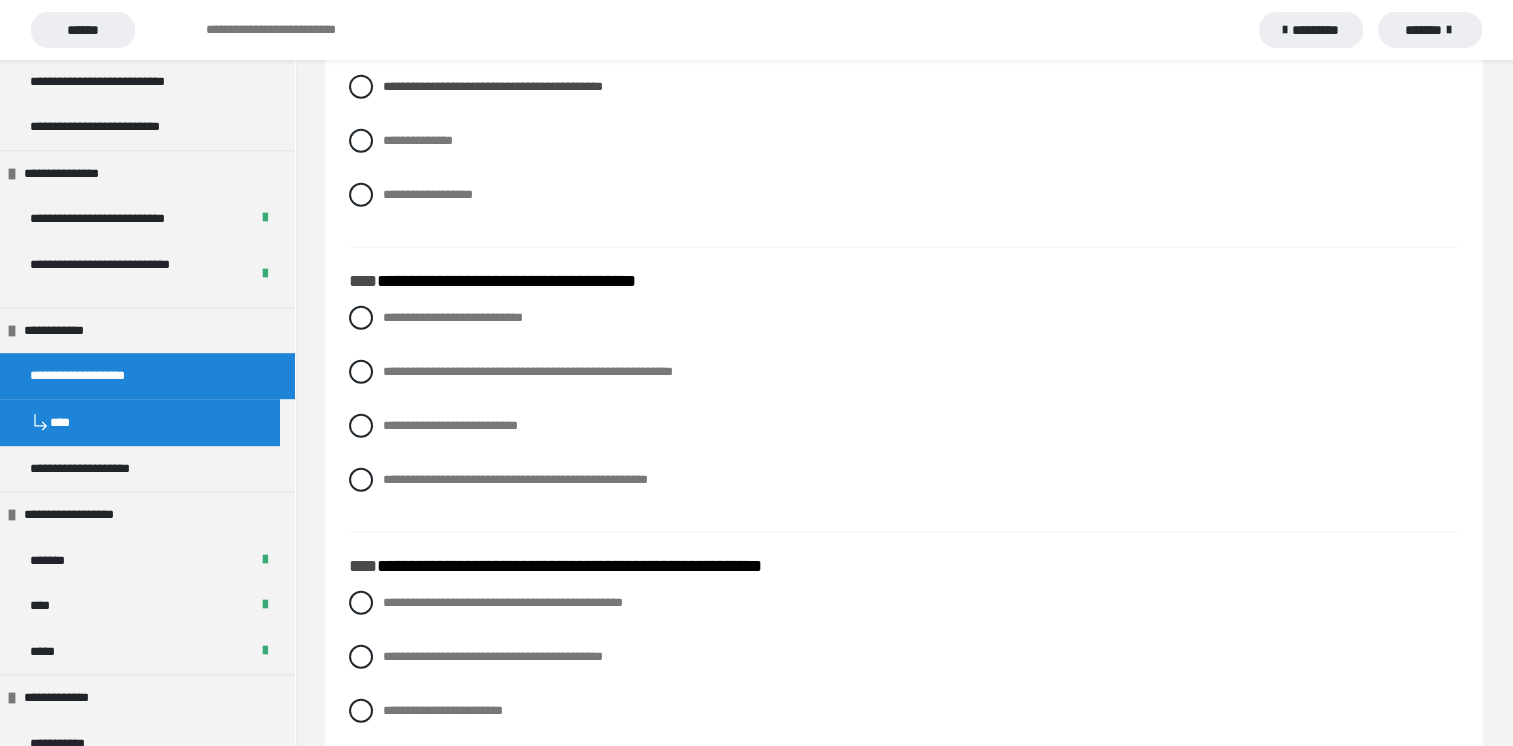 scroll, scrollTop: 5254, scrollLeft: 0, axis: vertical 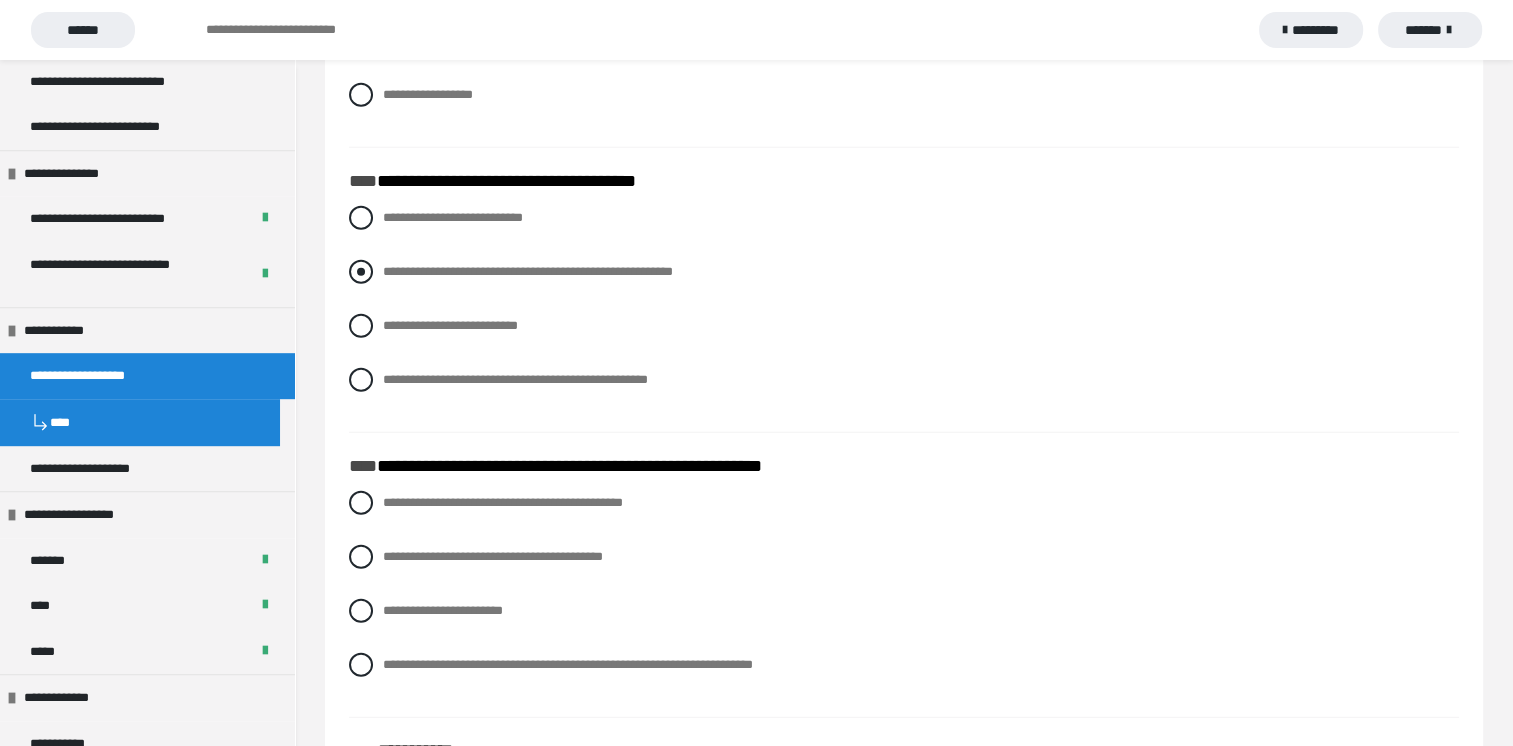 click at bounding box center [361, 272] 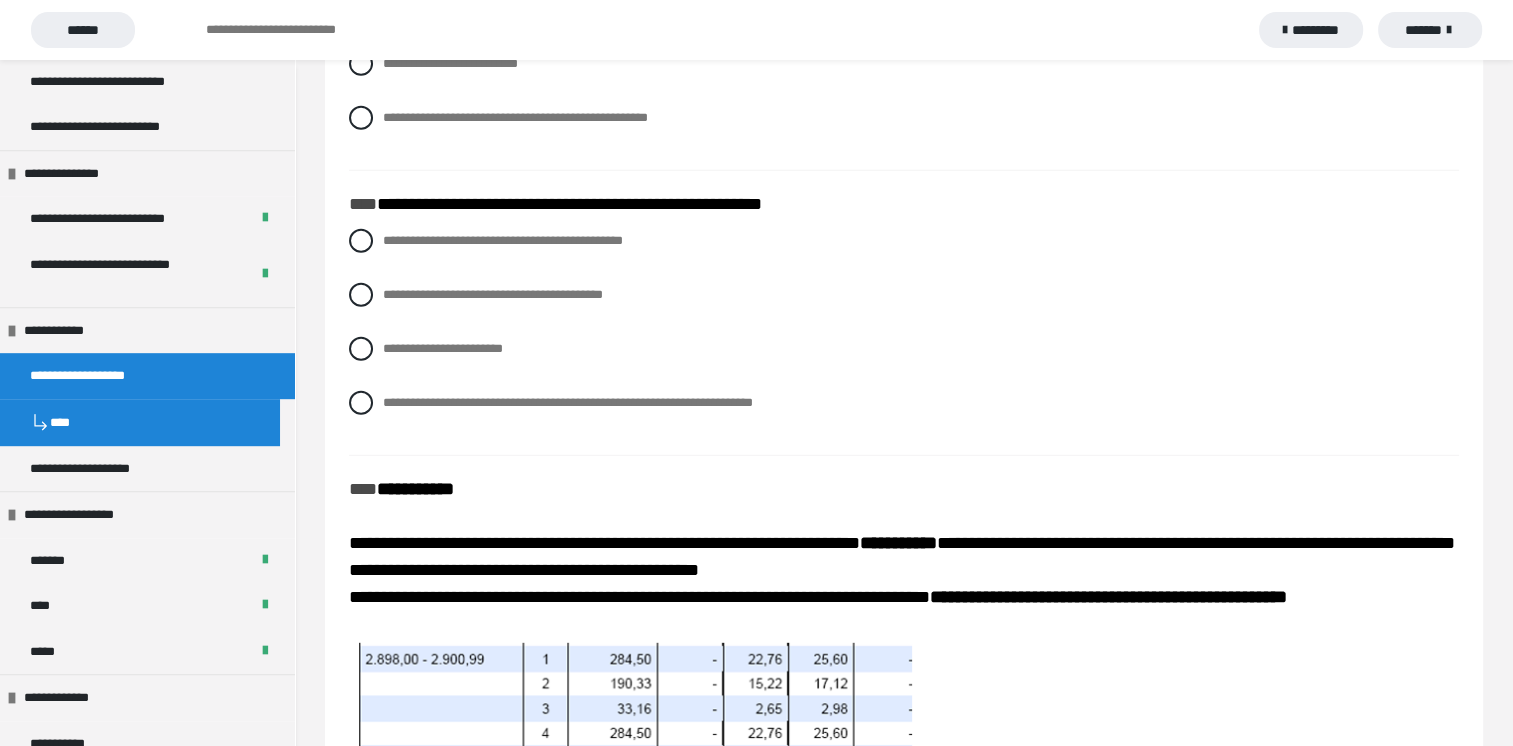 scroll, scrollTop: 5554, scrollLeft: 0, axis: vertical 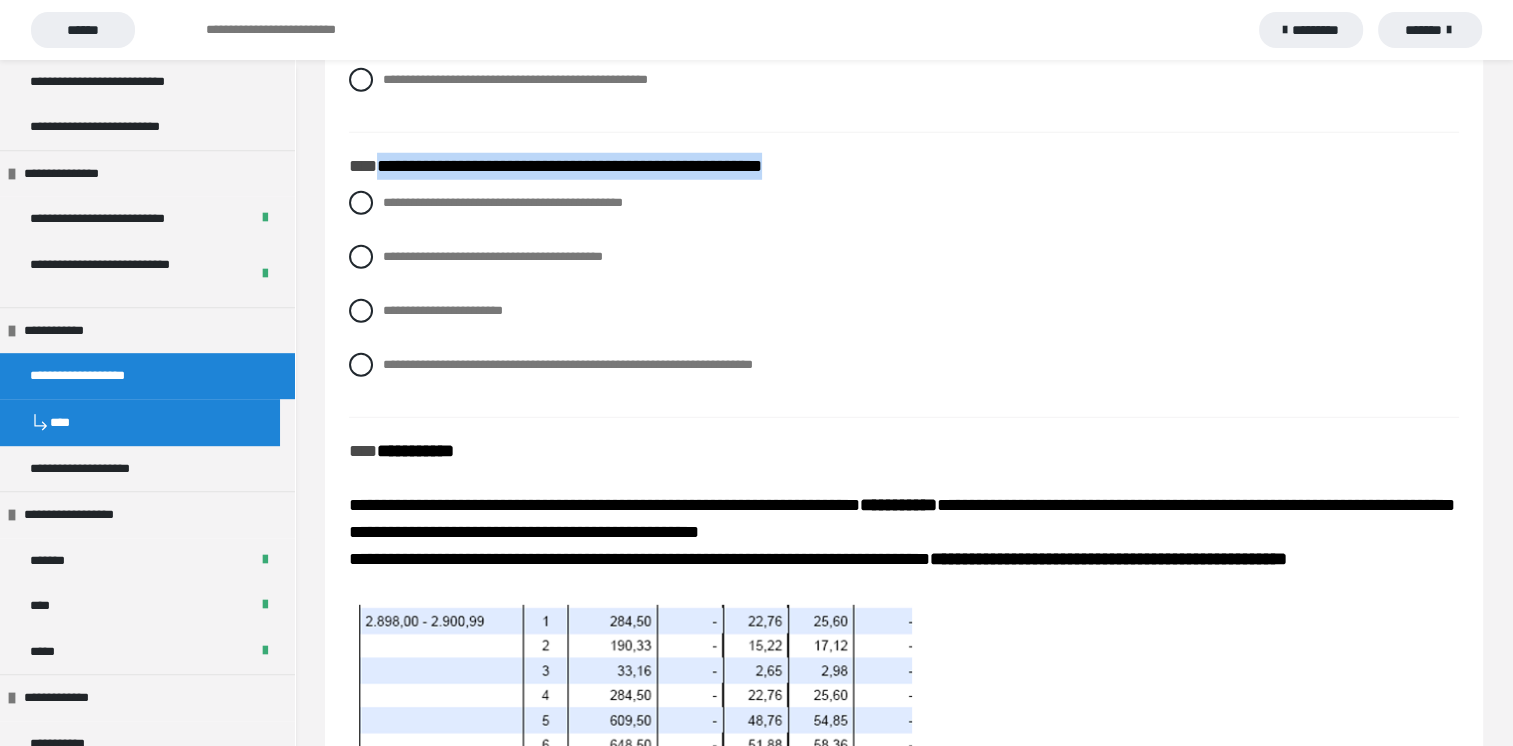 drag, startPoint x: 381, startPoint y: 160, endPoint x: 858, endPoint y: 171, distance: 477.12683 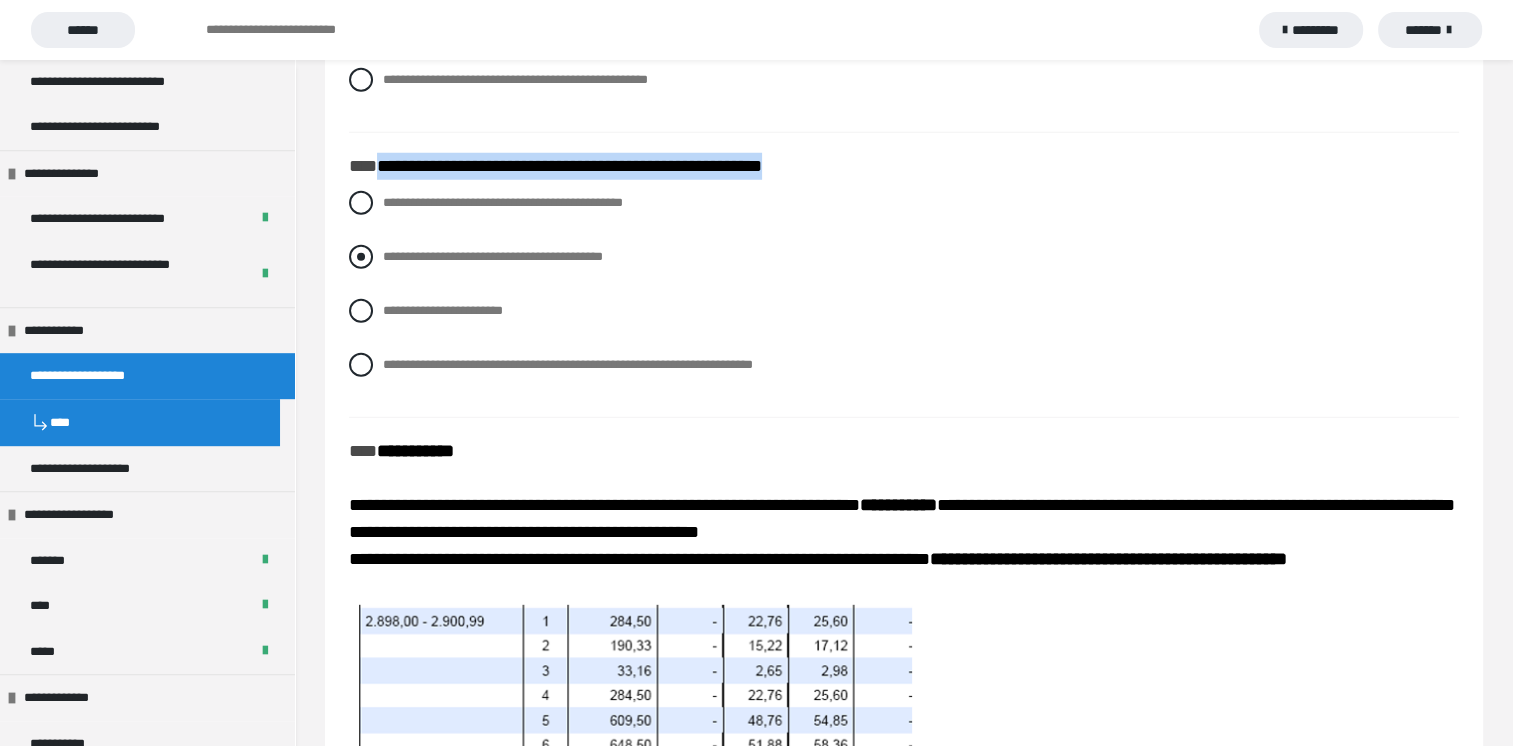 click at bounding box center (361, 257) 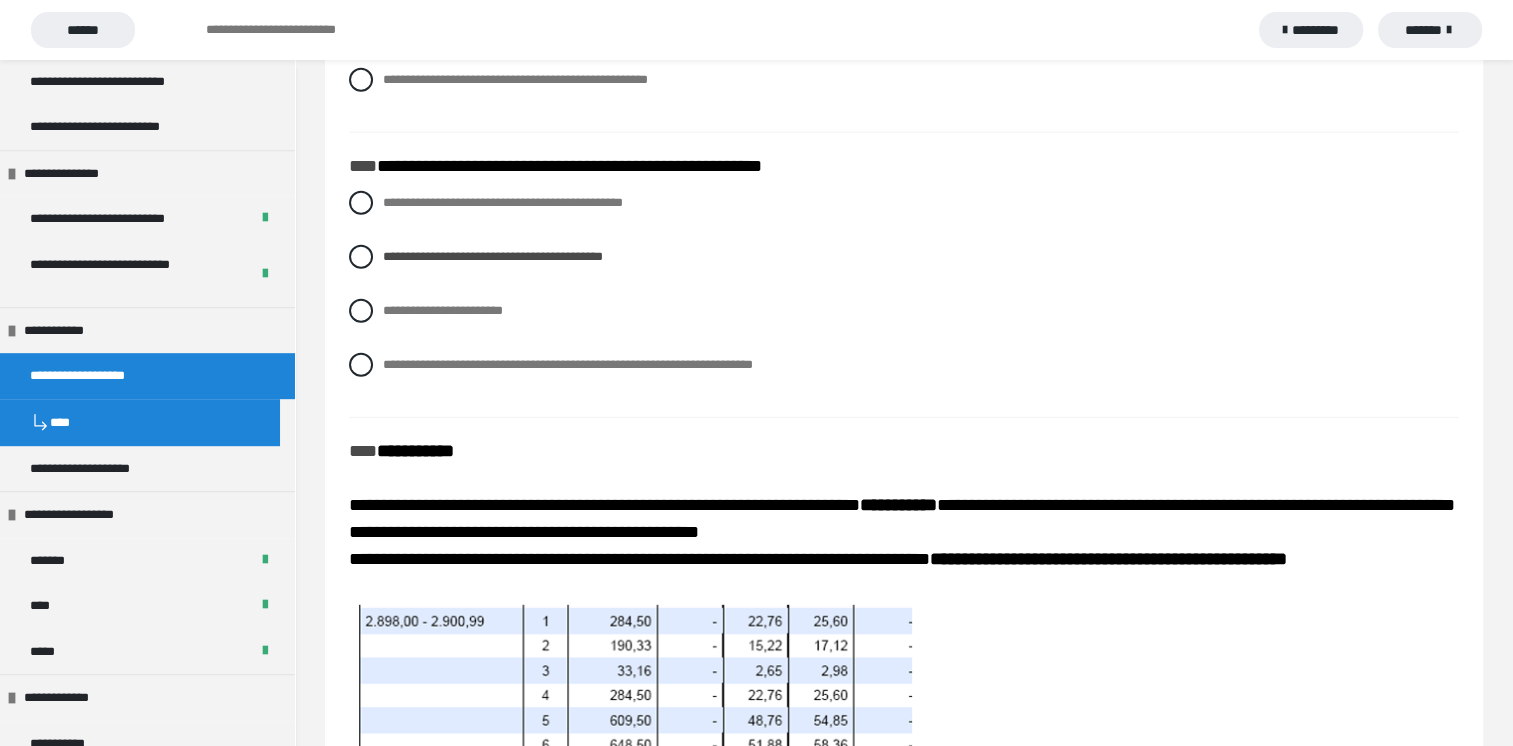 click on "**********" at bounding box center [904, 716] 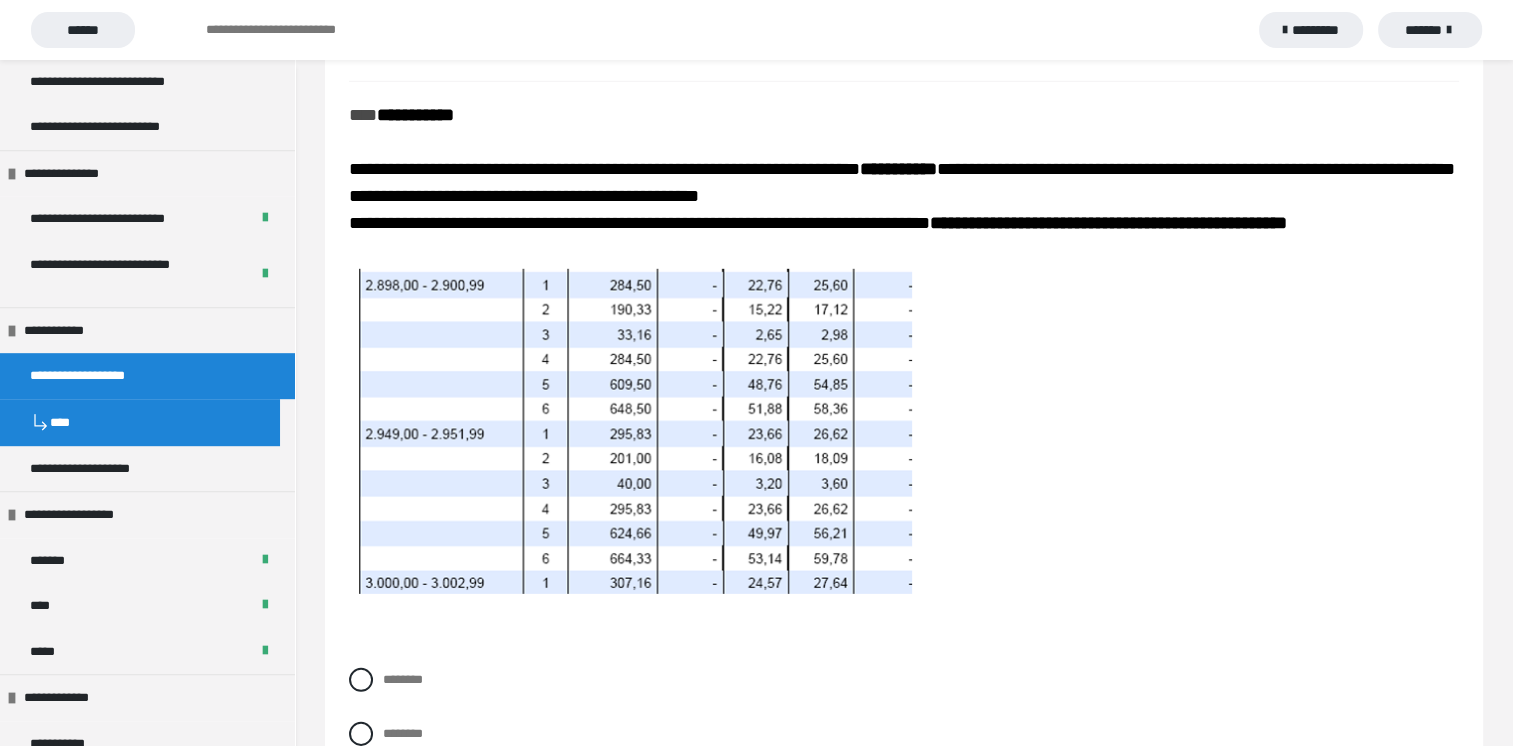 scroll, scrollTop: 5854, scrollLeft: 0, axis: vertical 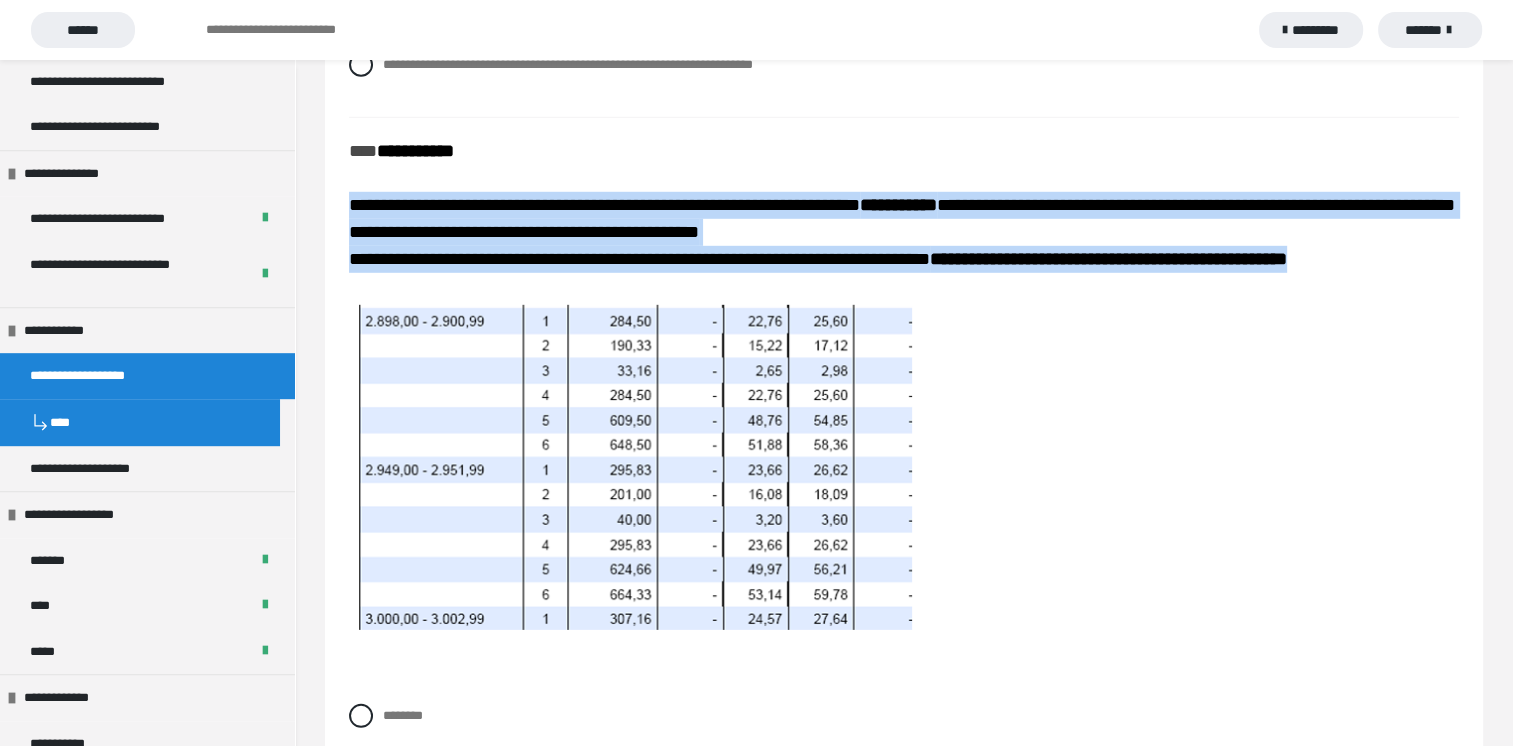 drag, startPoint x: 349, startPoint y: 206, endPoint x: 416, endPoint y: 292, distance: 109.01835 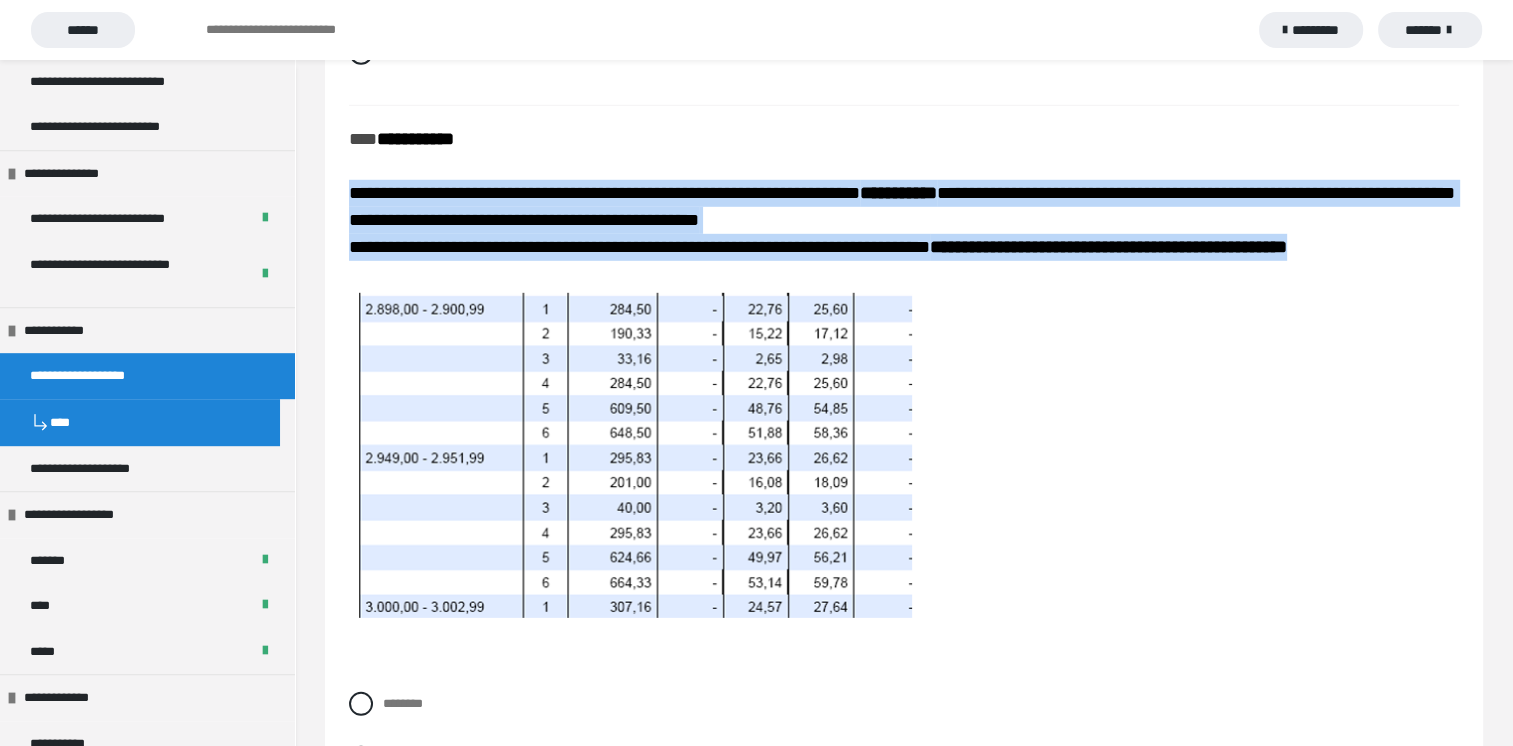 scroll, scrollTop: 5854, scrollLeft: 0, axis: vertical 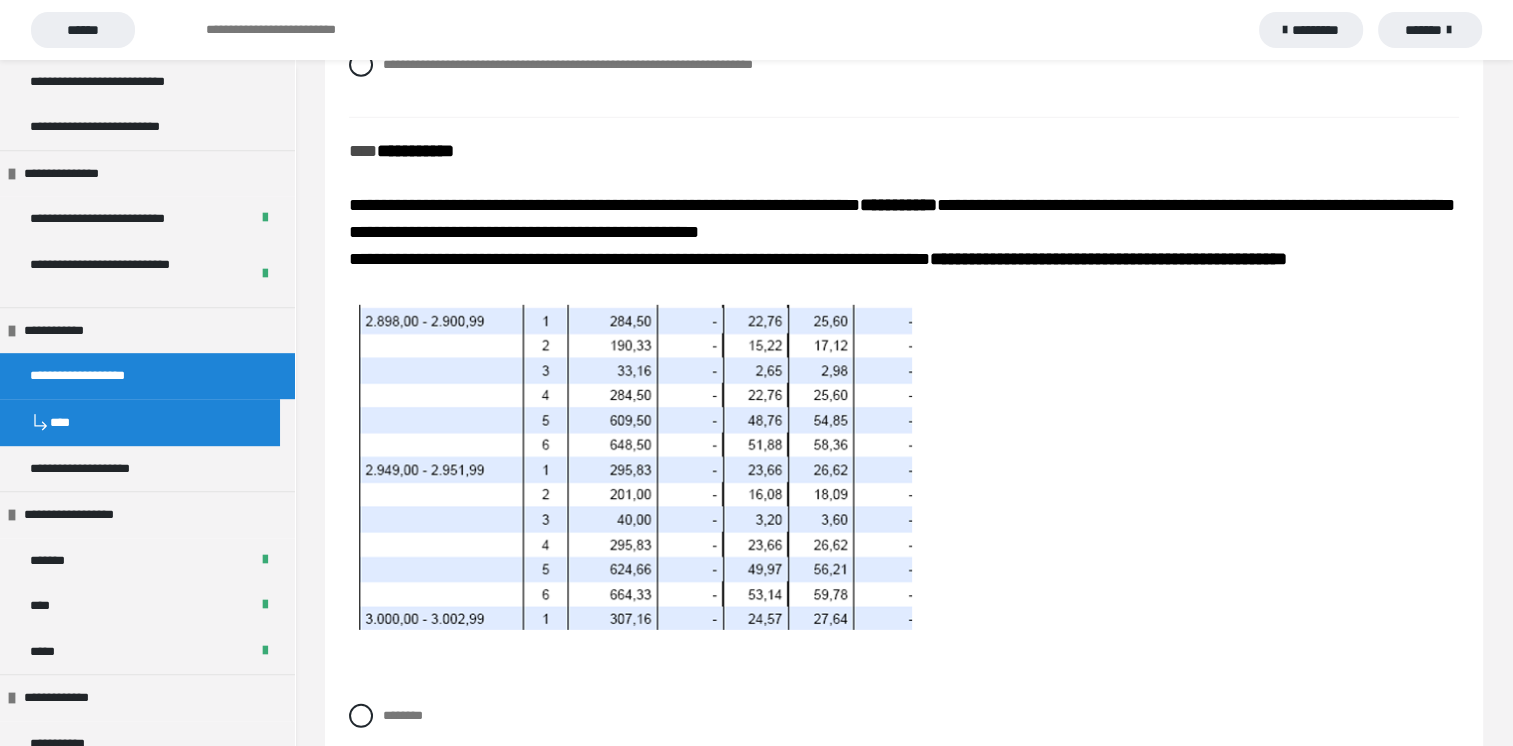 click on "**********" at bounding box center [904, 416] 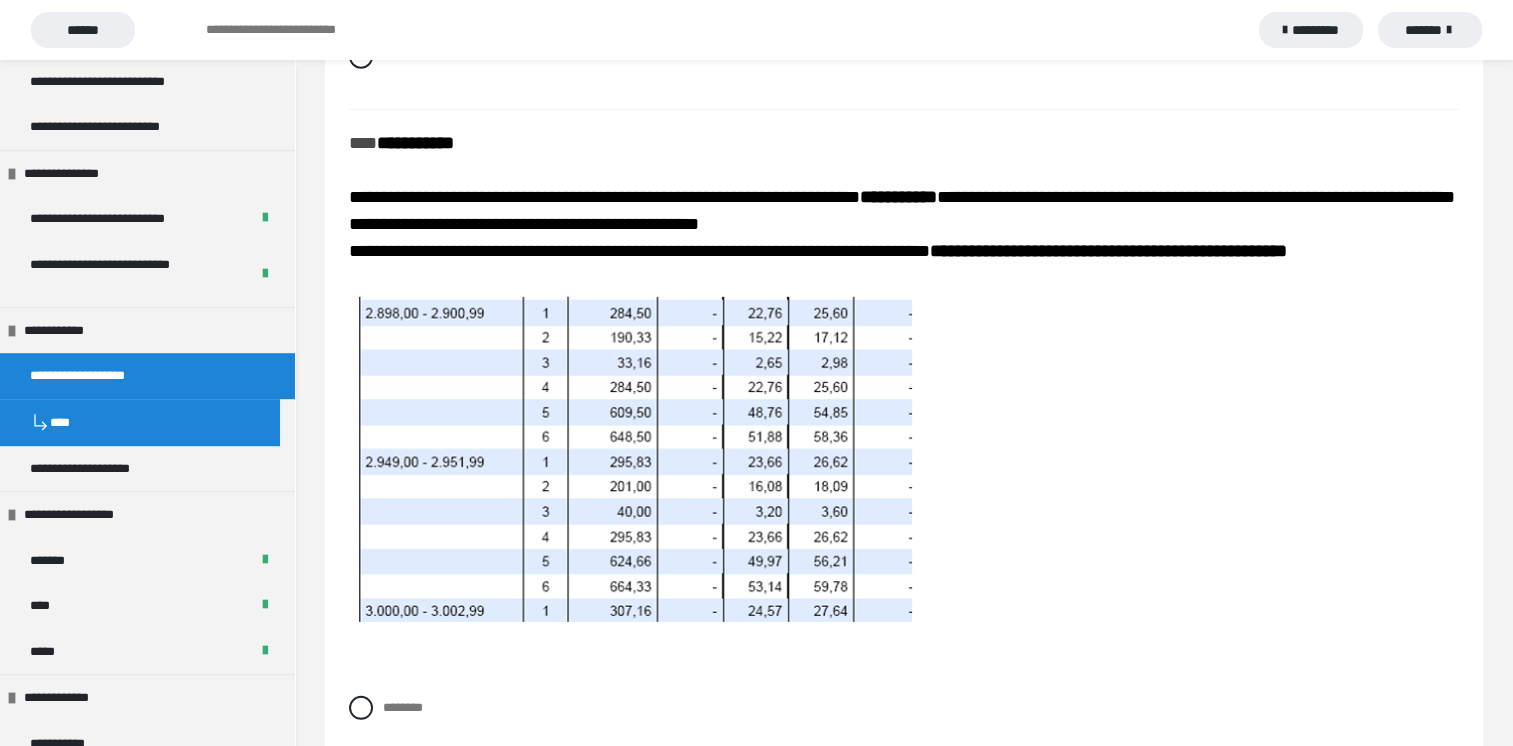 scroll, scrollTop: 5854, scrollLeft: 0, axis: vertical 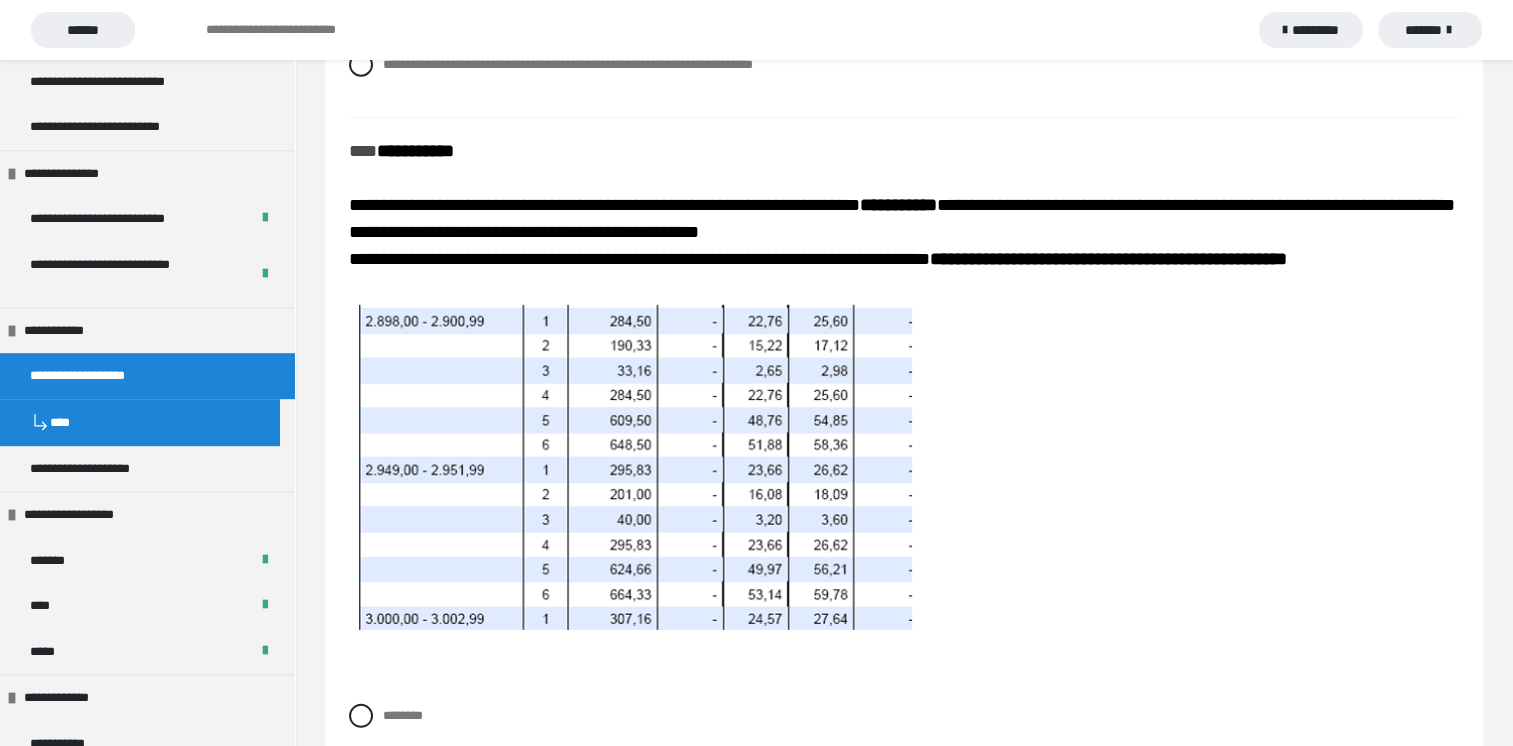 click at bounding box center [630, 467] 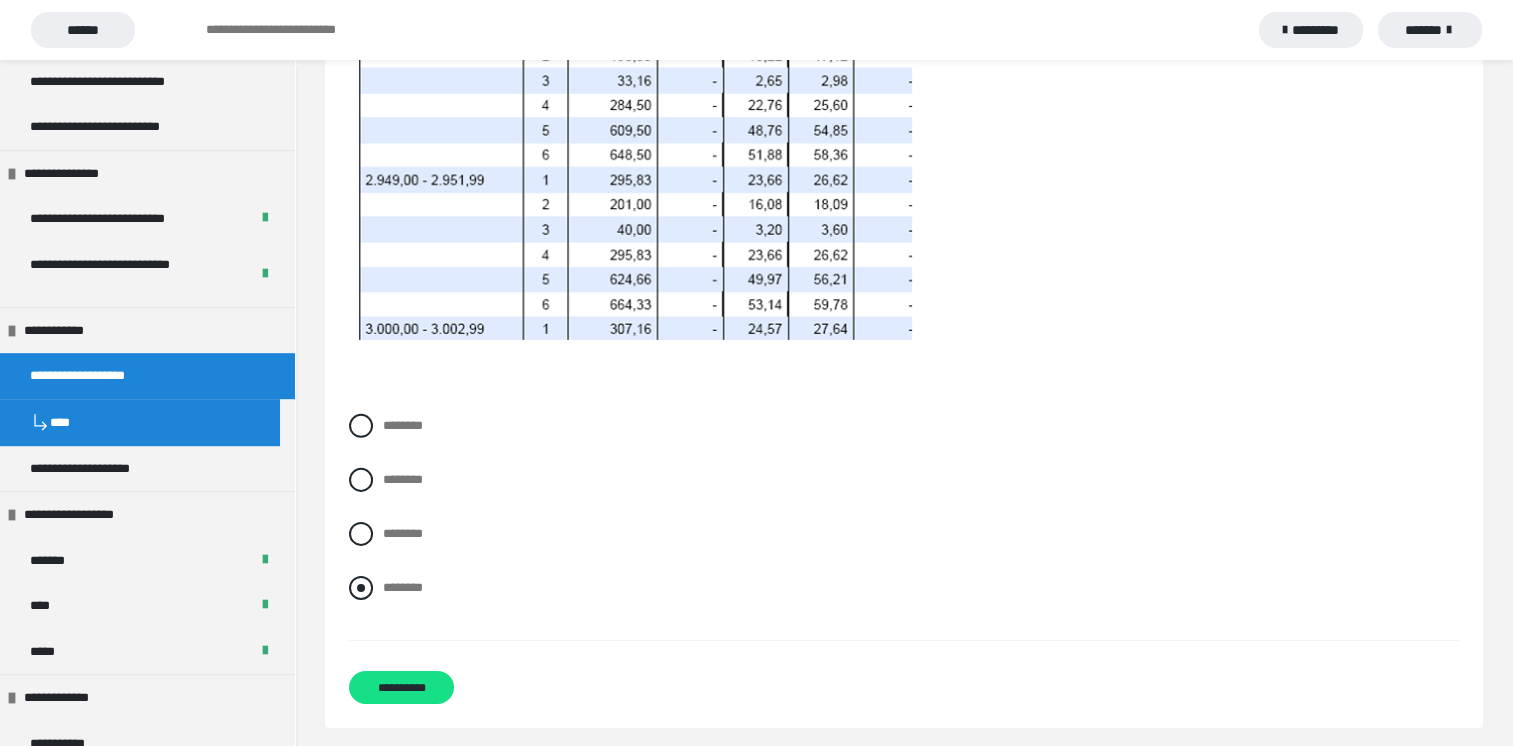 scroll, scrollTop: 6154, scrollLeft: 0, axis: vertical 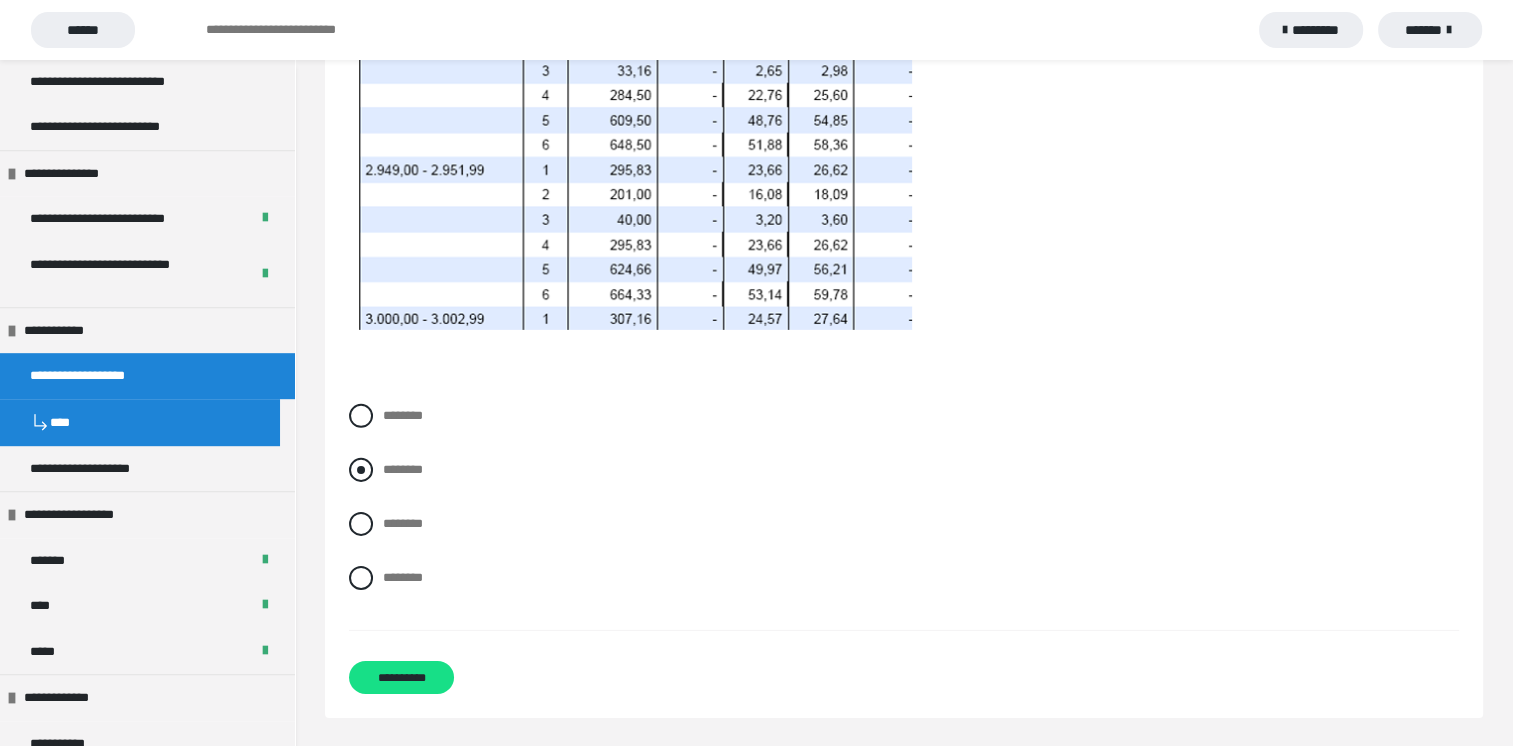 click at bounding box center (361, 470) 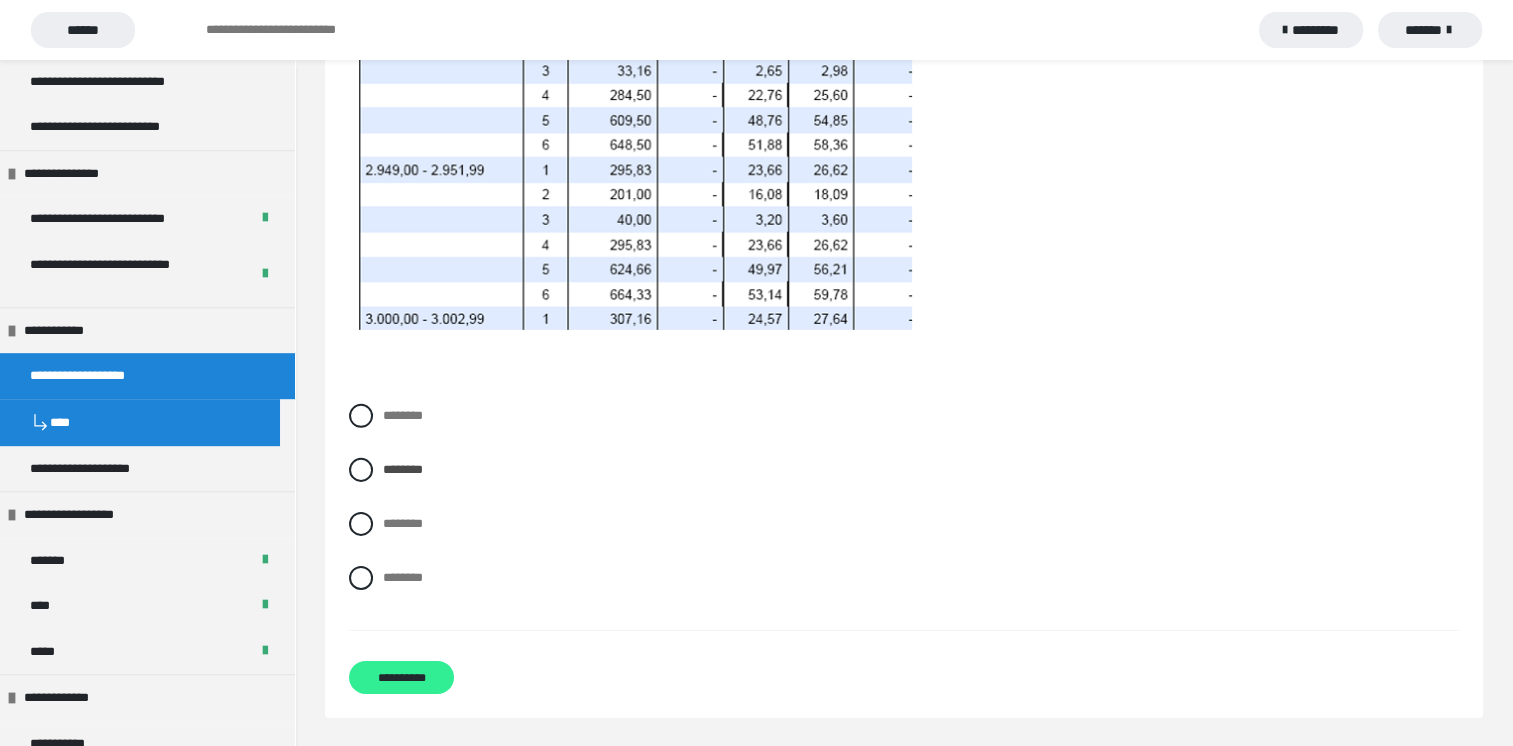 click on "**********" at bounding box center (401, 677) 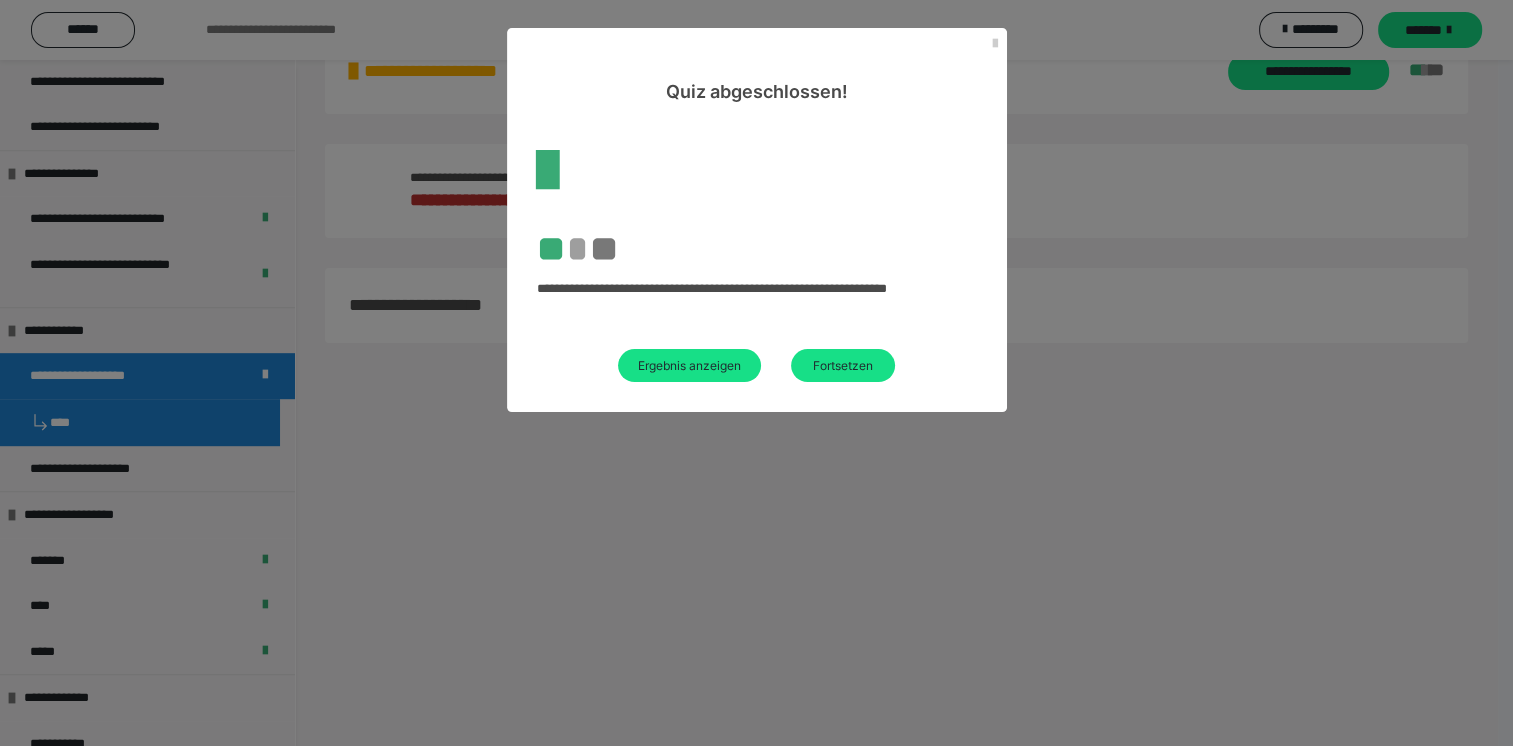 scroll, scrollTop: 456, scrollLeft: 0, axis: vertical 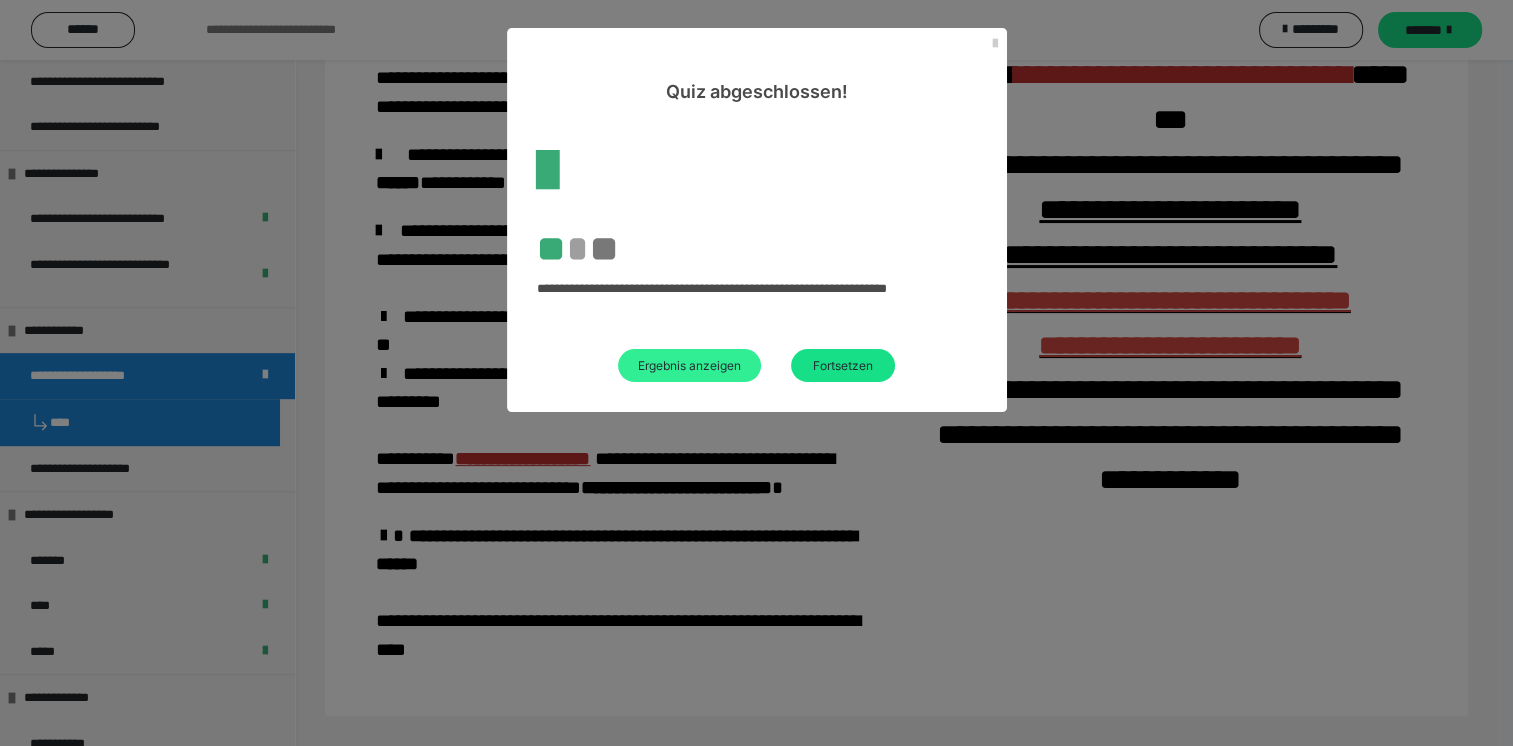 click on "Ergebnis anzeigen" at bounding box center [689, 365] 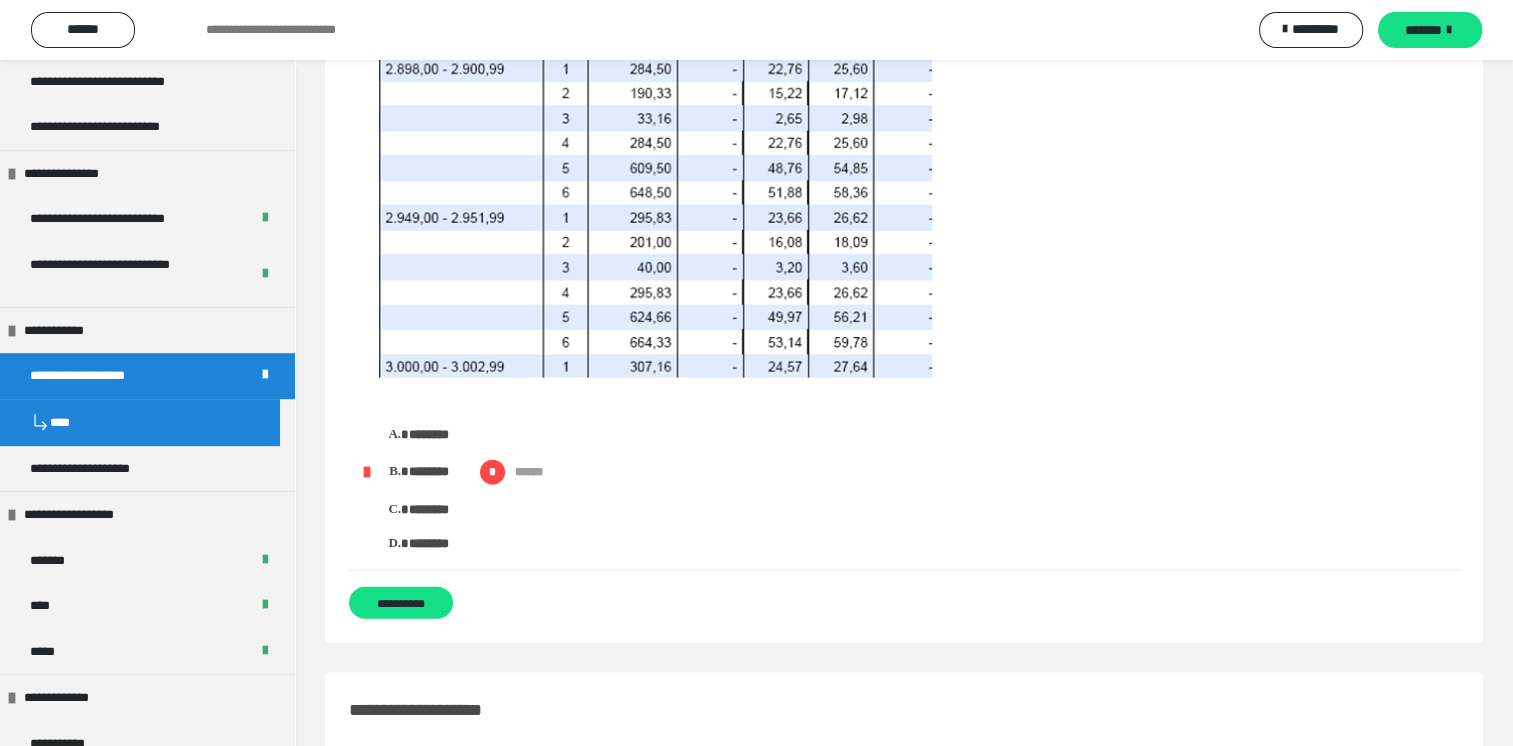 scroll, scrollTop: 4600, scrollLeft: 0, axis: vertical 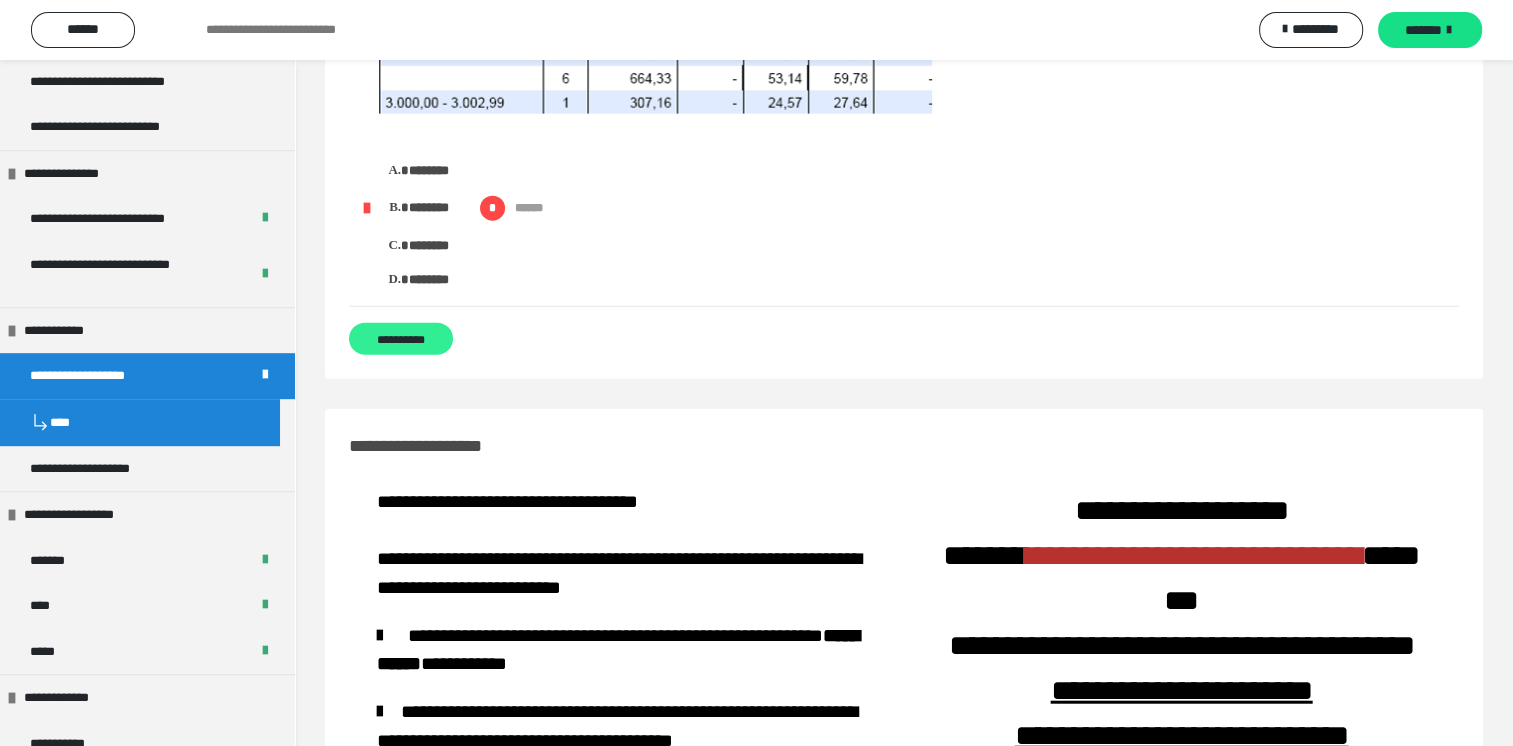 click on "**********" at bounding box center (401, 339) 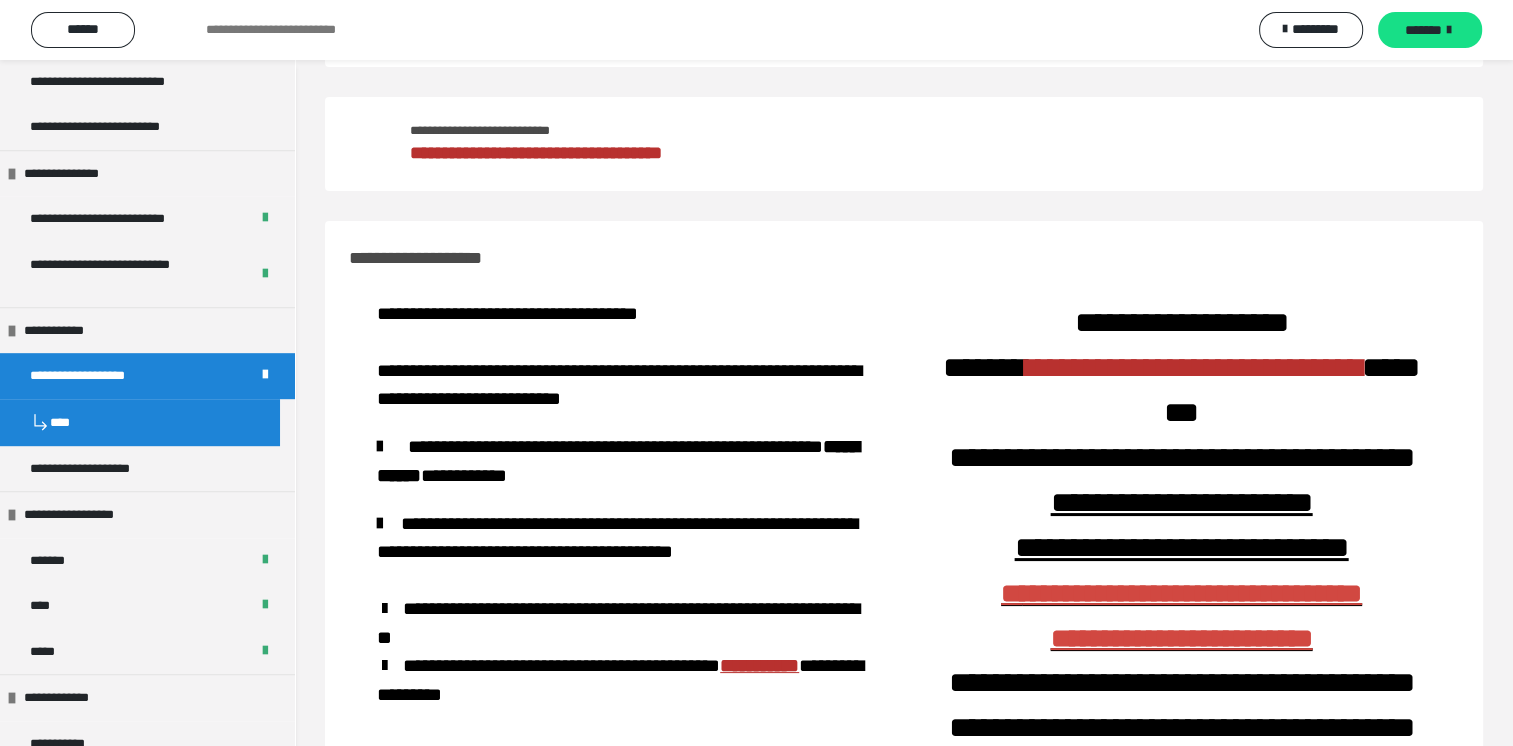 scroll, scrollTop: 0, scrollLeft: 0, axis: both 